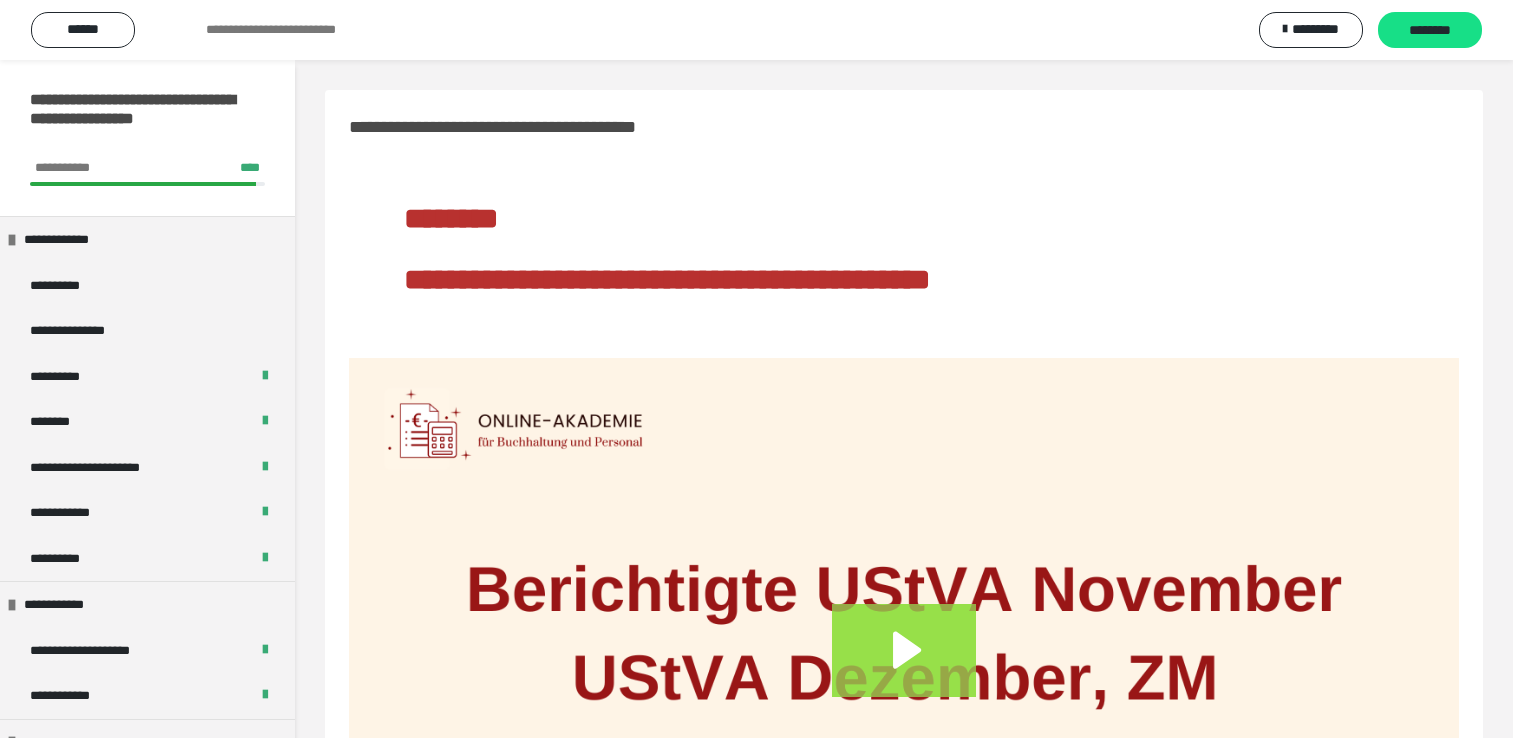 scroll, scrollTop: 297, scrollLeft: 0, axis: vertical 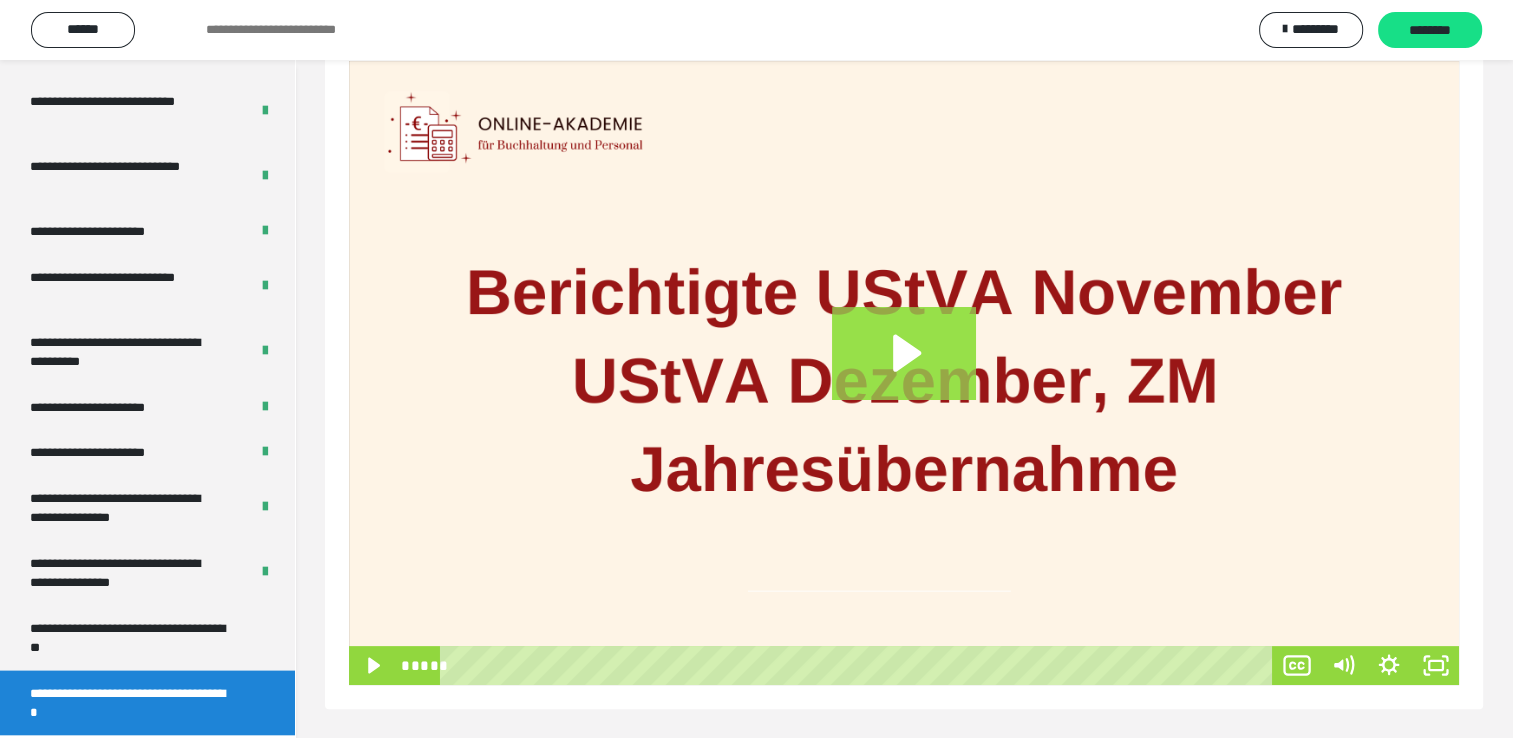 click 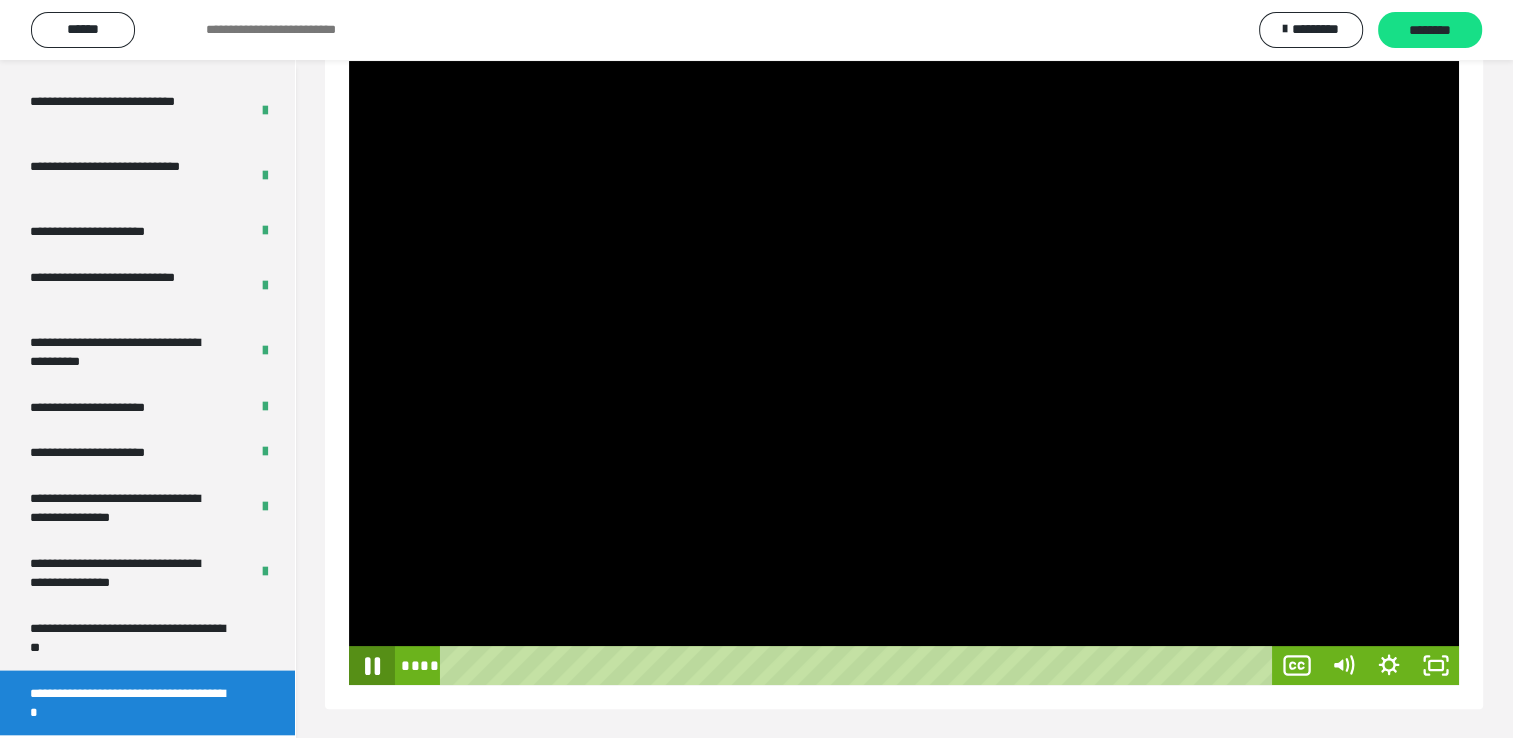 click 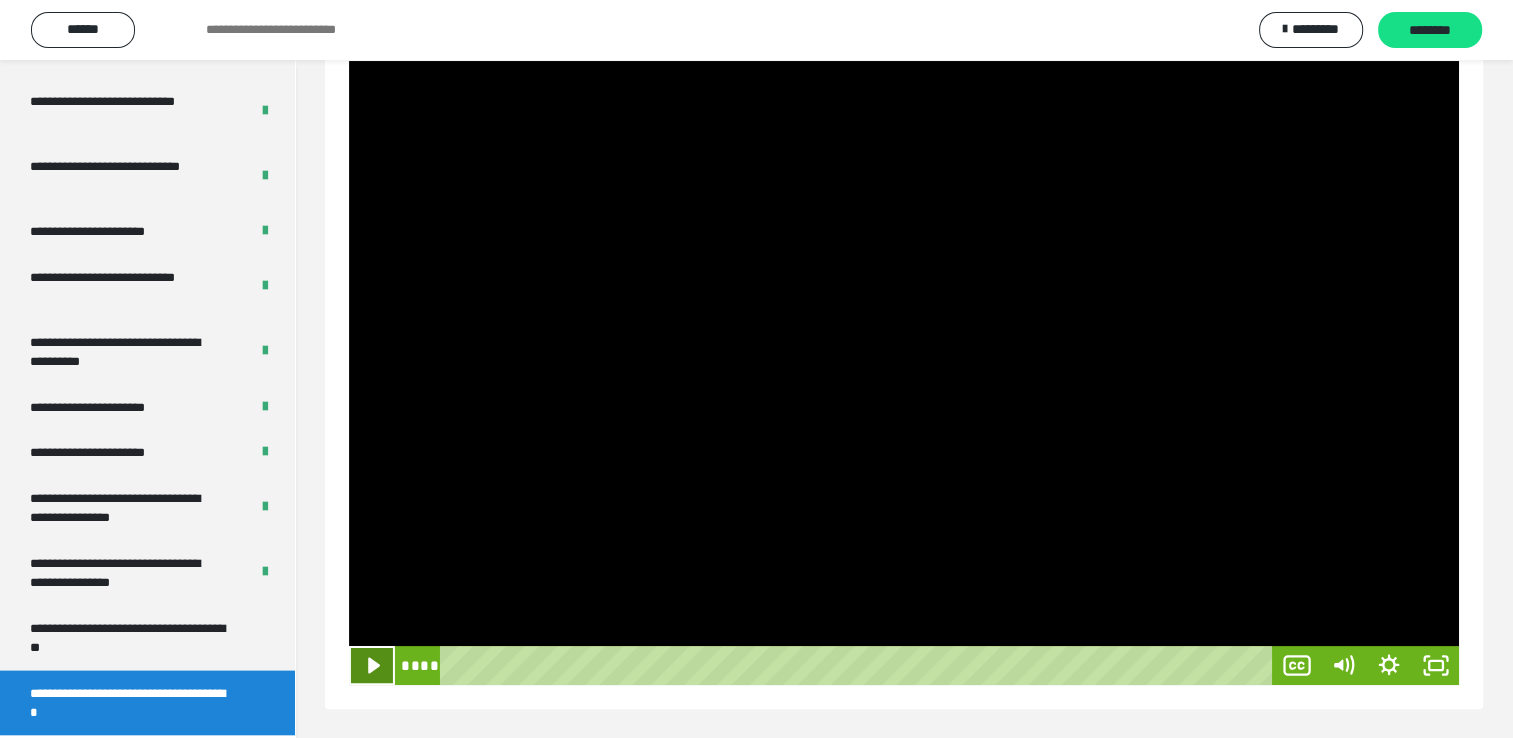 click 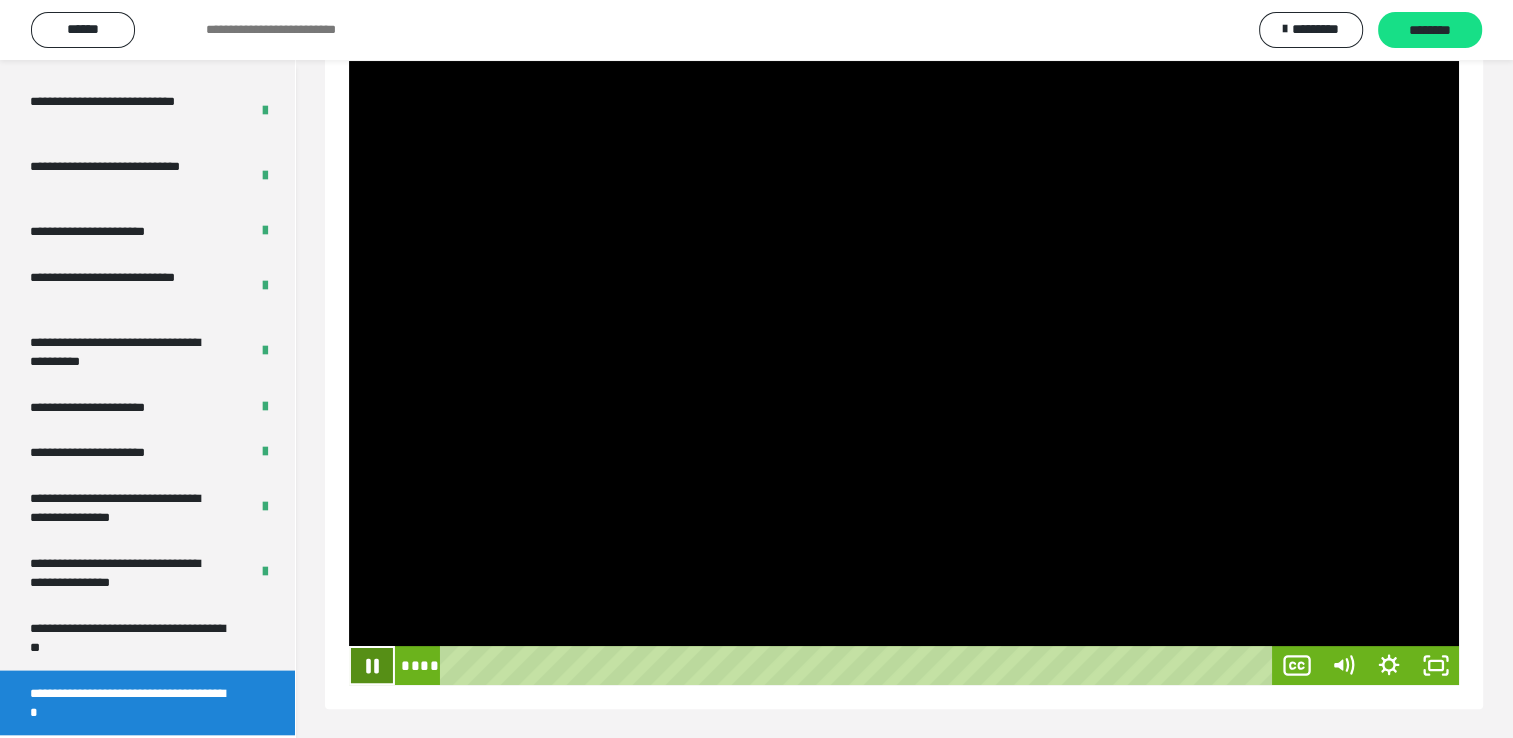 click 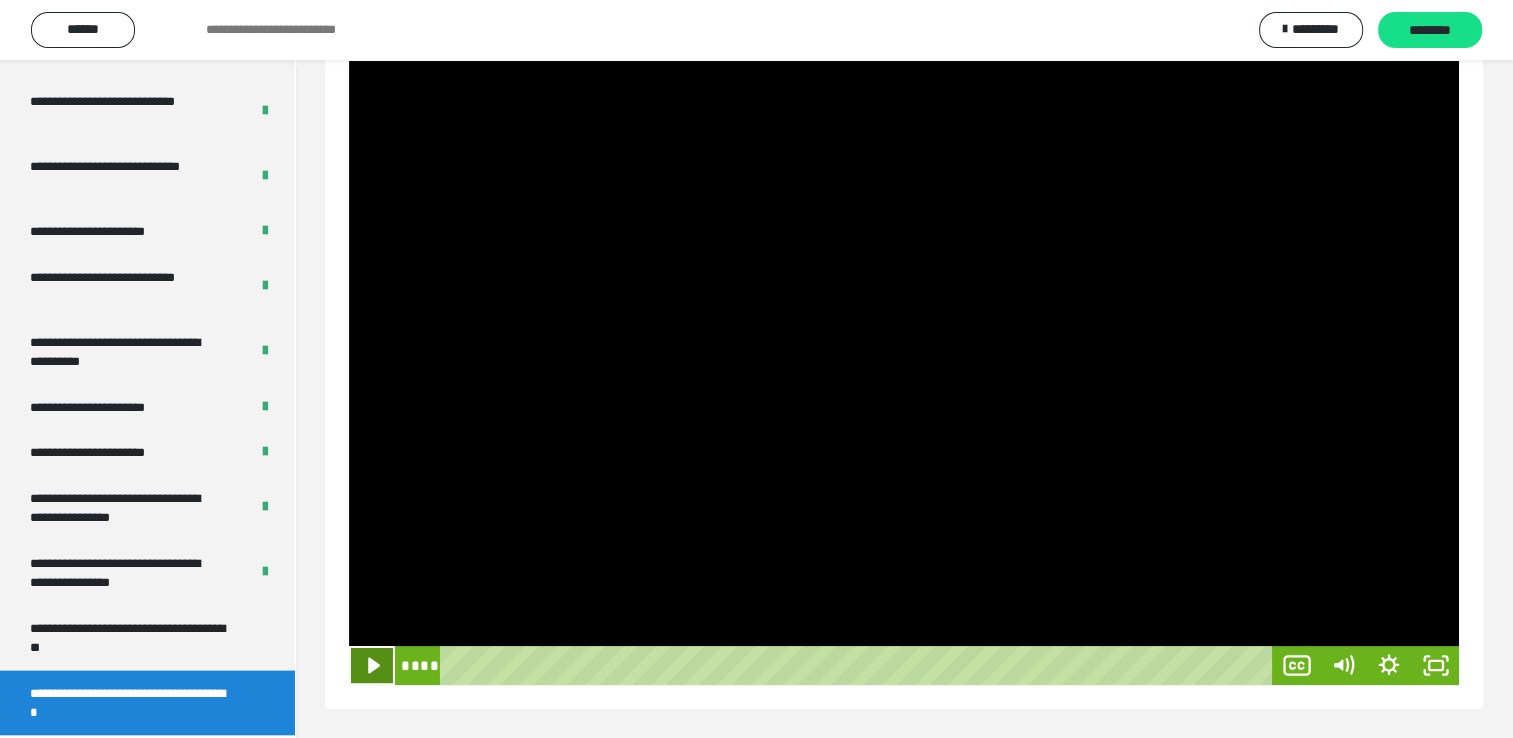 click 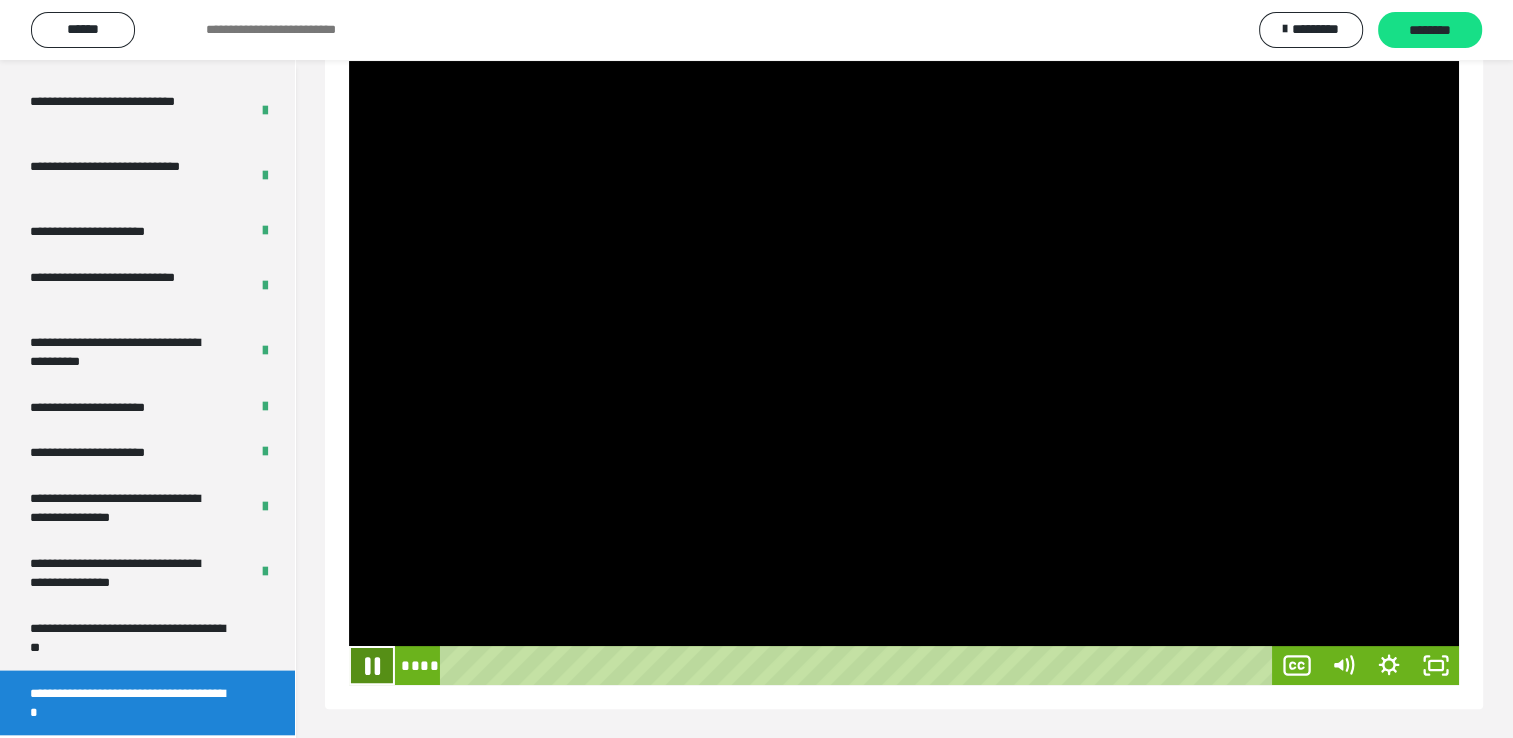 click 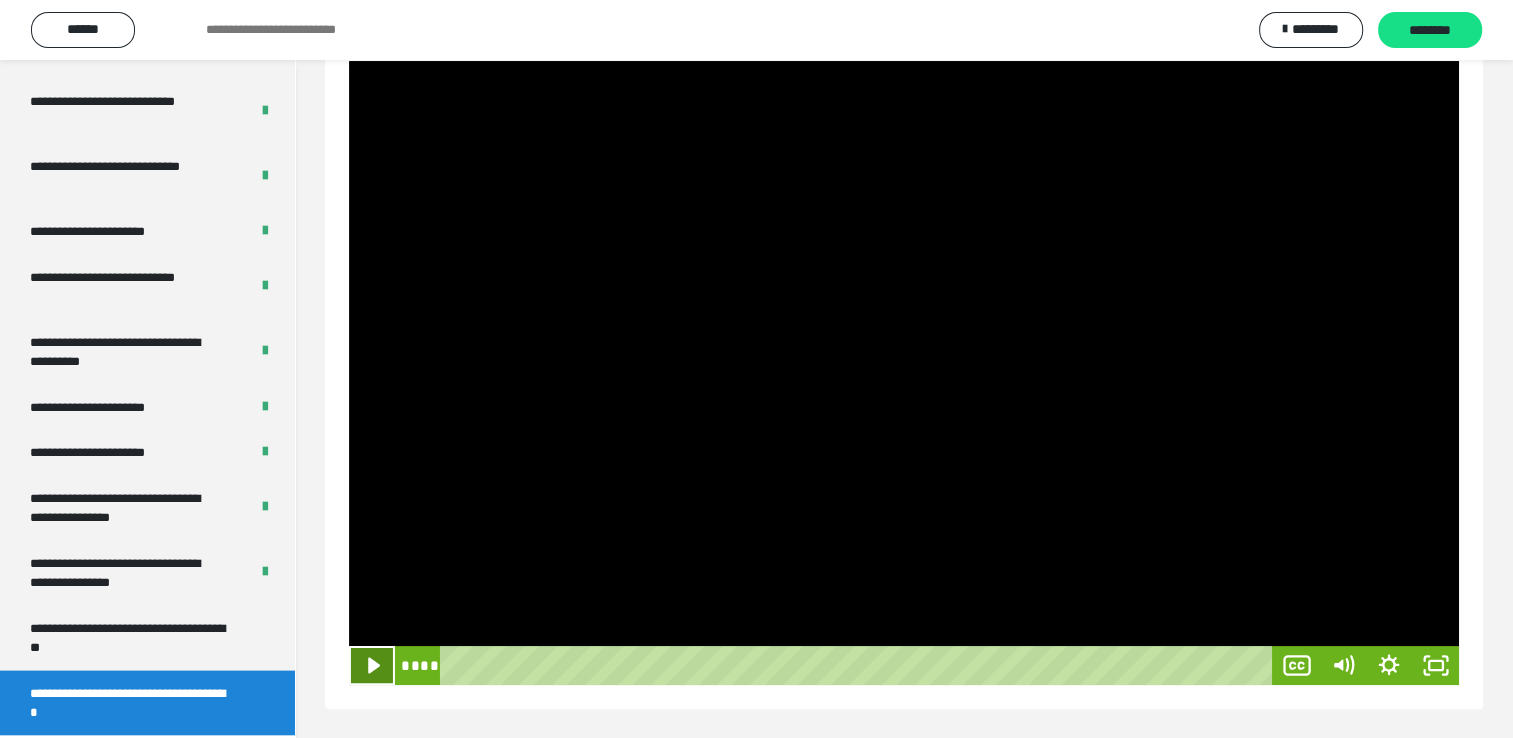 click 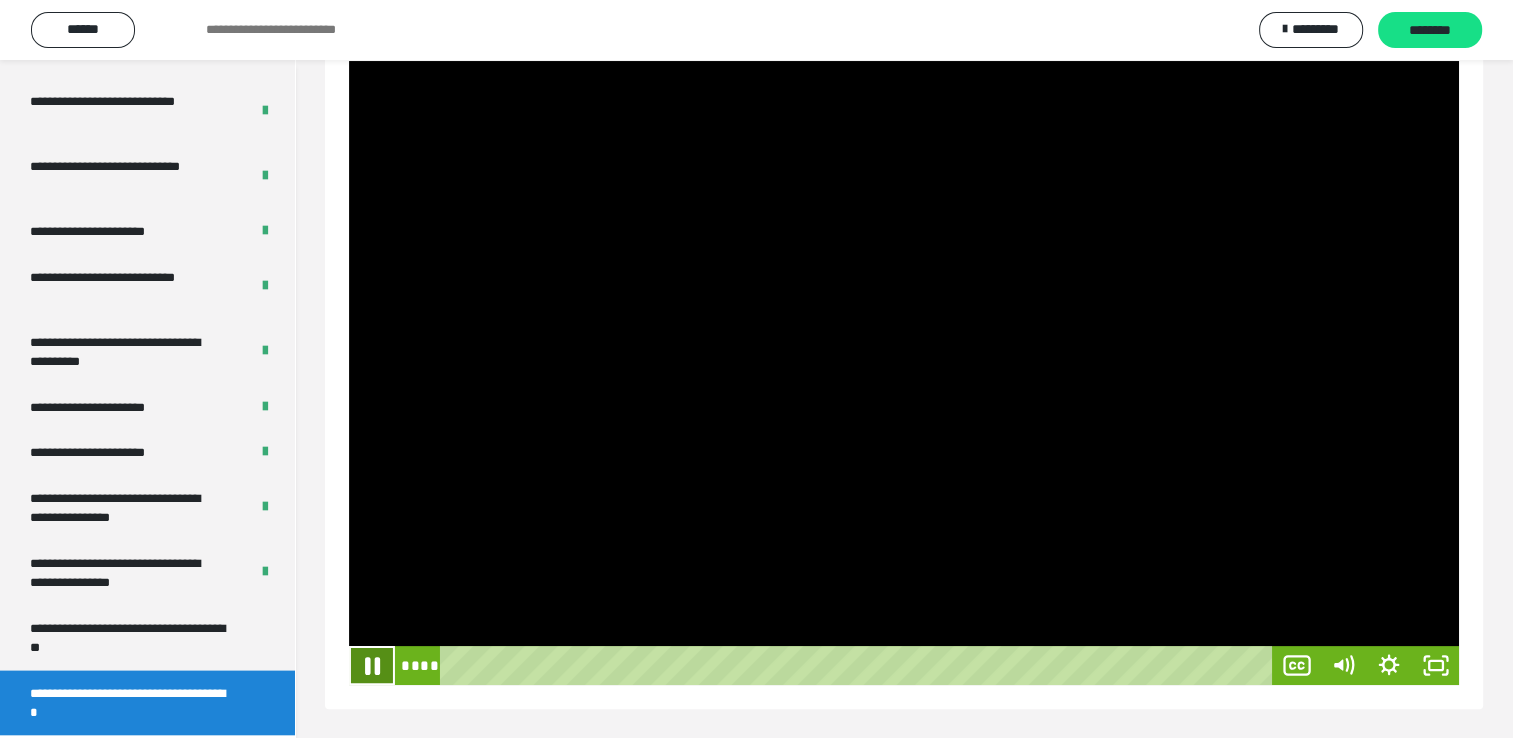 click 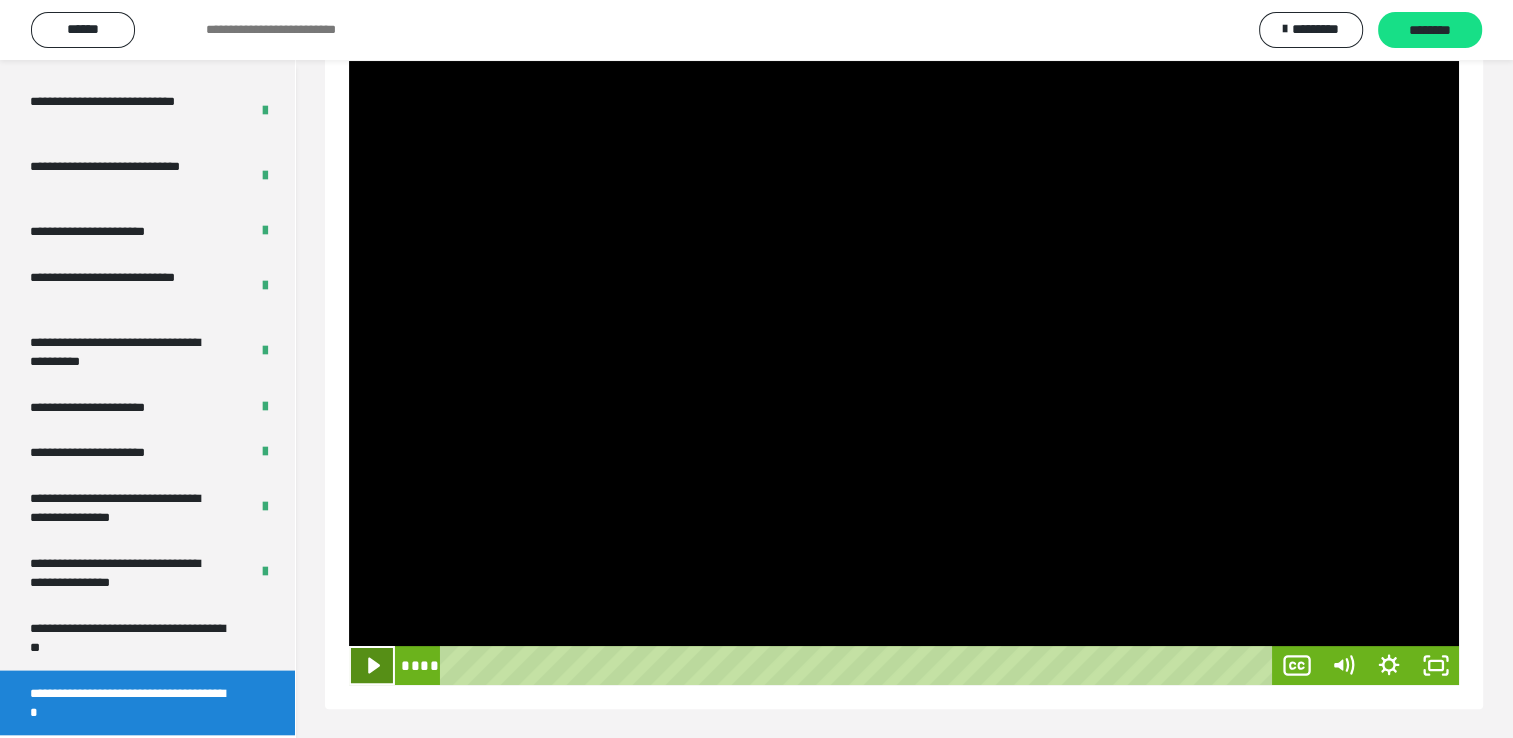 click 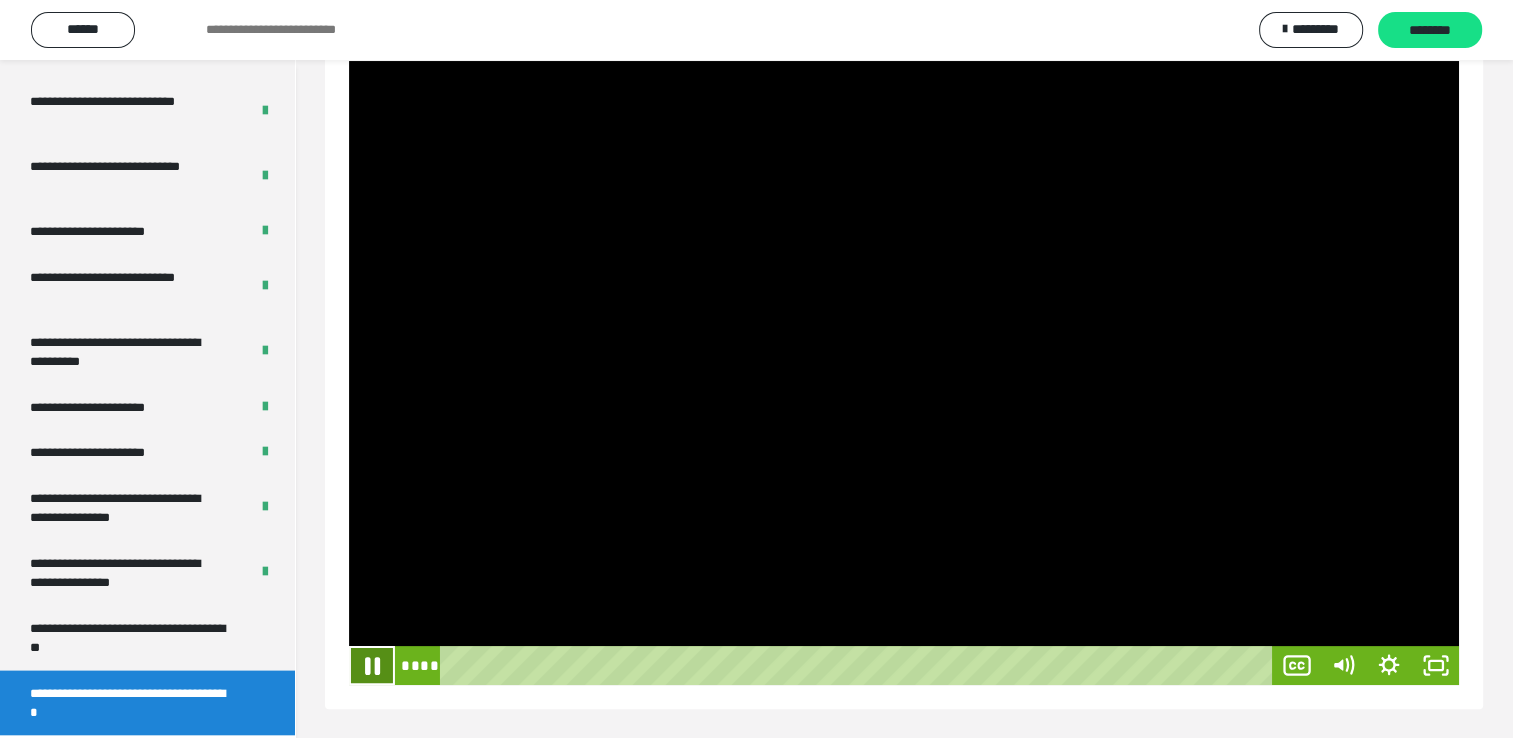 click 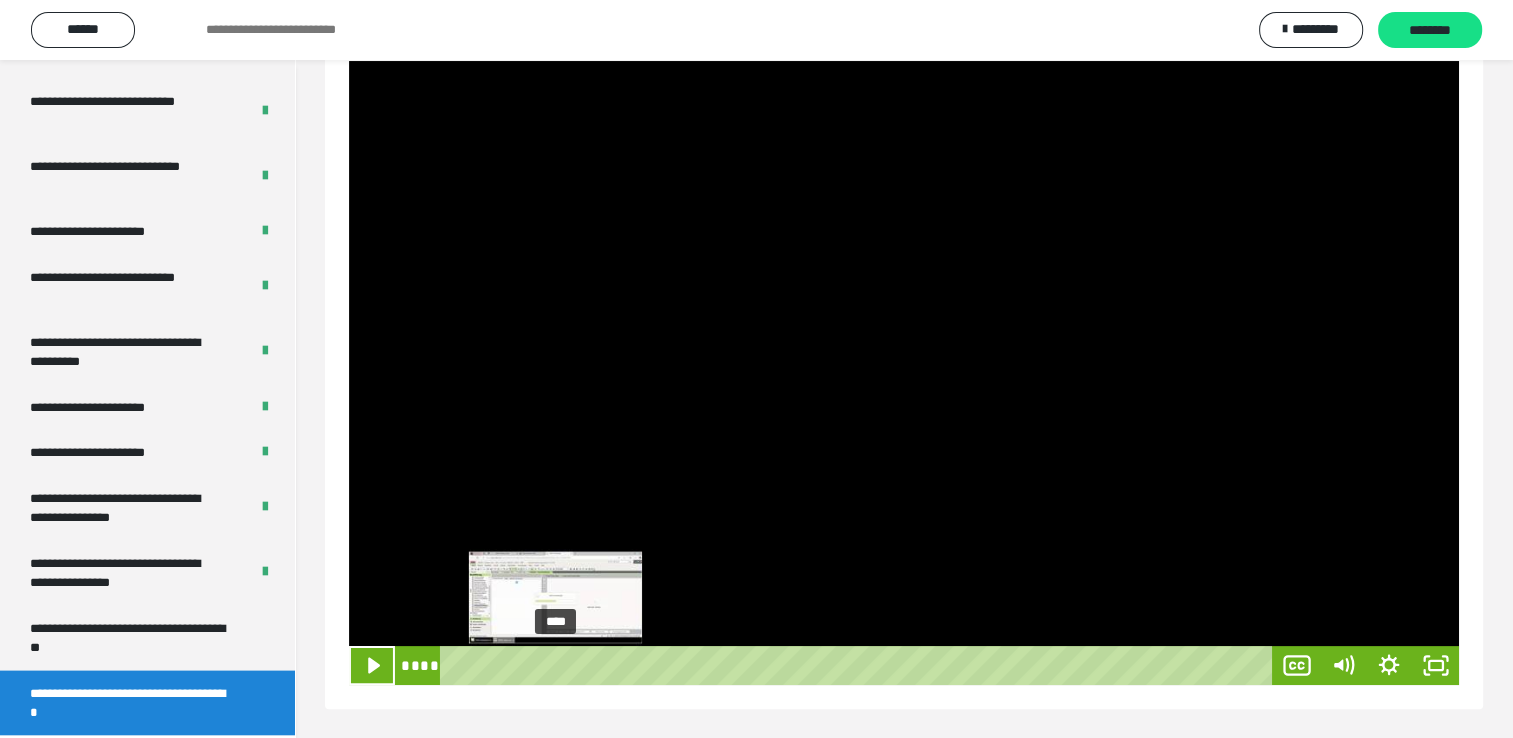 click on "****" at bounding box center (860, 665) 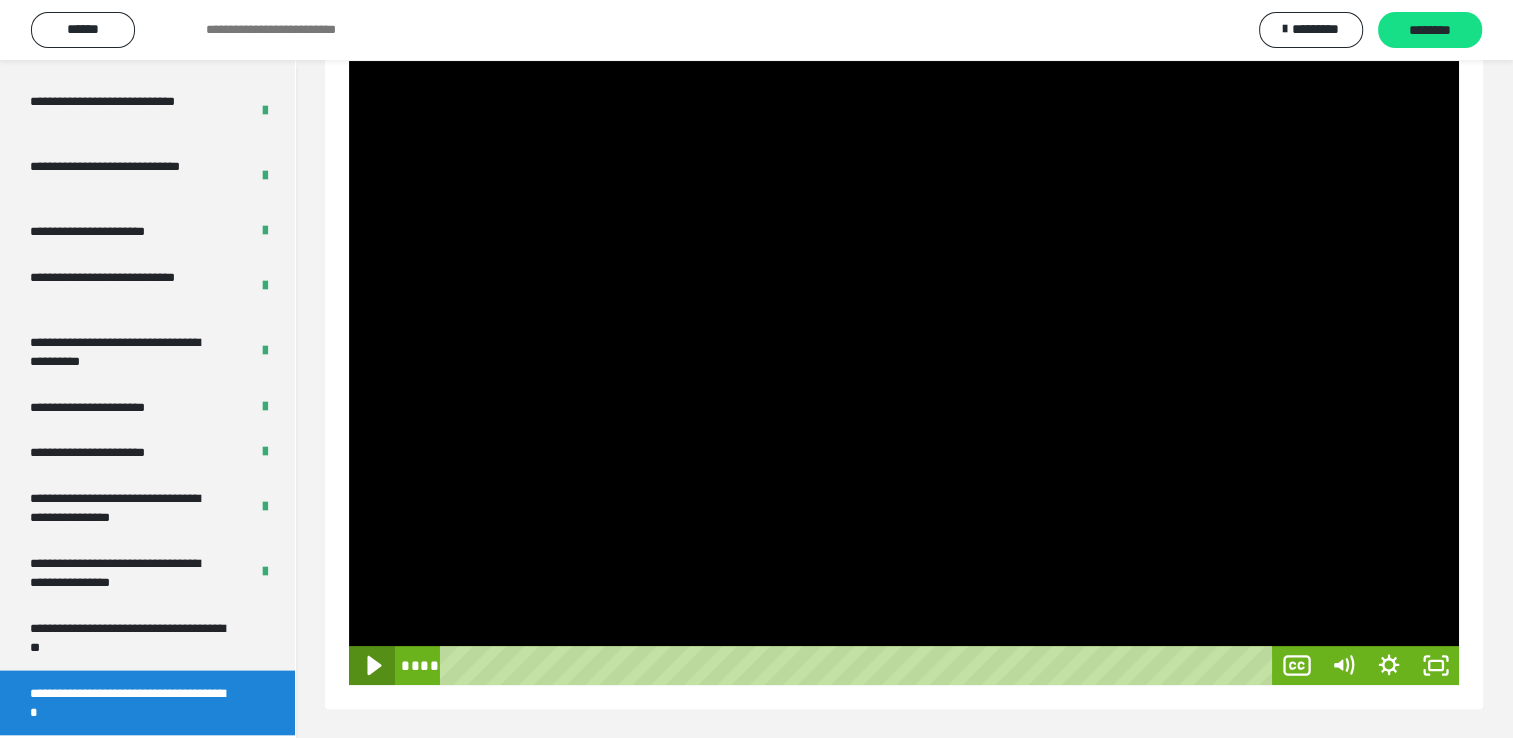 click 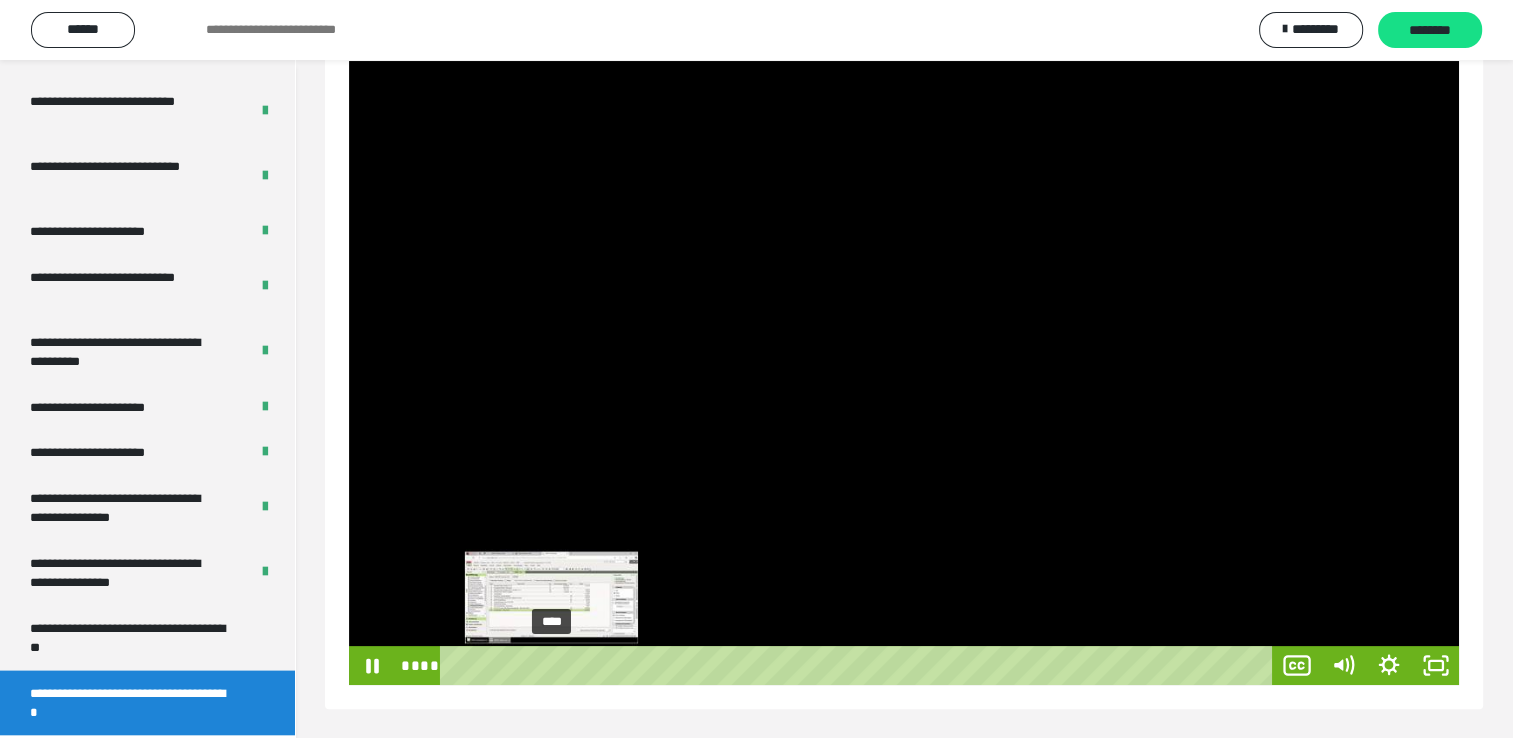 click on "****" at bounding box center (860, 665) 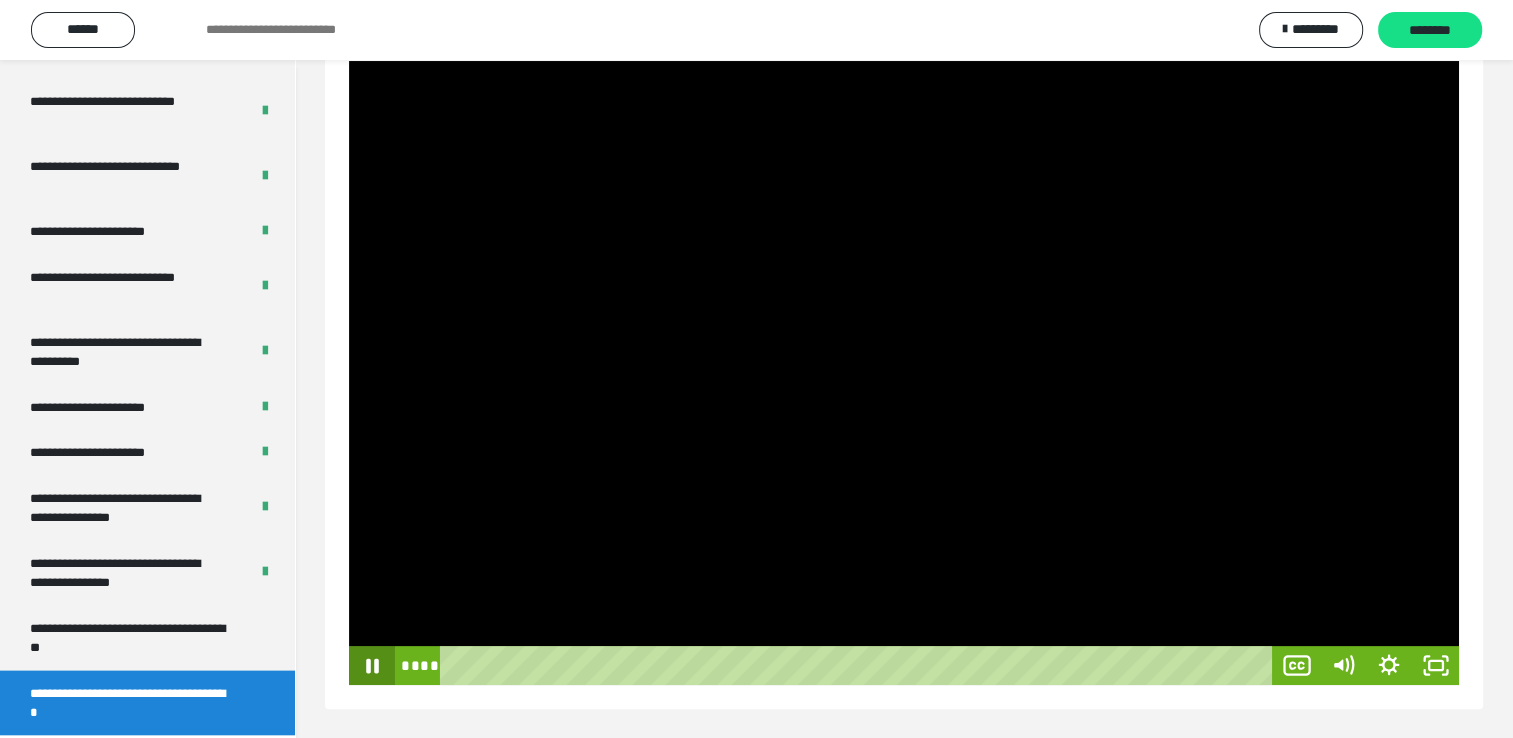 click 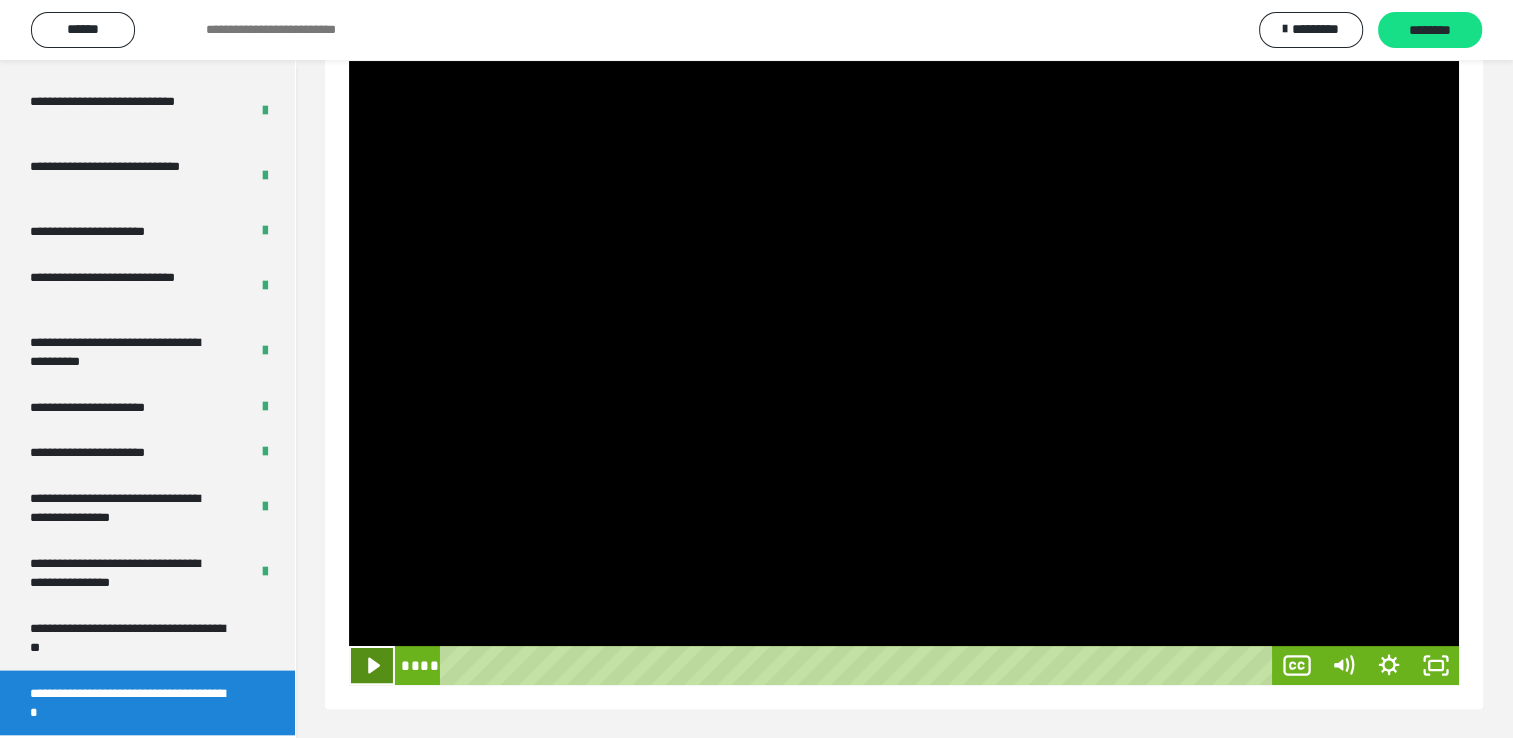 click 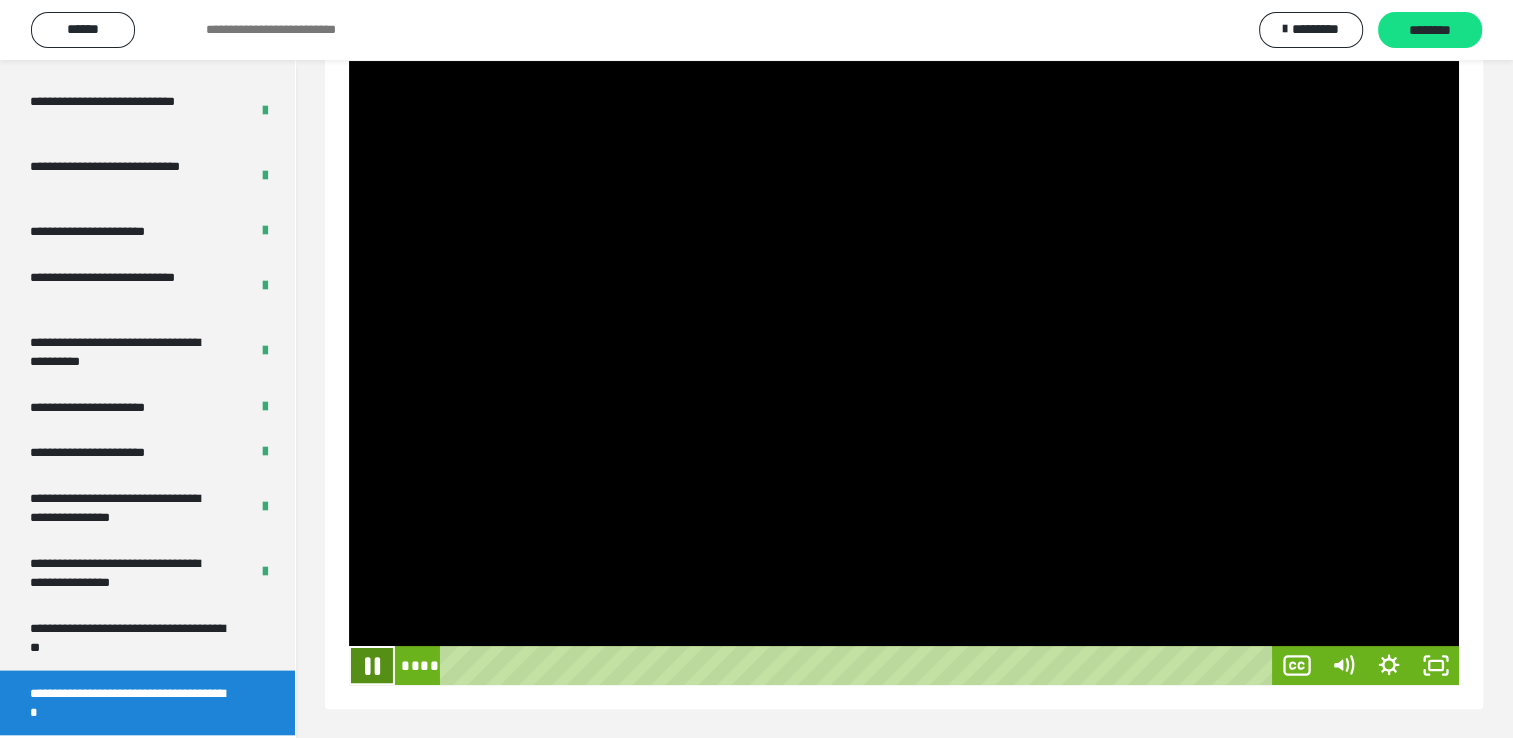 click 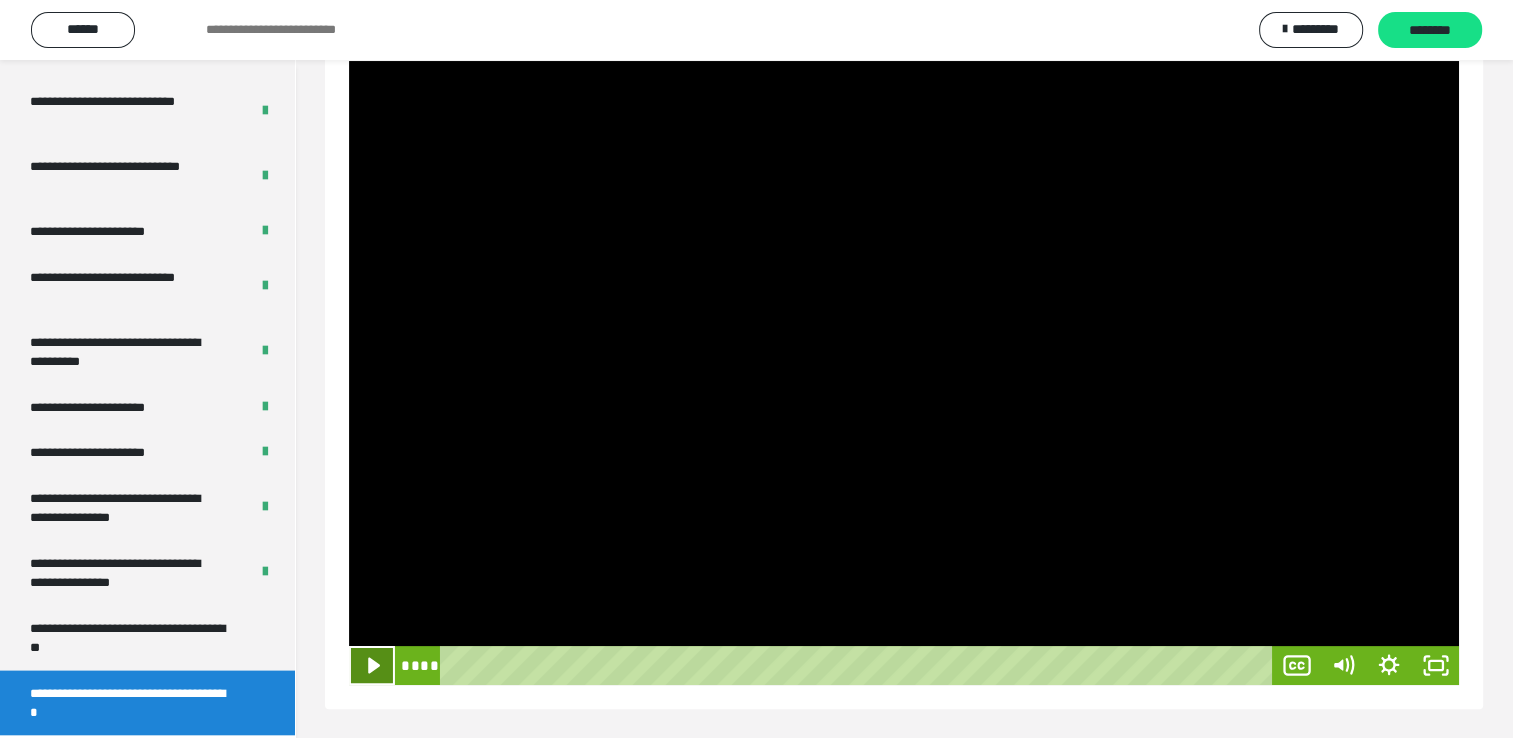 click 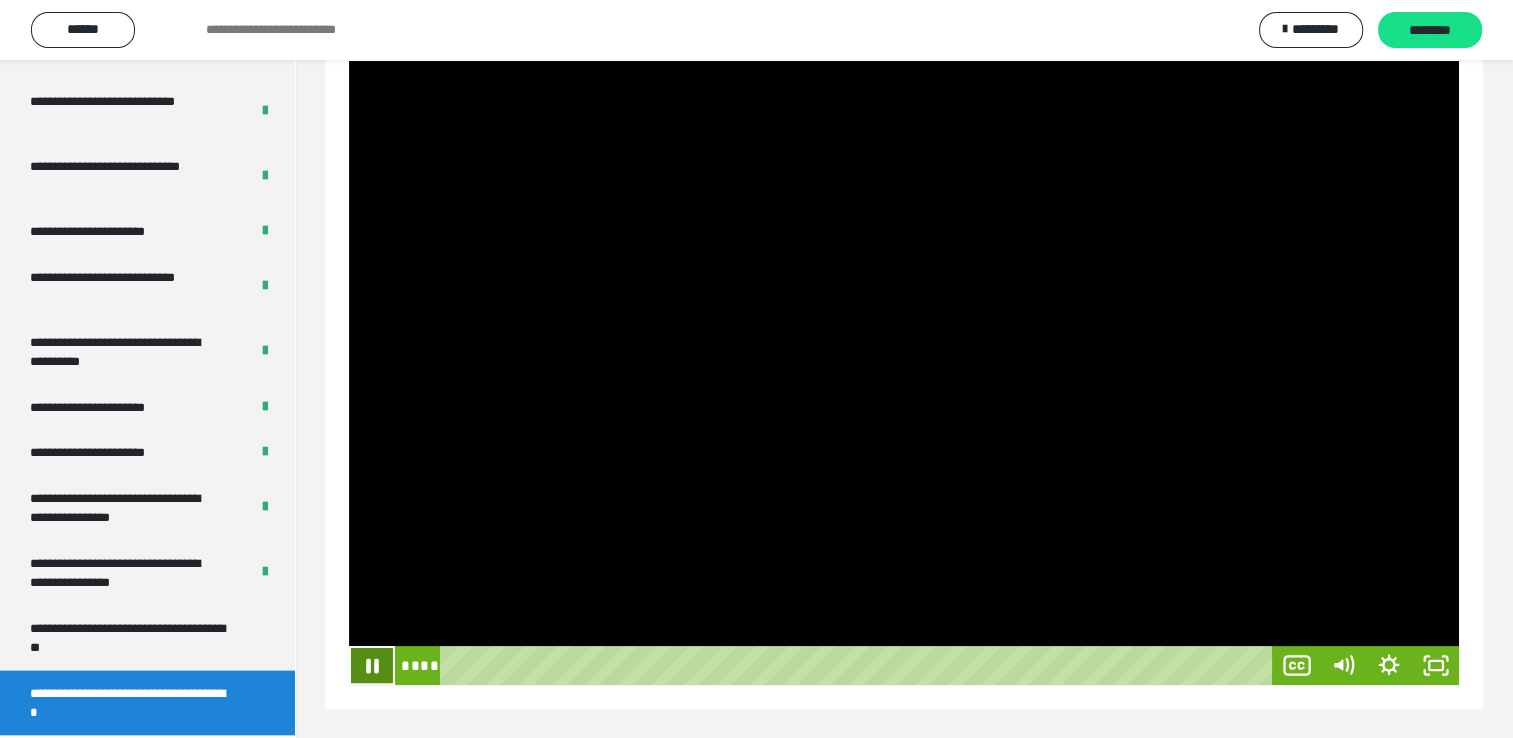 click 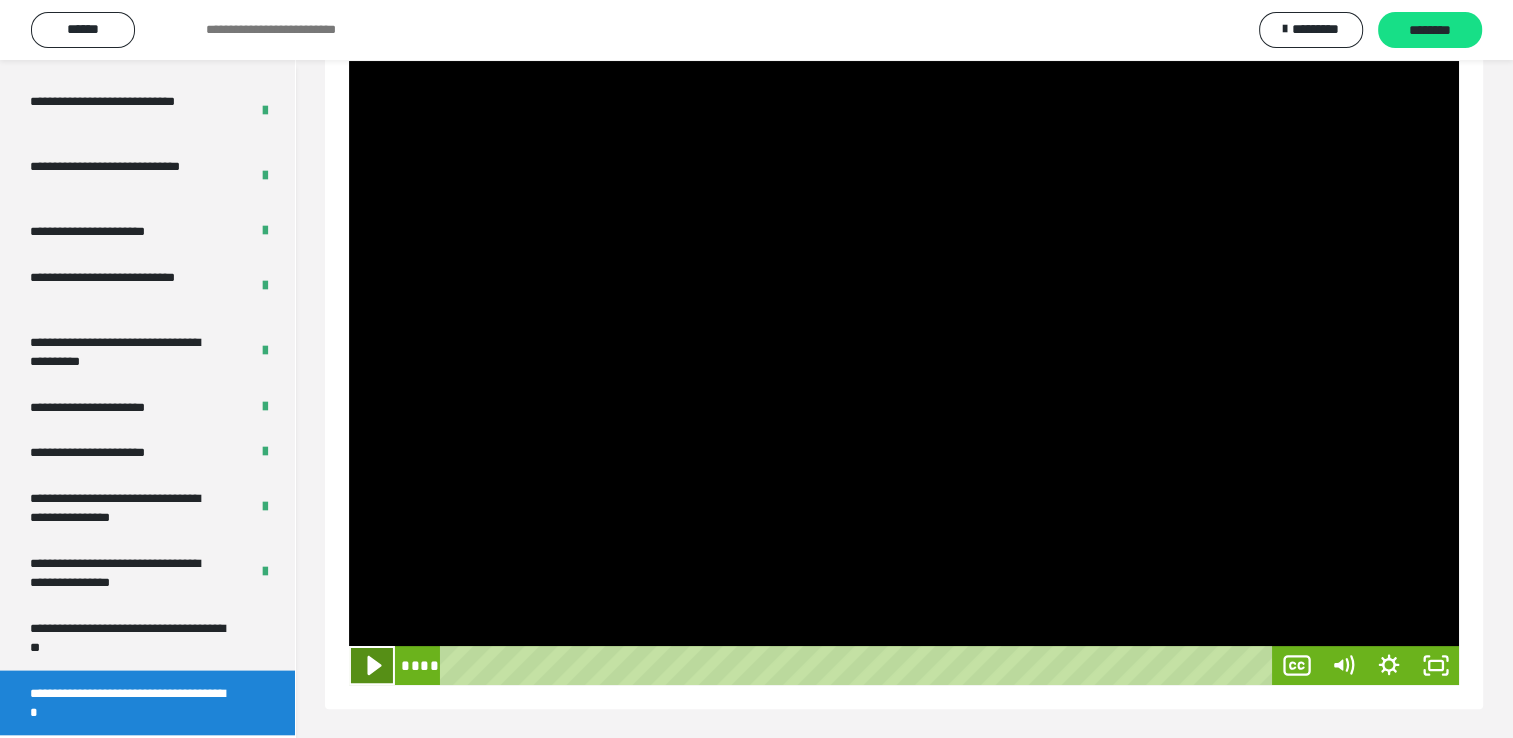 click 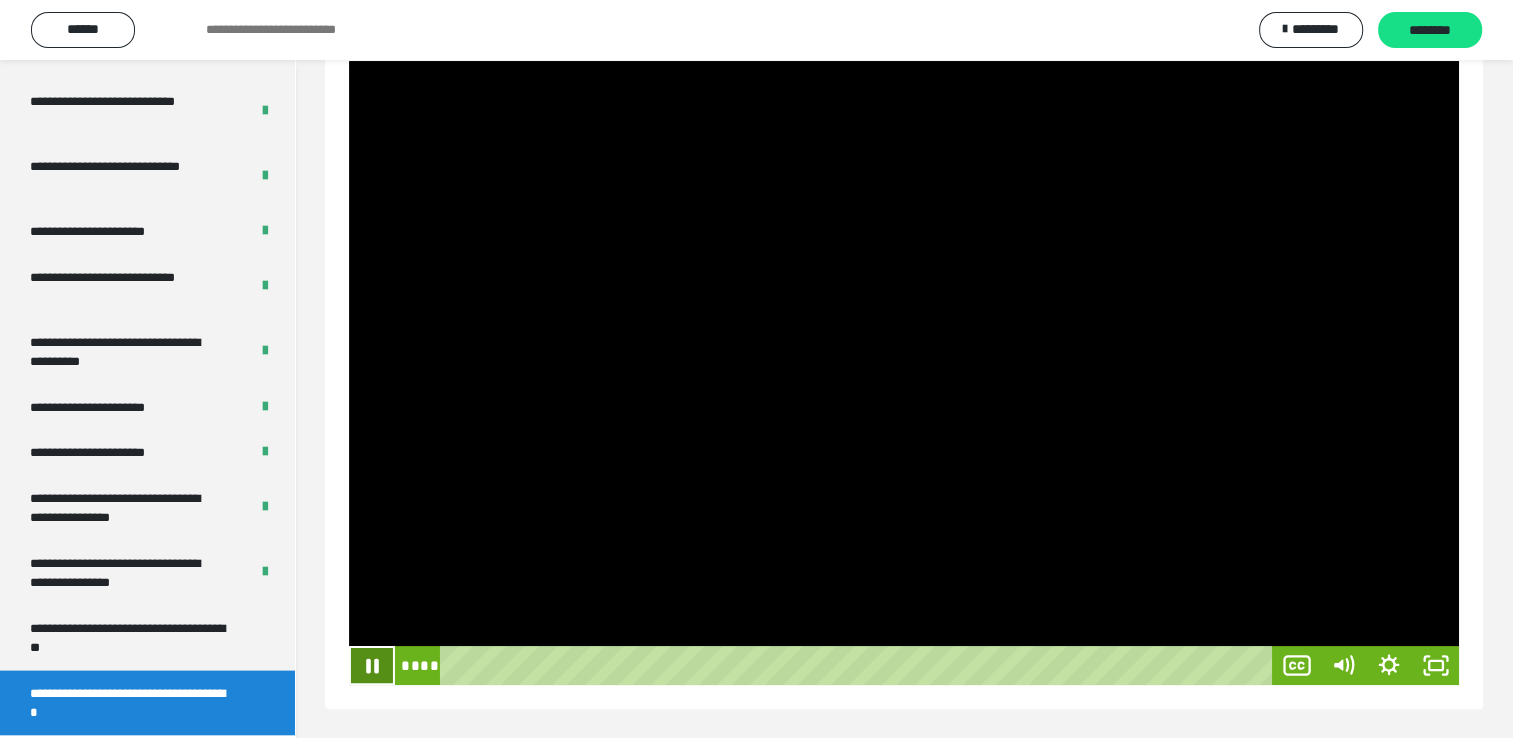 click 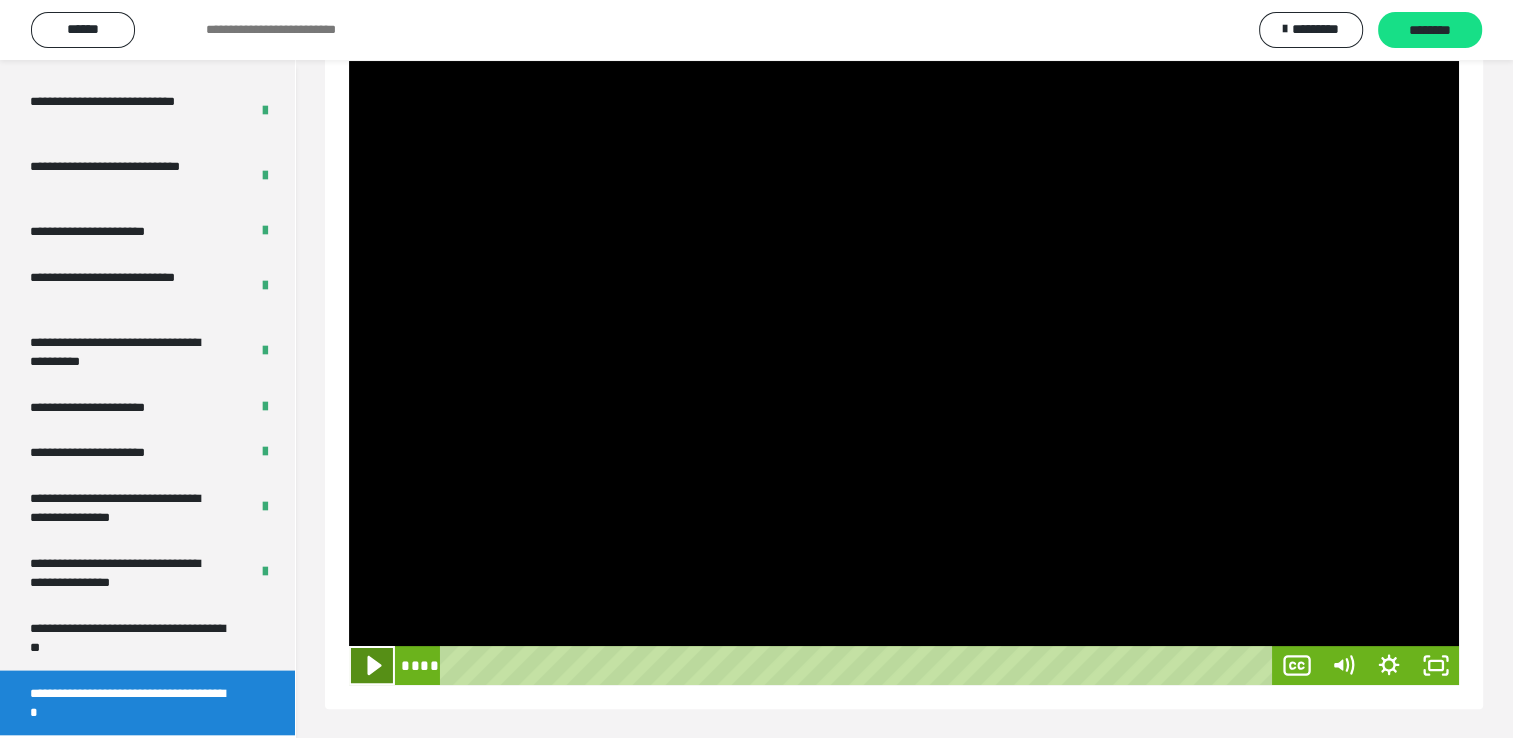 click 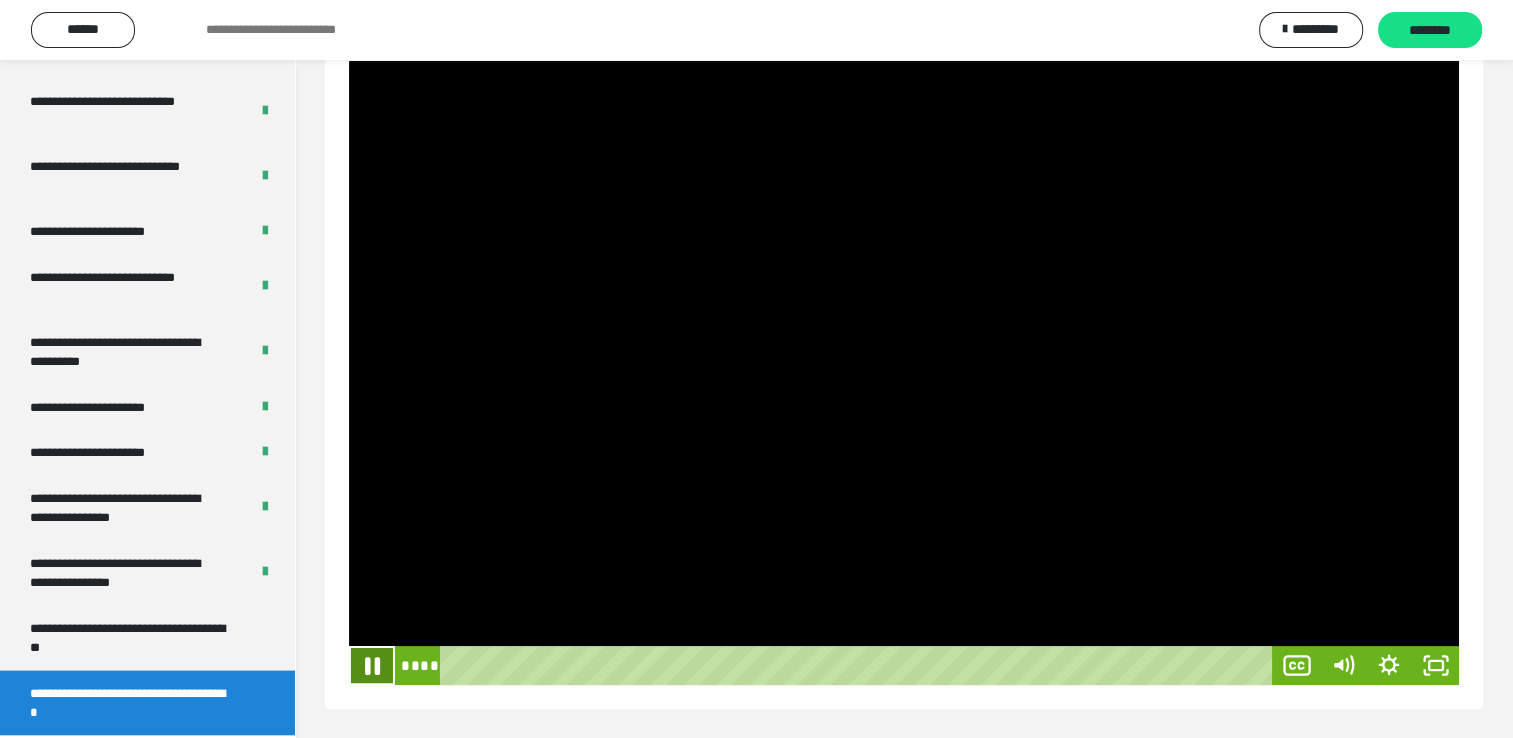 click 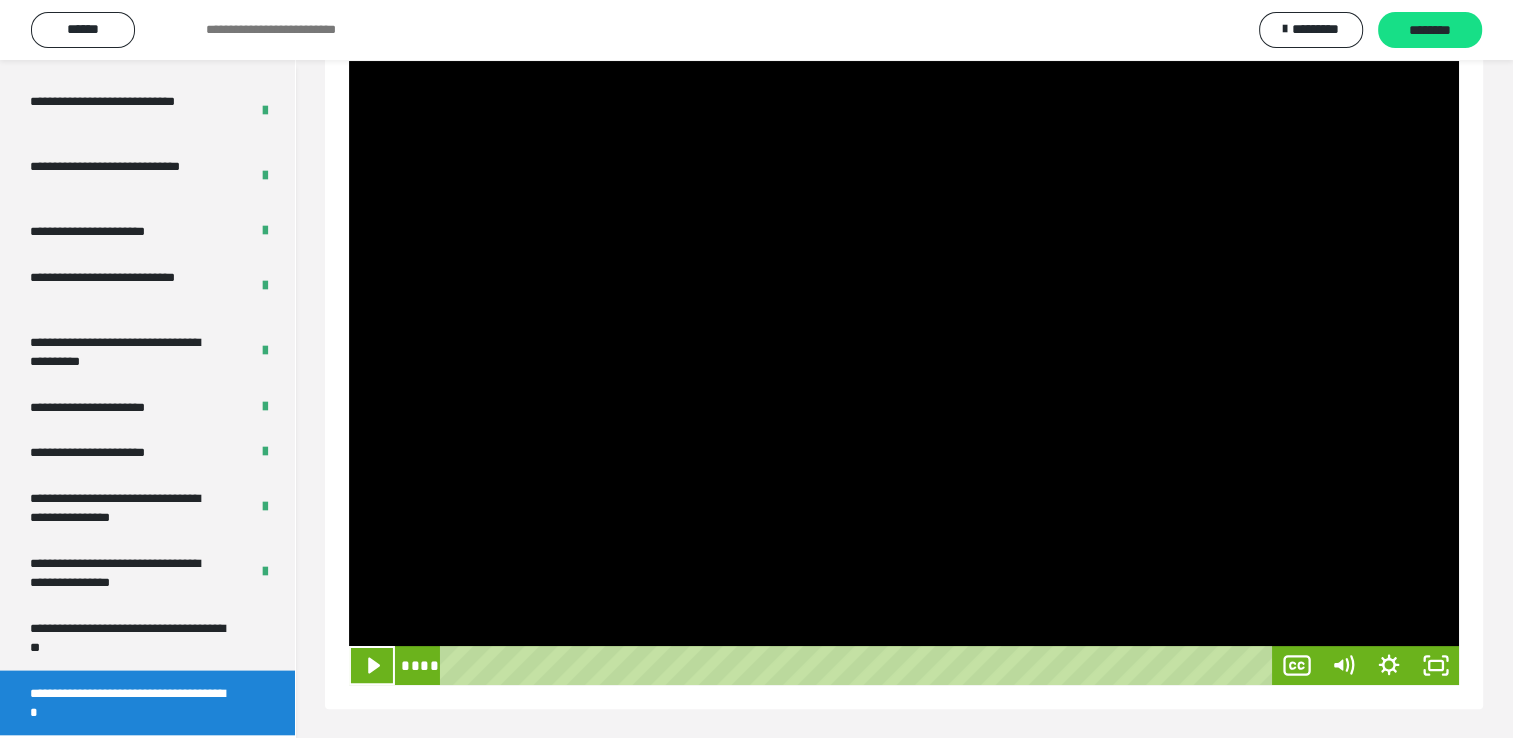 click on "**********" at bounding box center (904, 251) 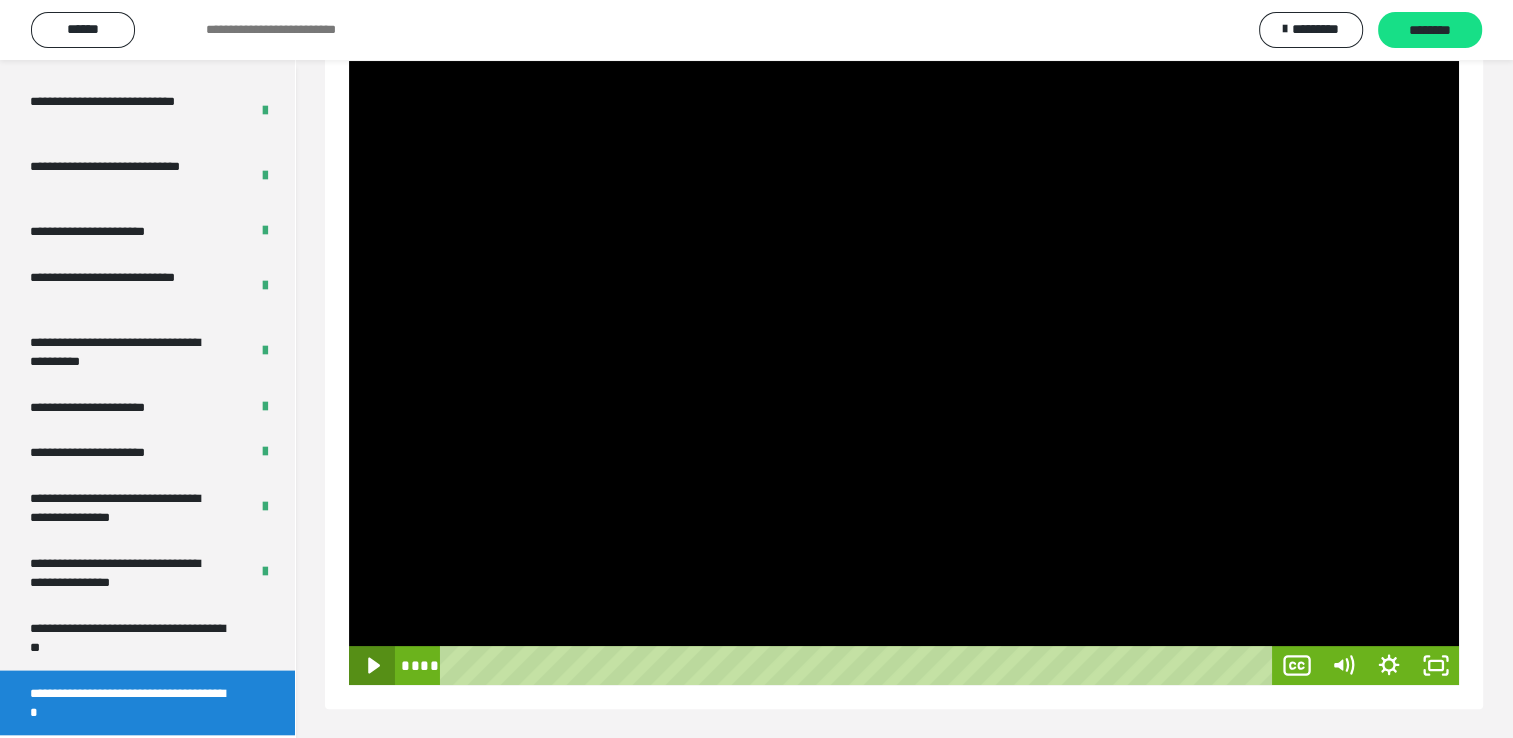 click 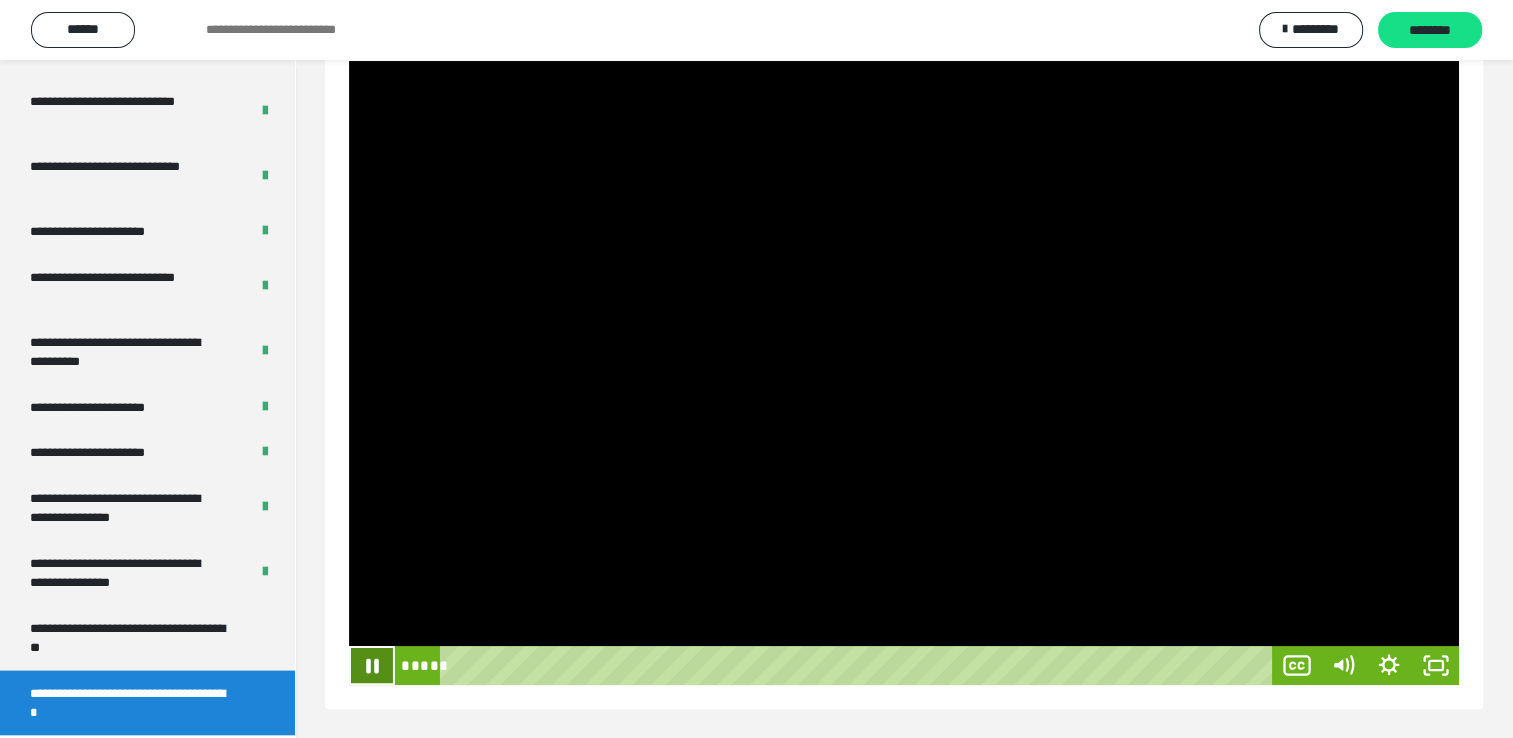 drag, startPoint x: 382, startPoint y: 669, endPoint x: 358, endPoint y: 634, distance: 42.43819 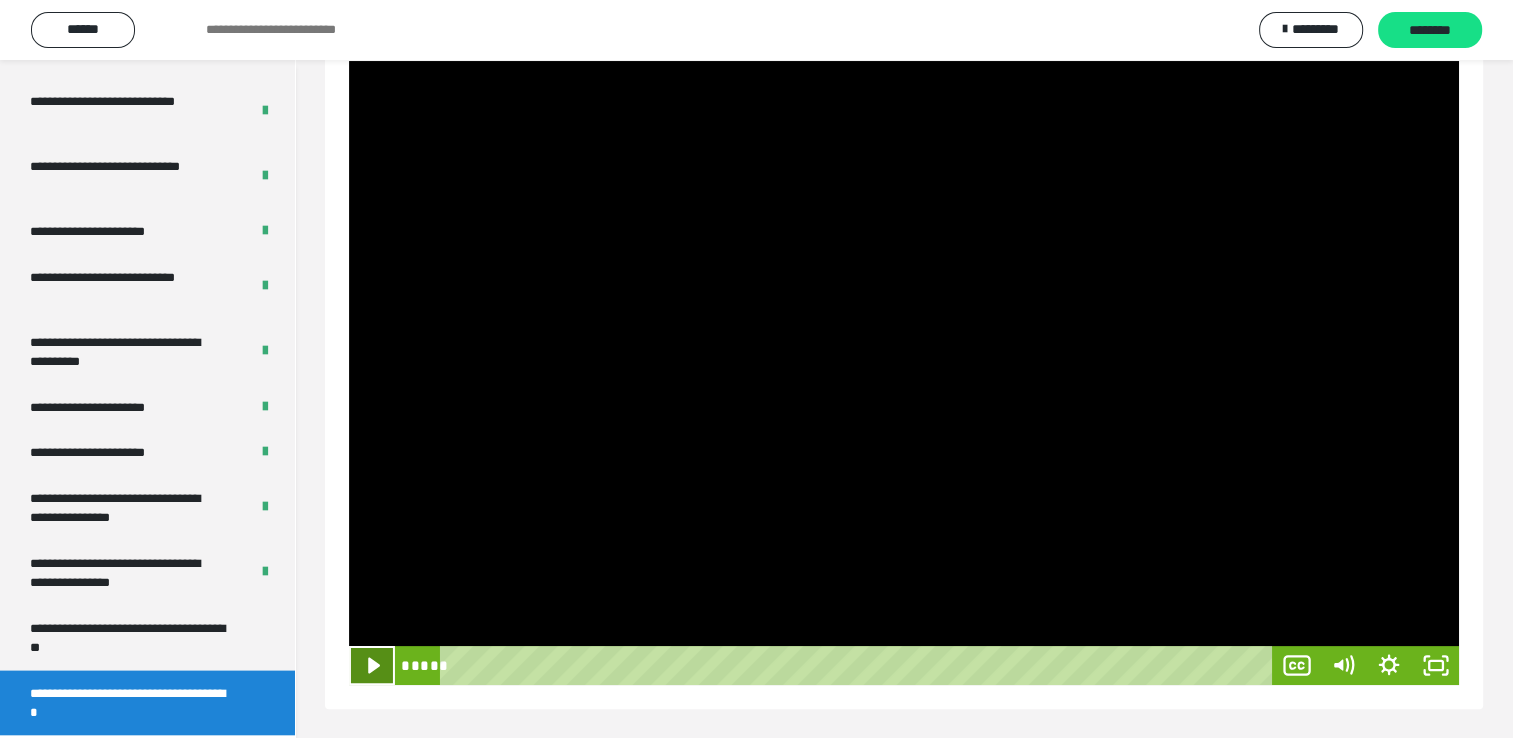 click 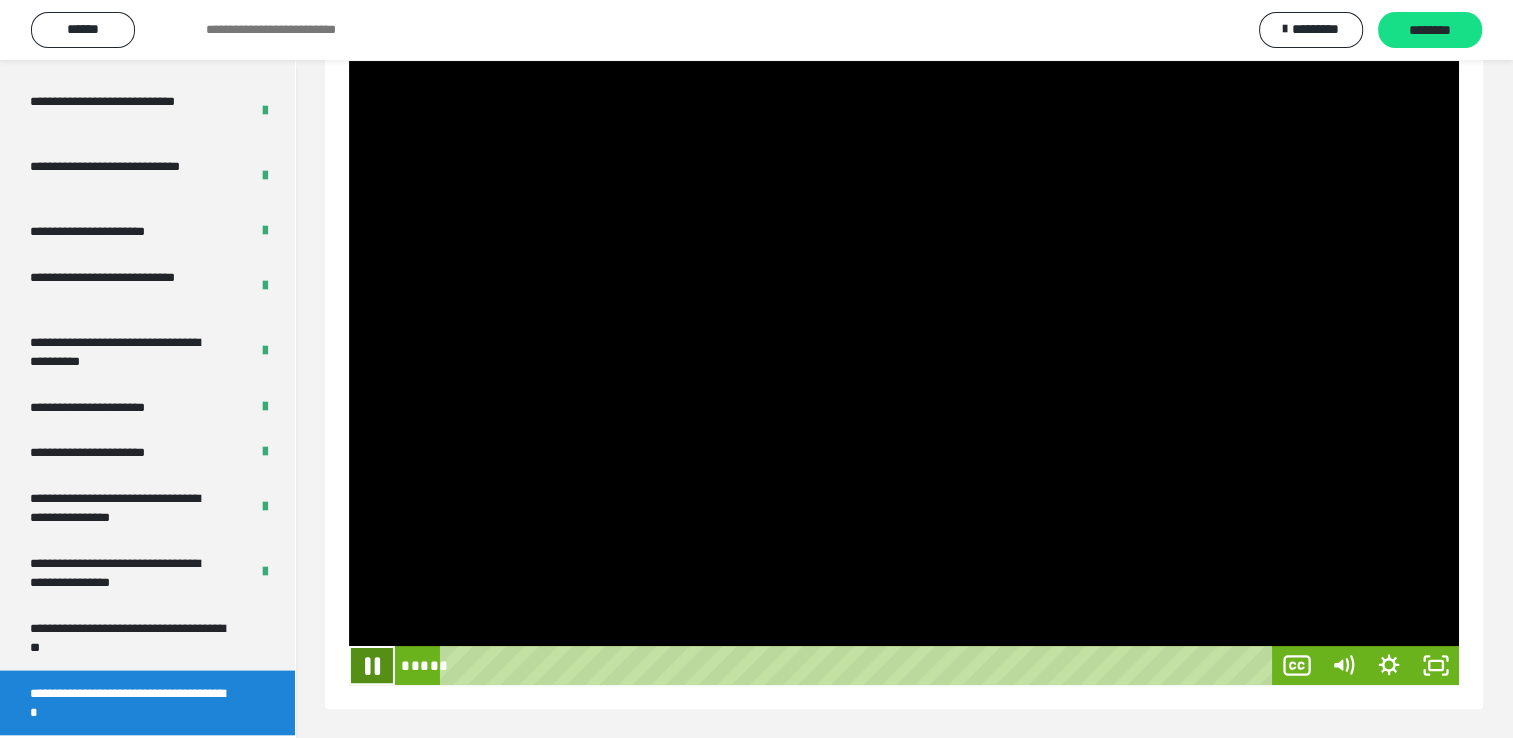 click 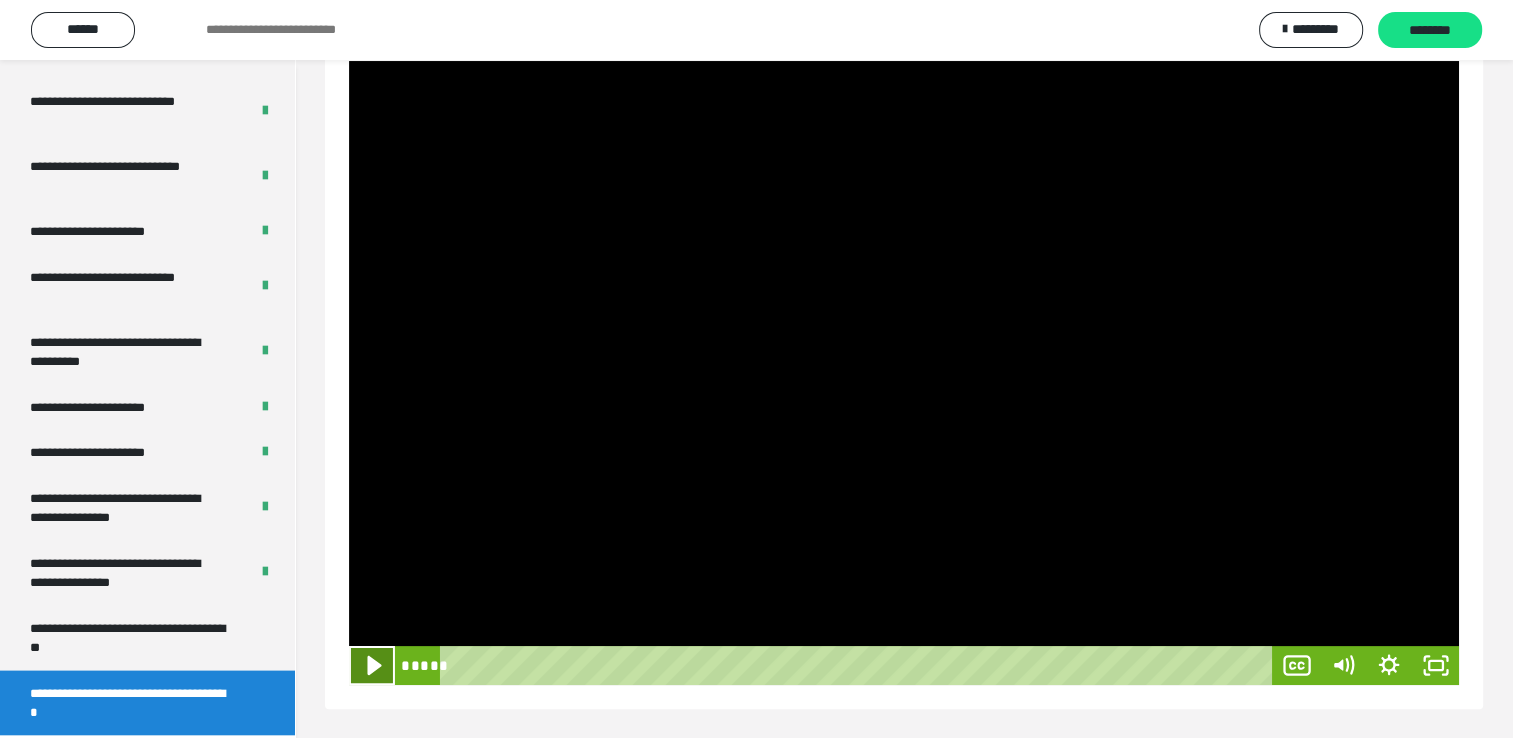 click 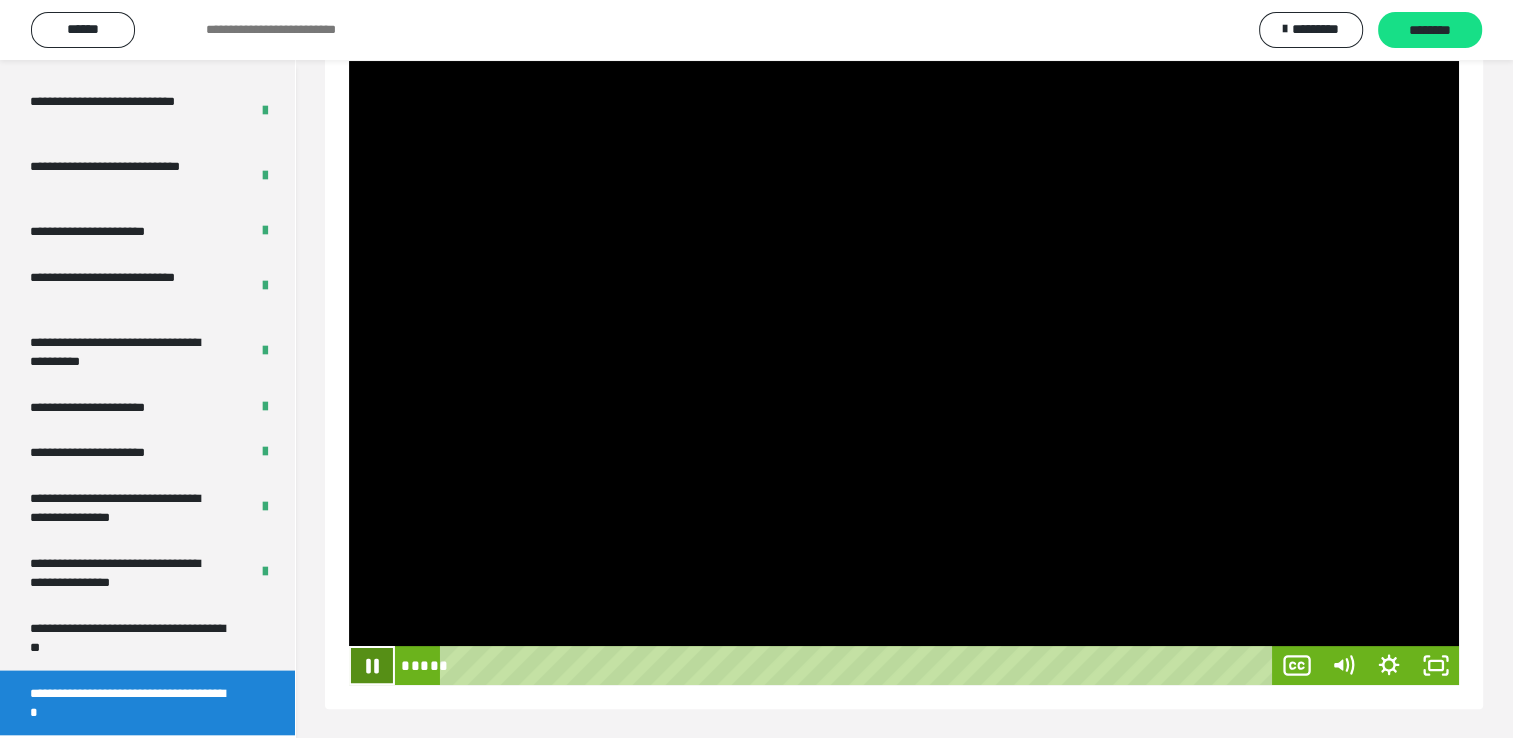 click 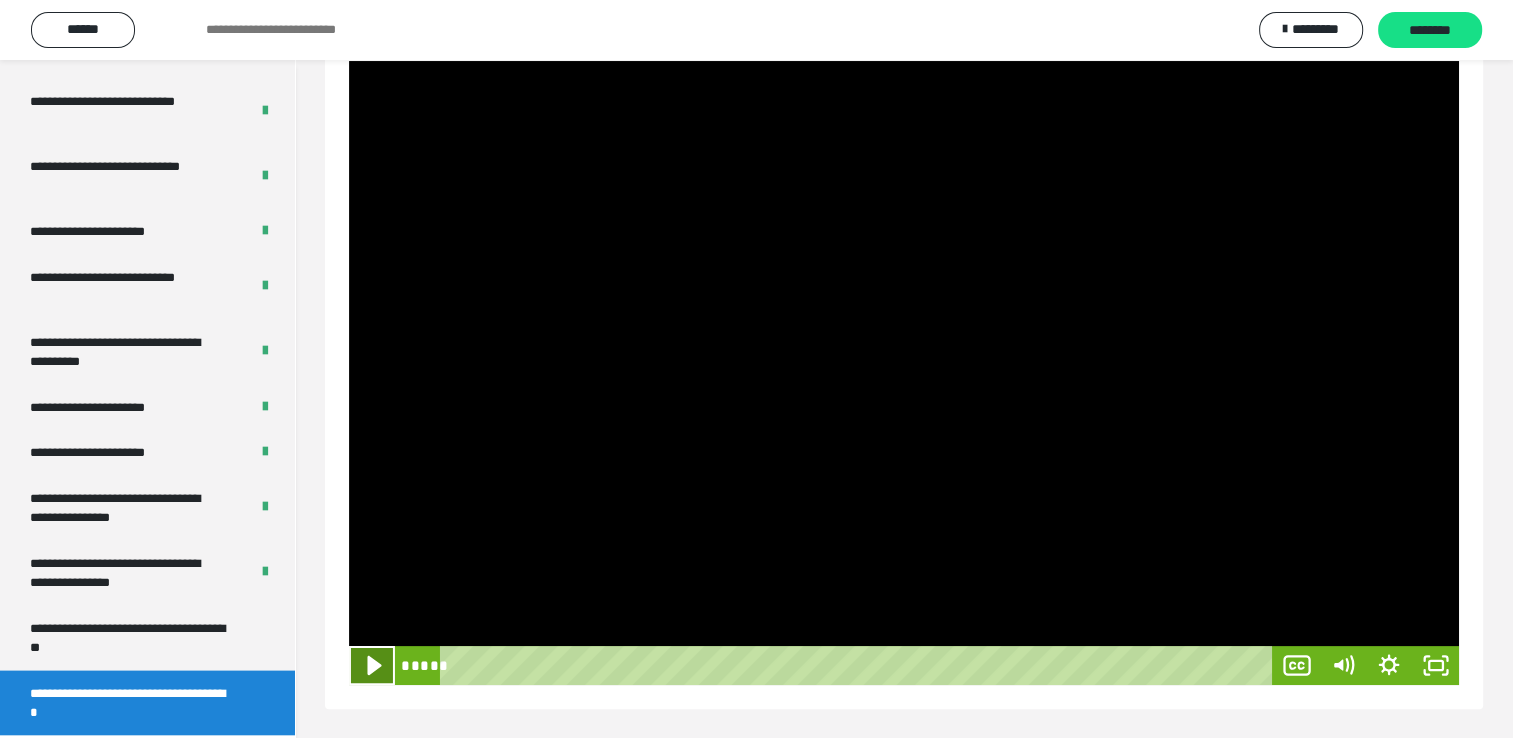 click 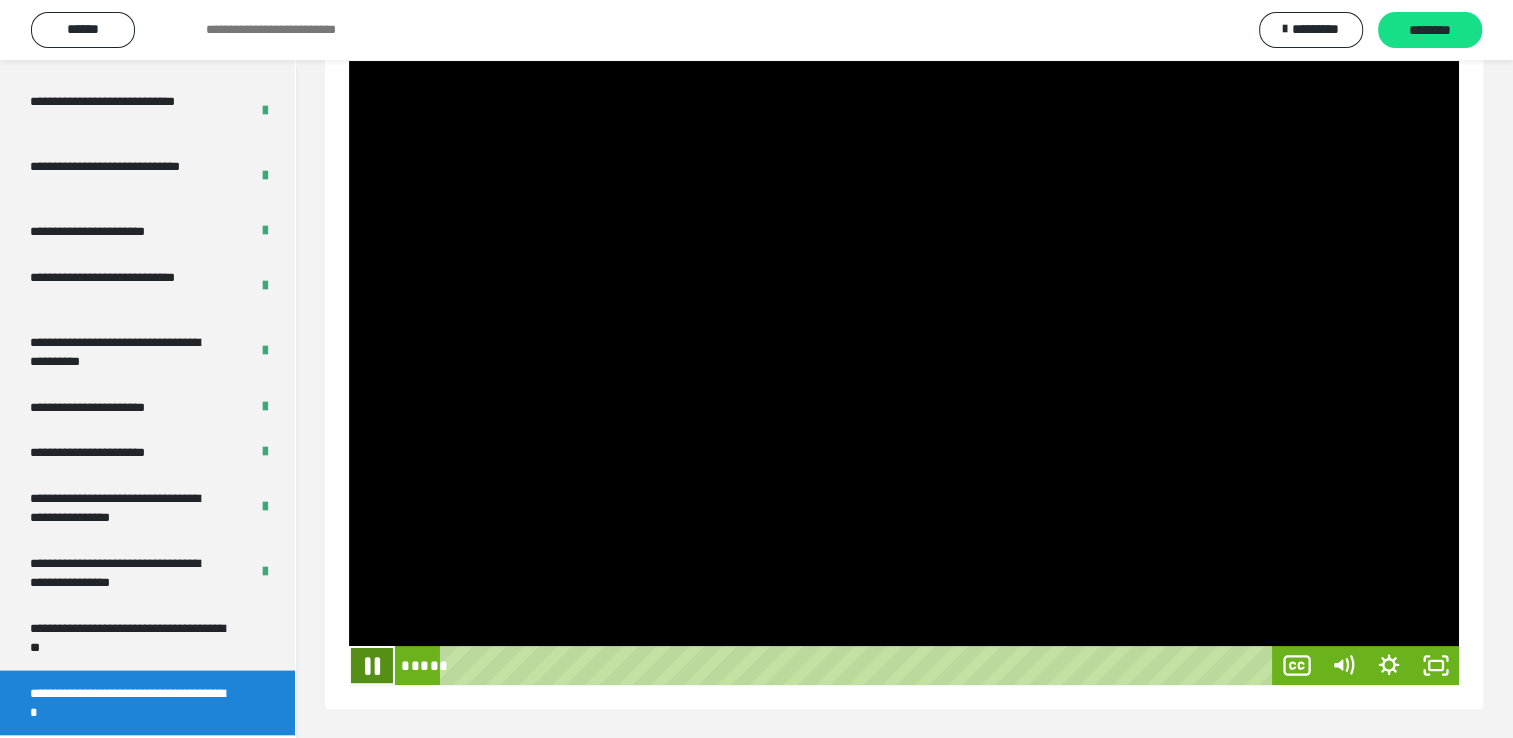 click 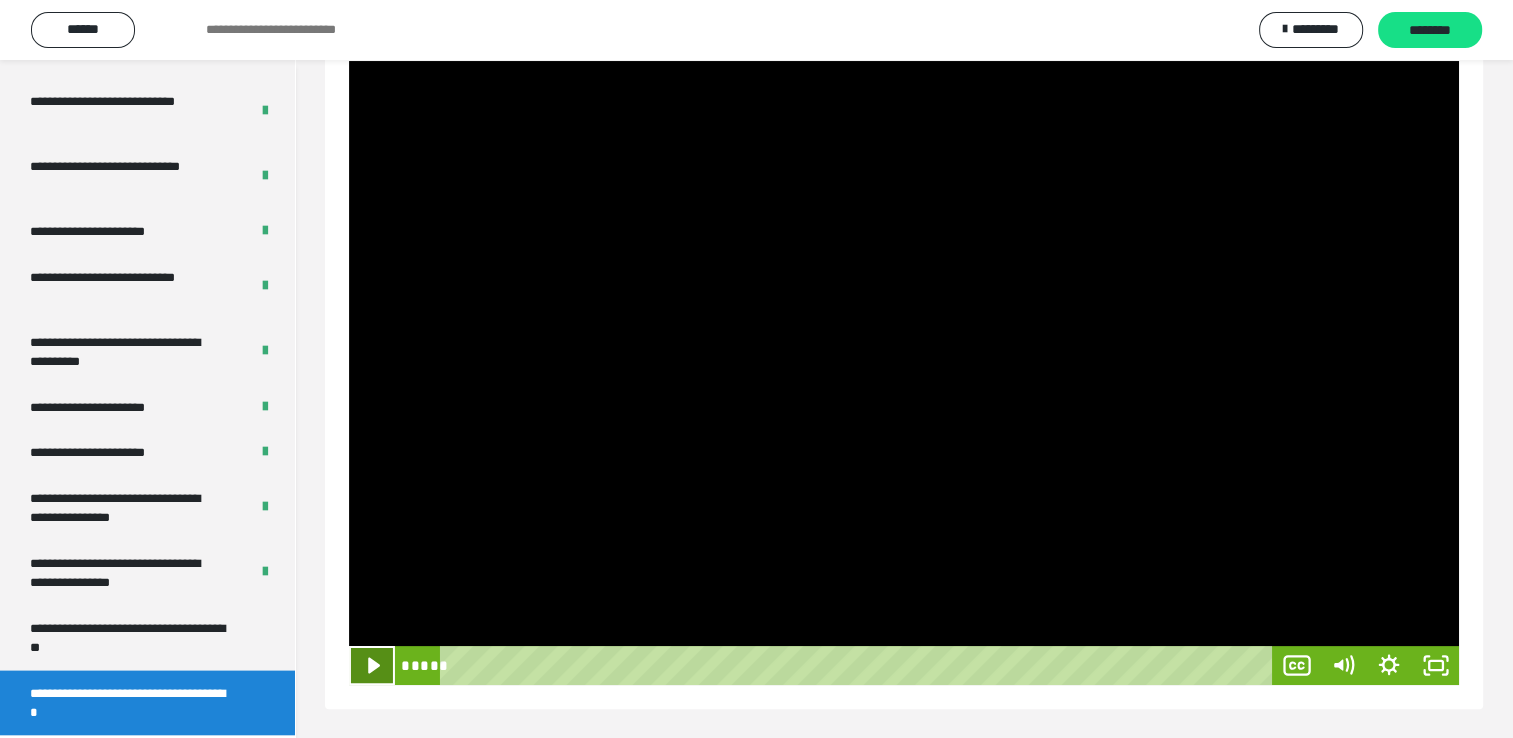 click 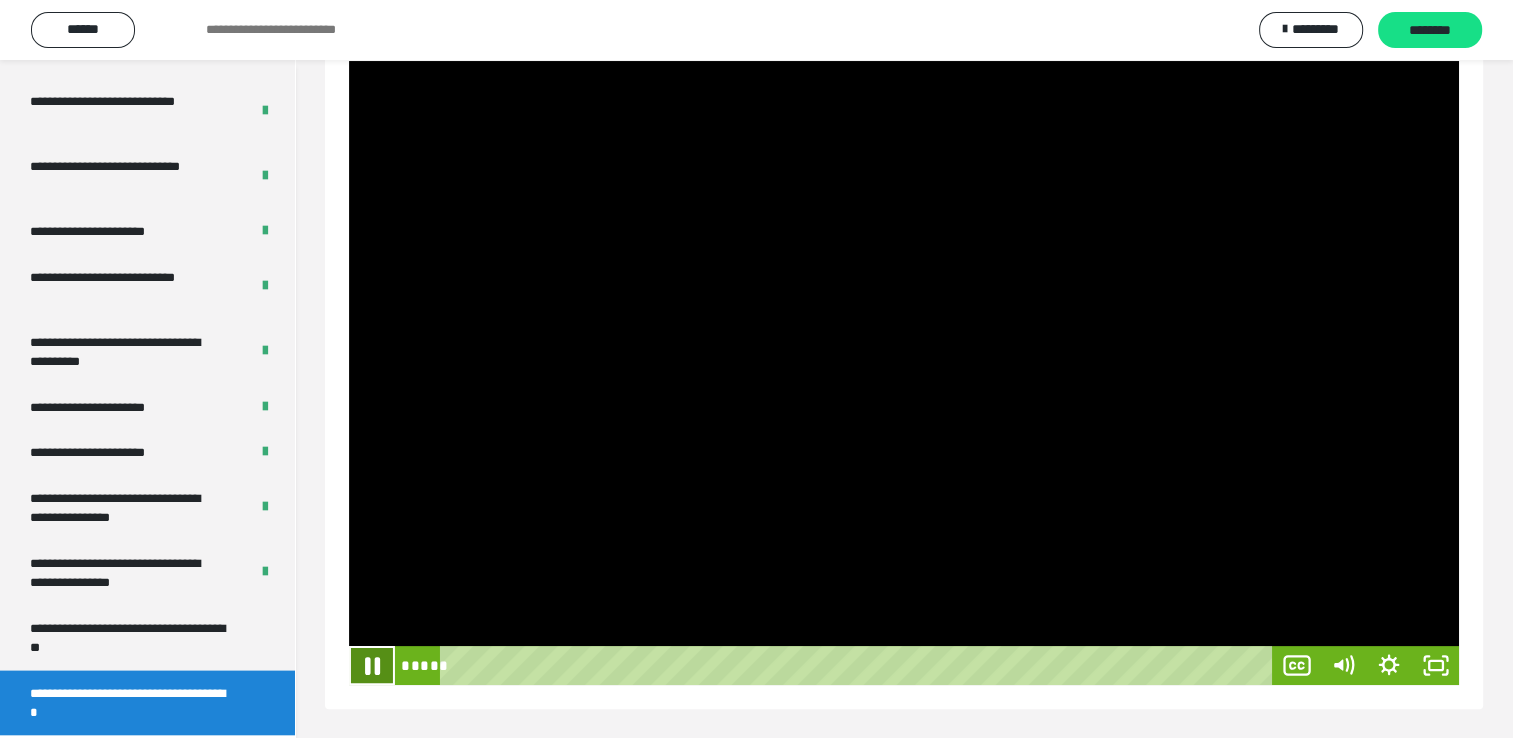 click 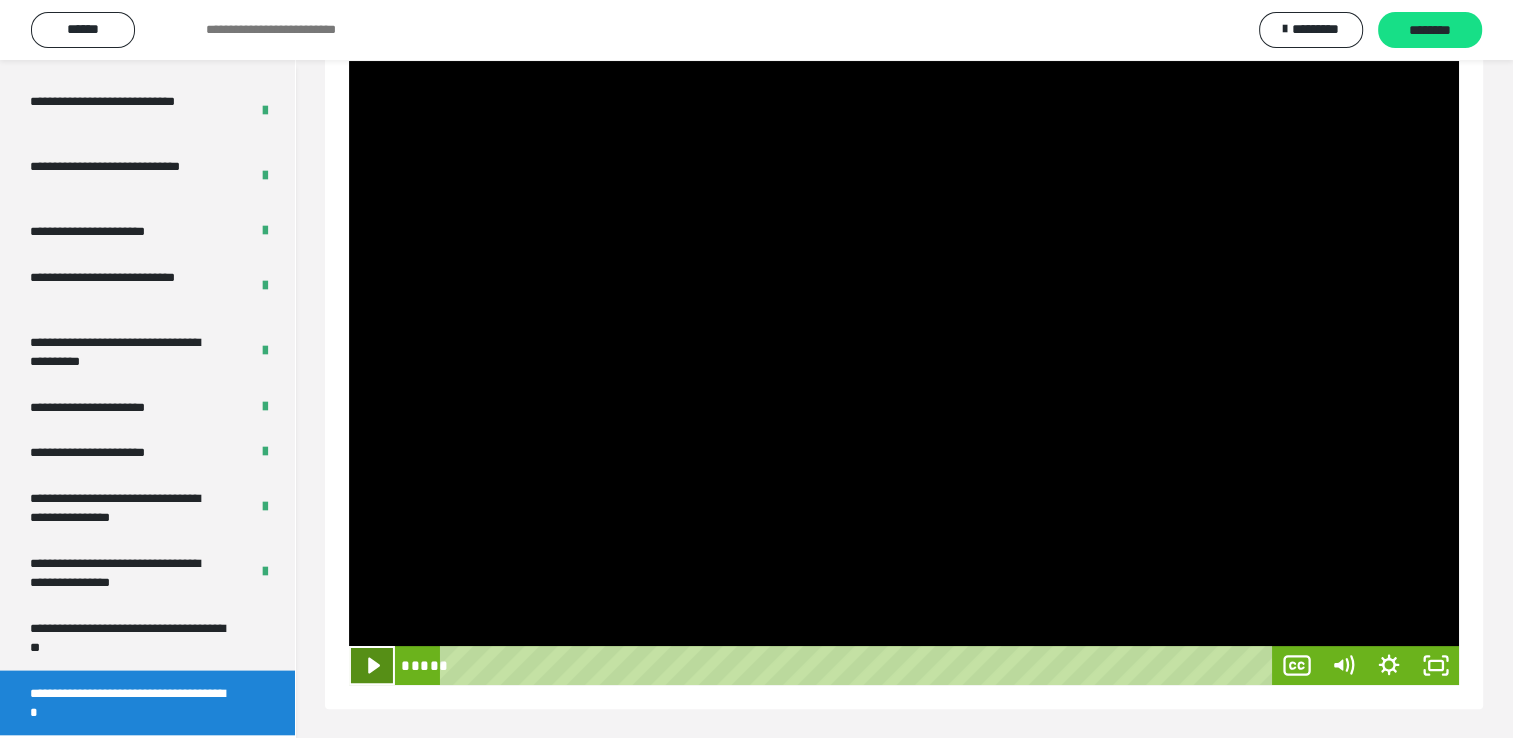 click 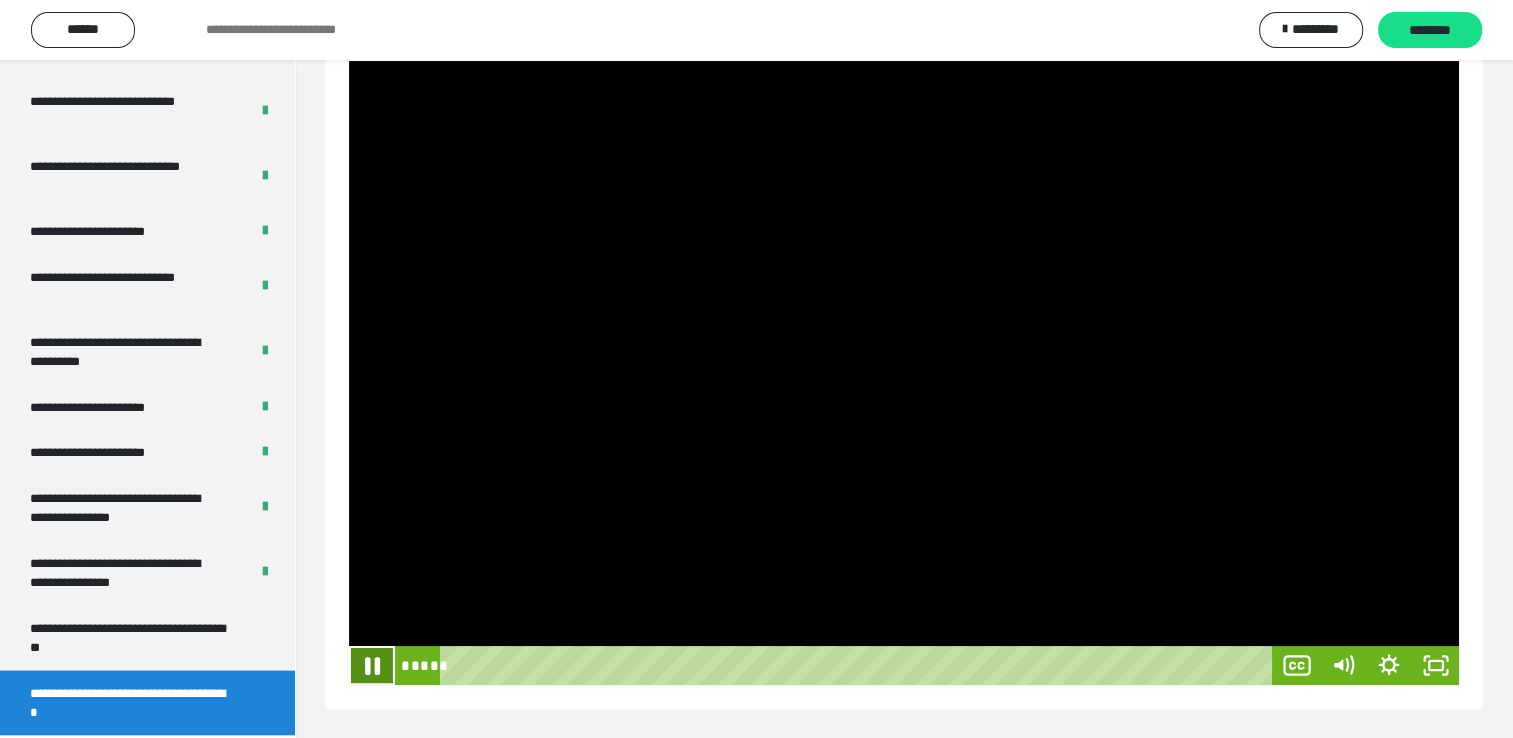click 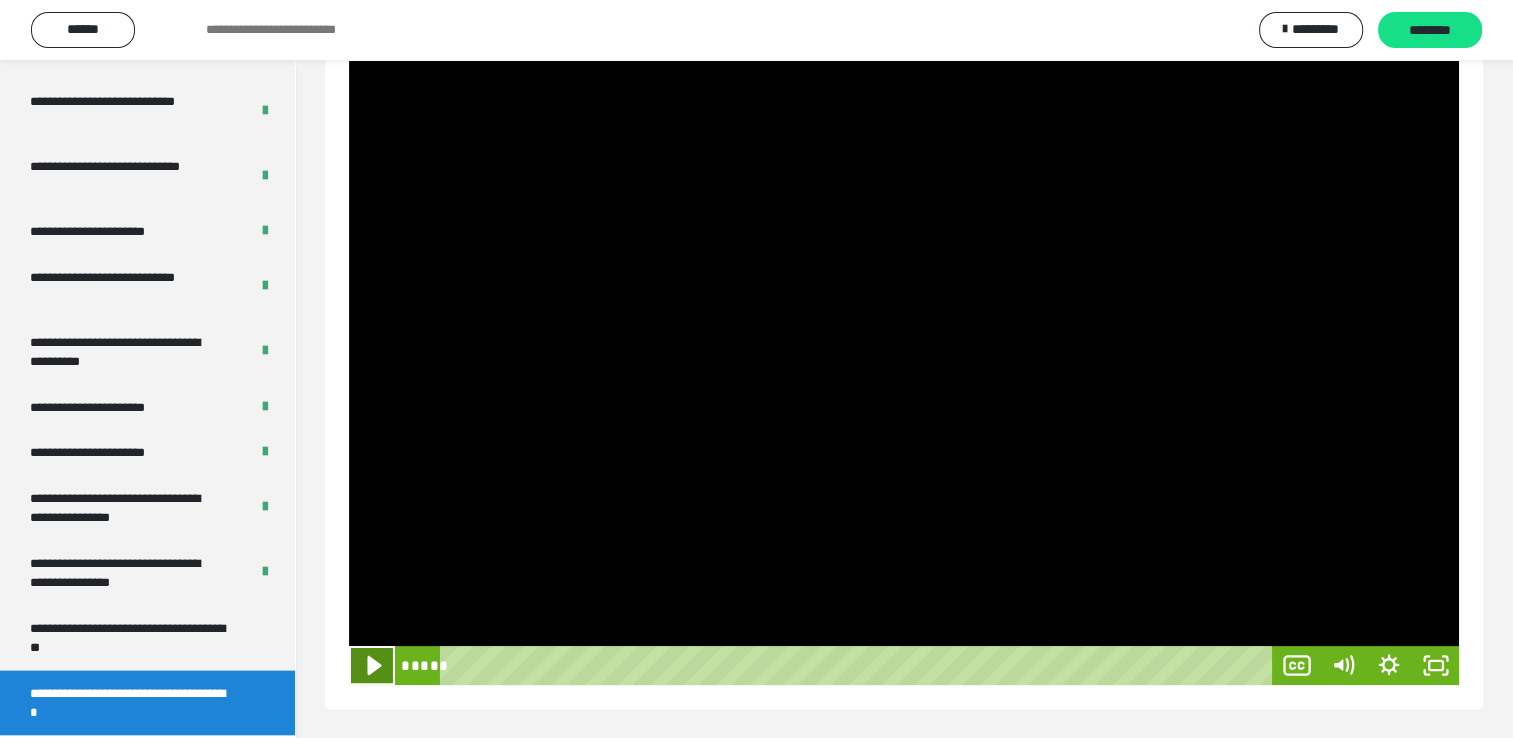 click 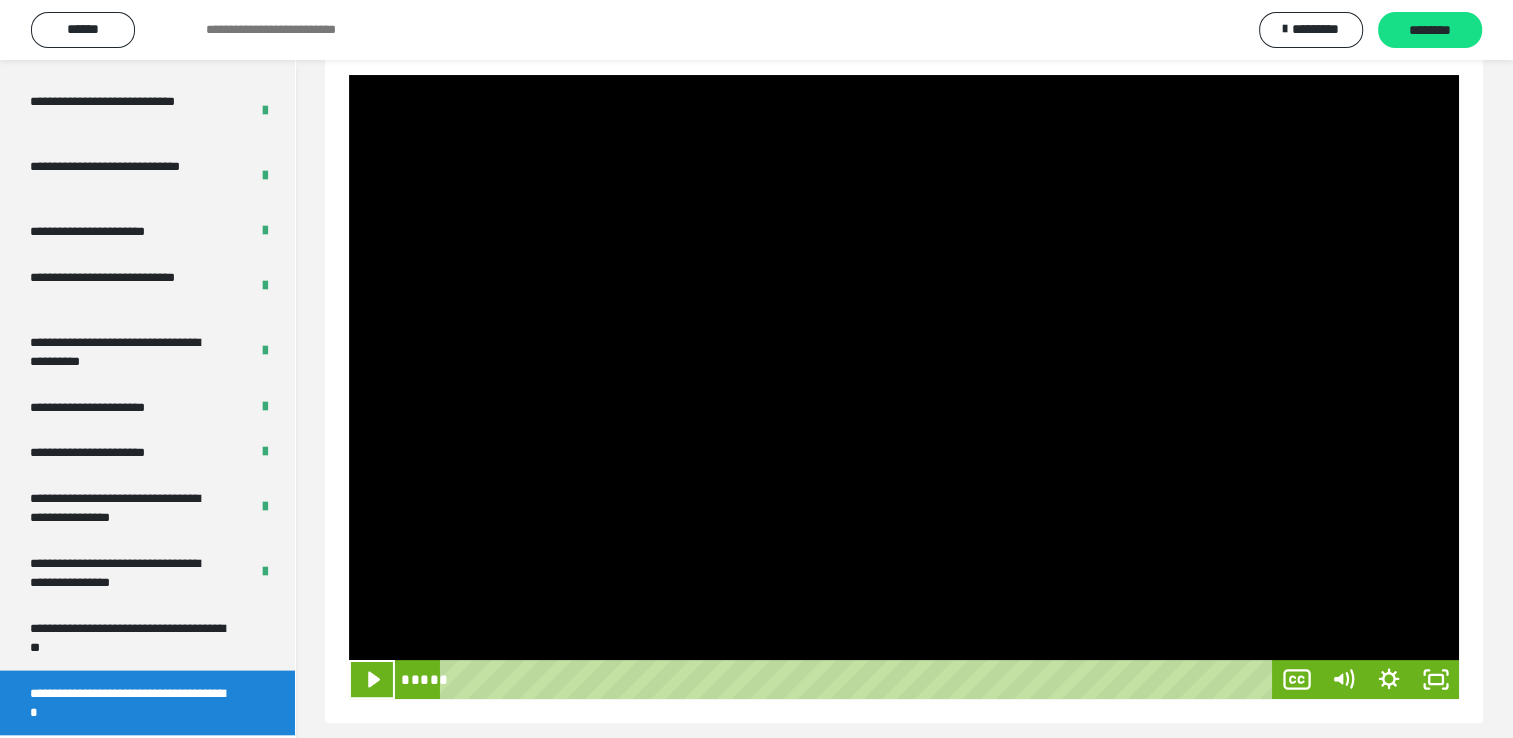 scroll, scrollTop: 297, scrollLeft: 0, axis: vertical 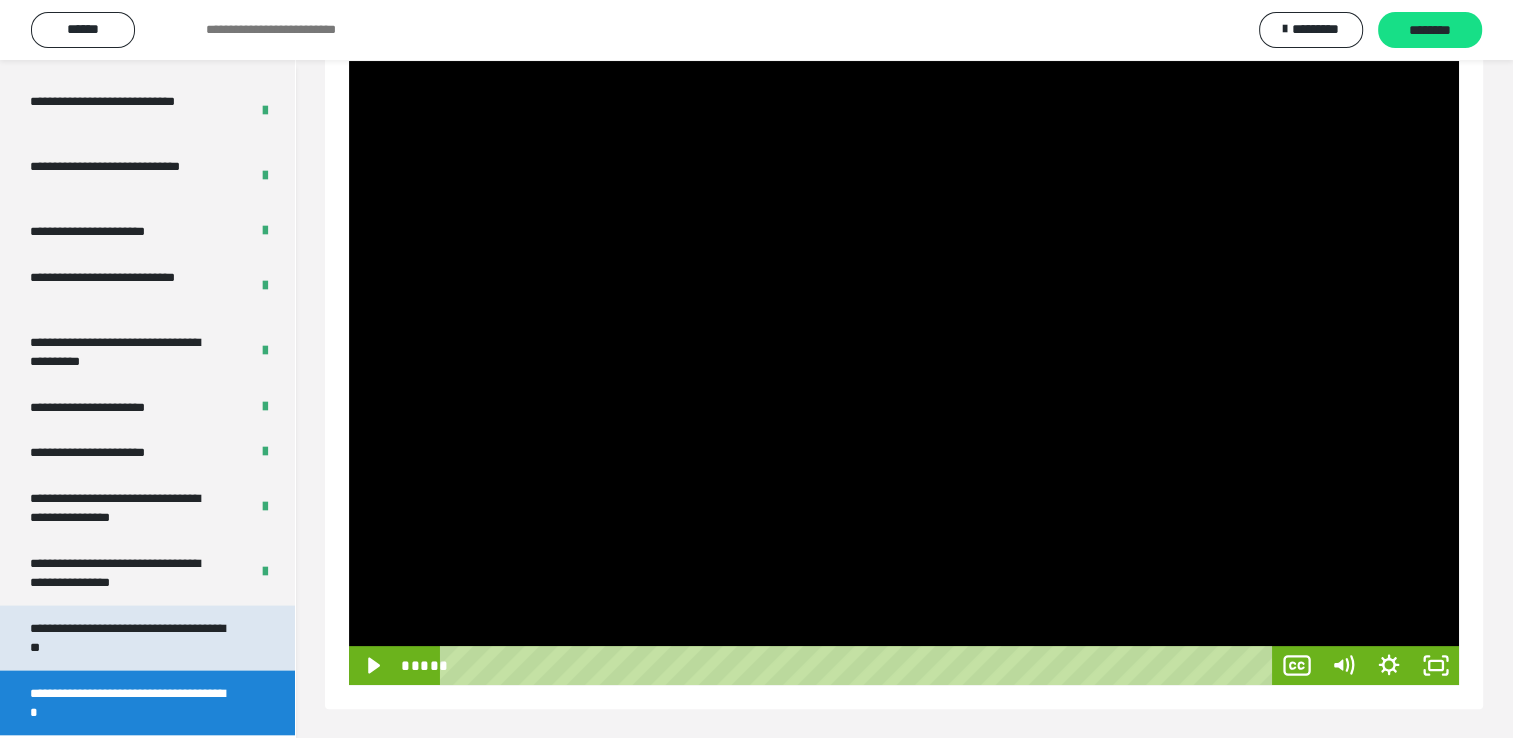 click on "**********" at bounding box center [132, 638] 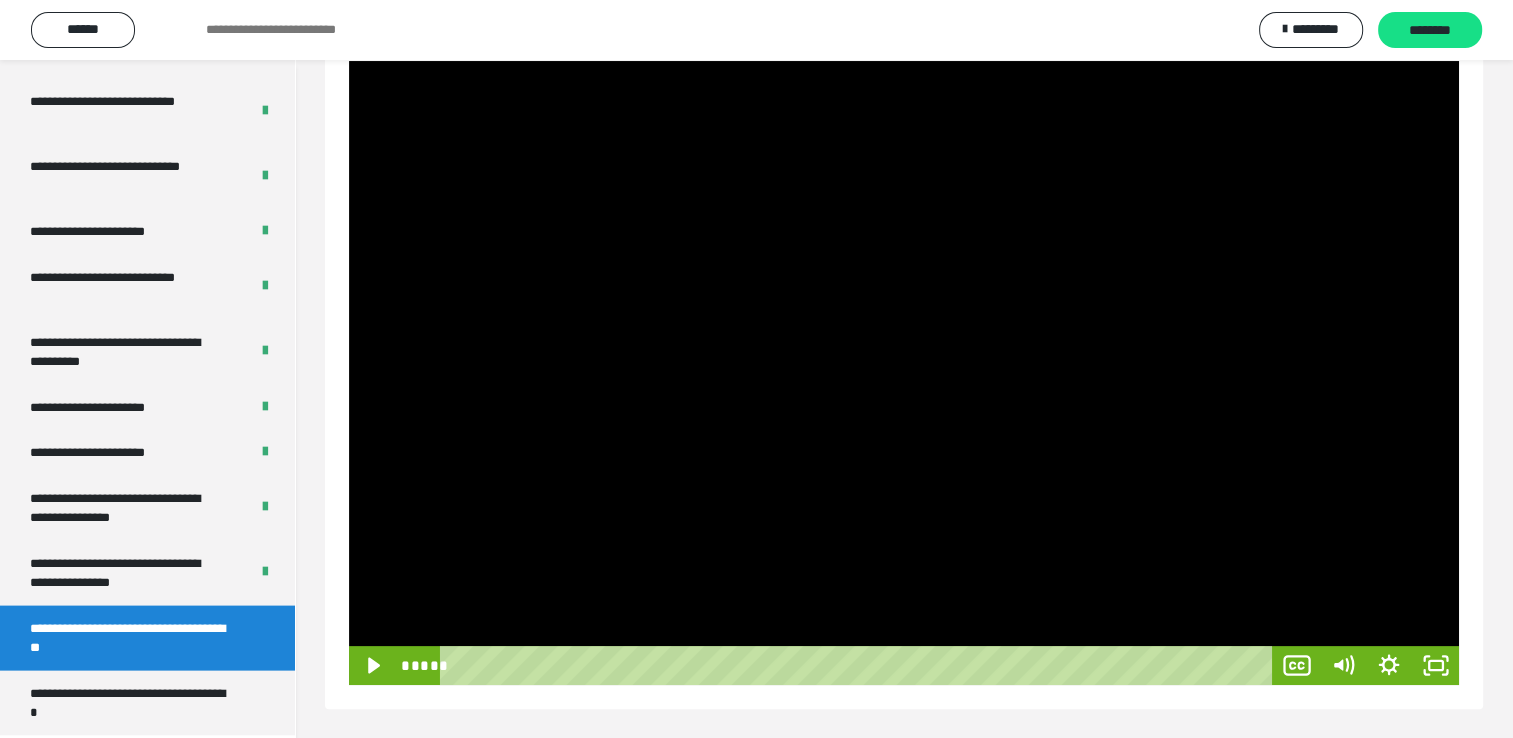 scroll, scrollTop: 60, scrollLeft: 0, axis: vertical 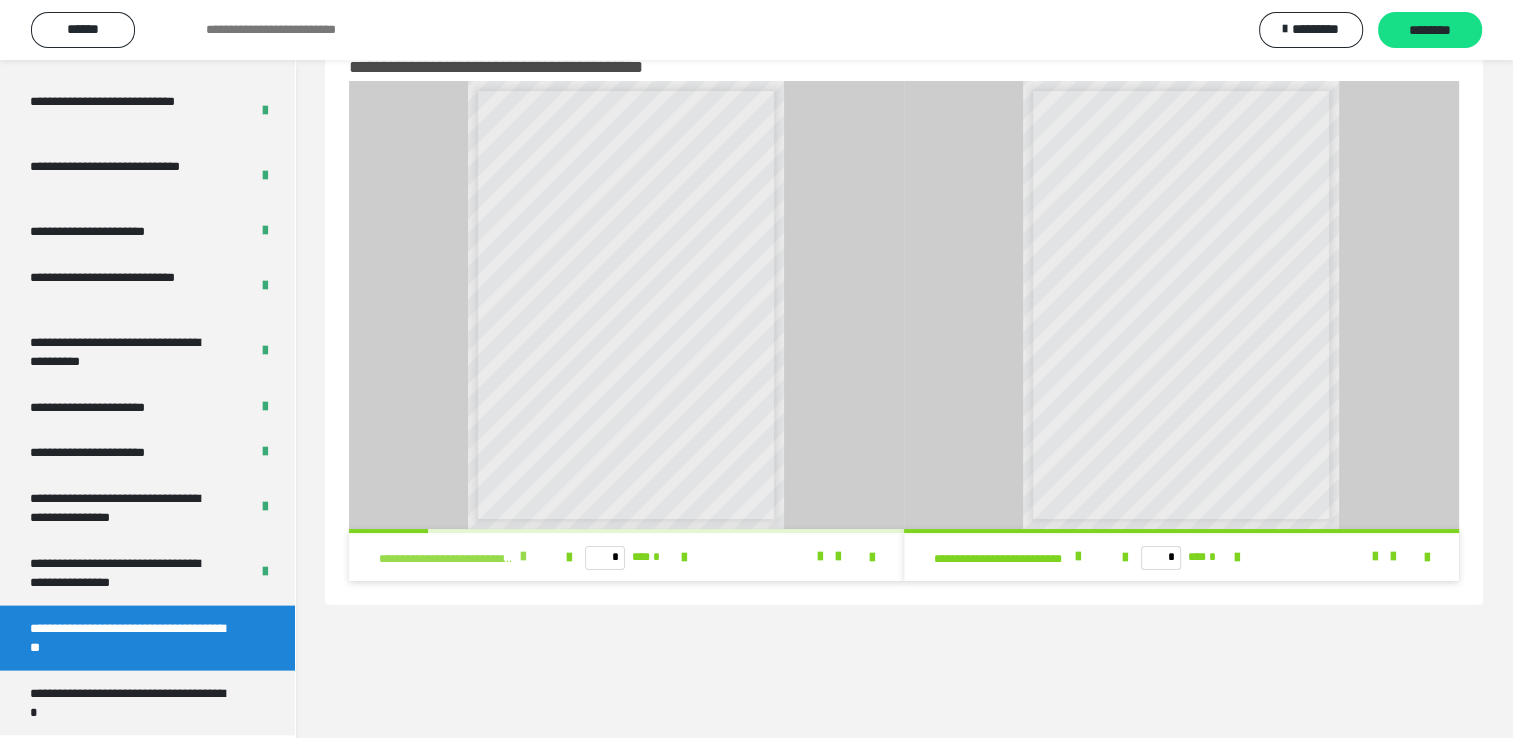 click at bounding box center (523, 557) 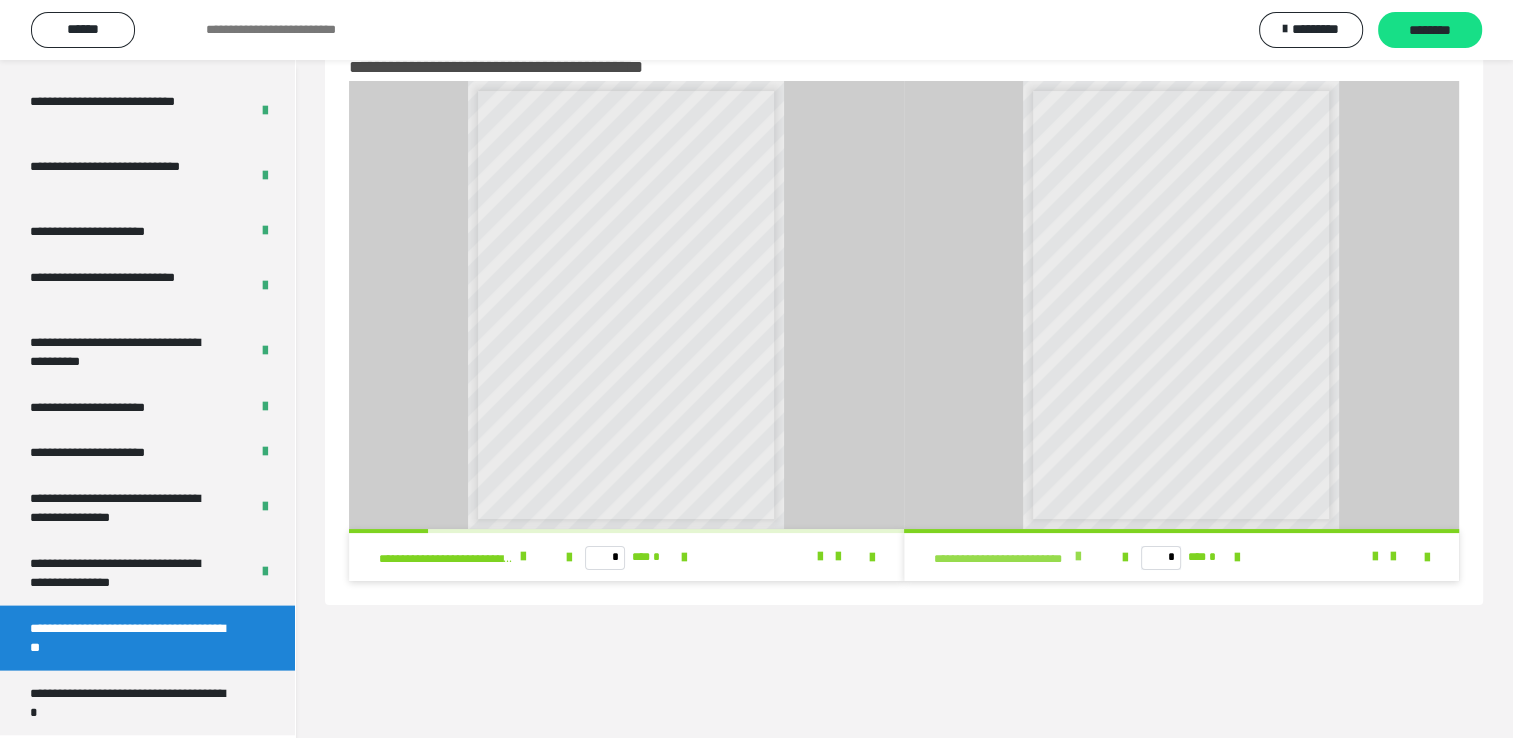 click at bounding box center (1078, 557) 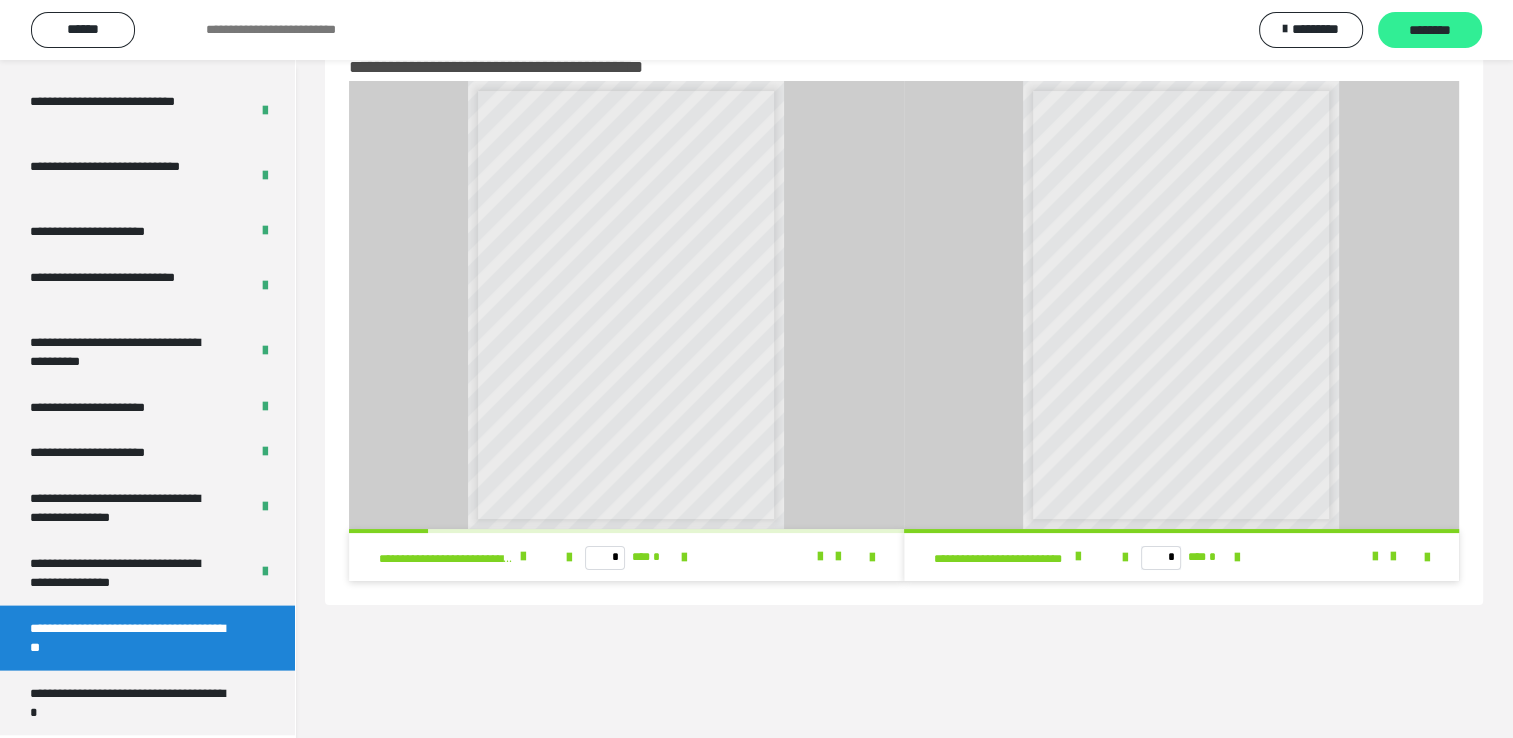 click on "********" at bounding box center (1430, 31) 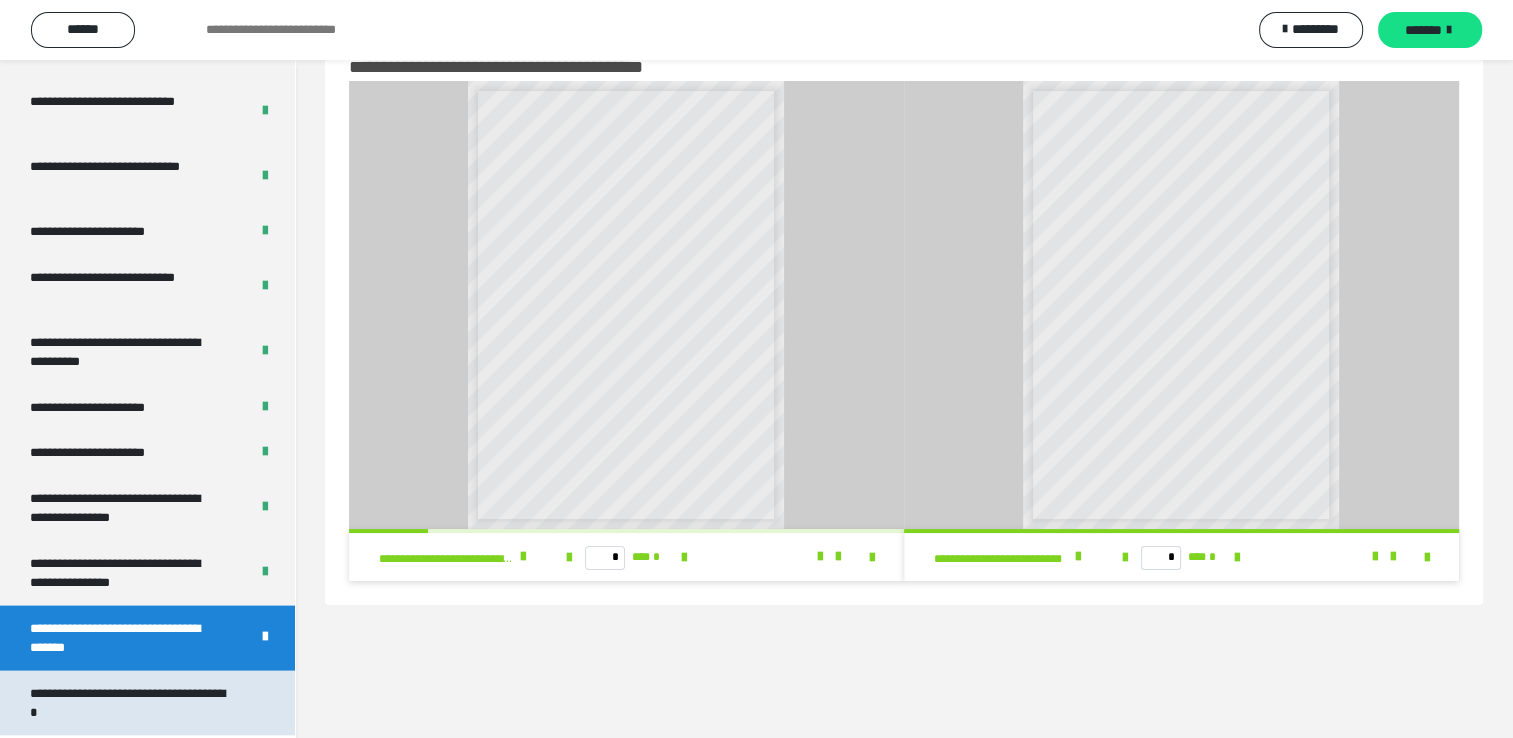 click on "**********" at bounding box center (132, 703) 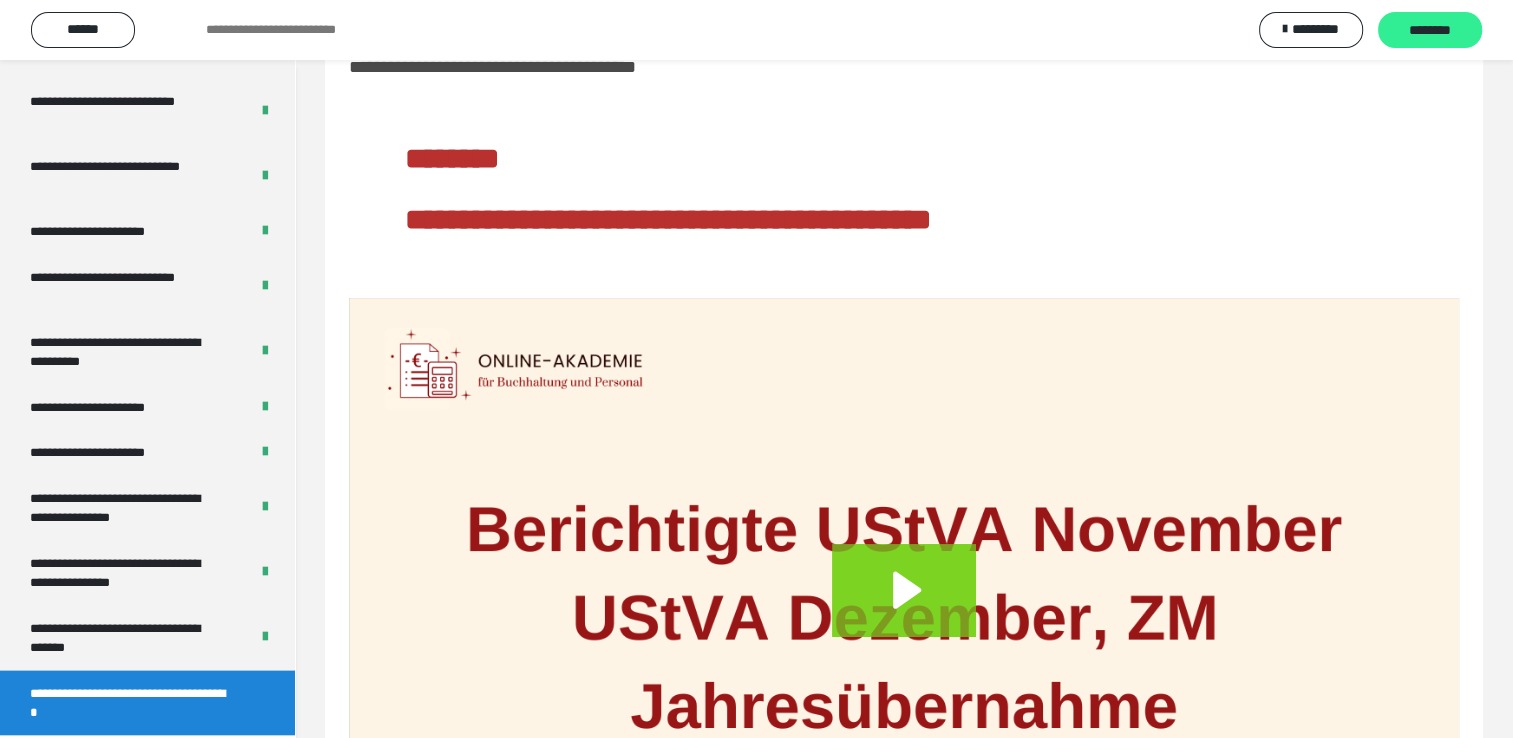 click on "********" at bounding box center (1430, 31) 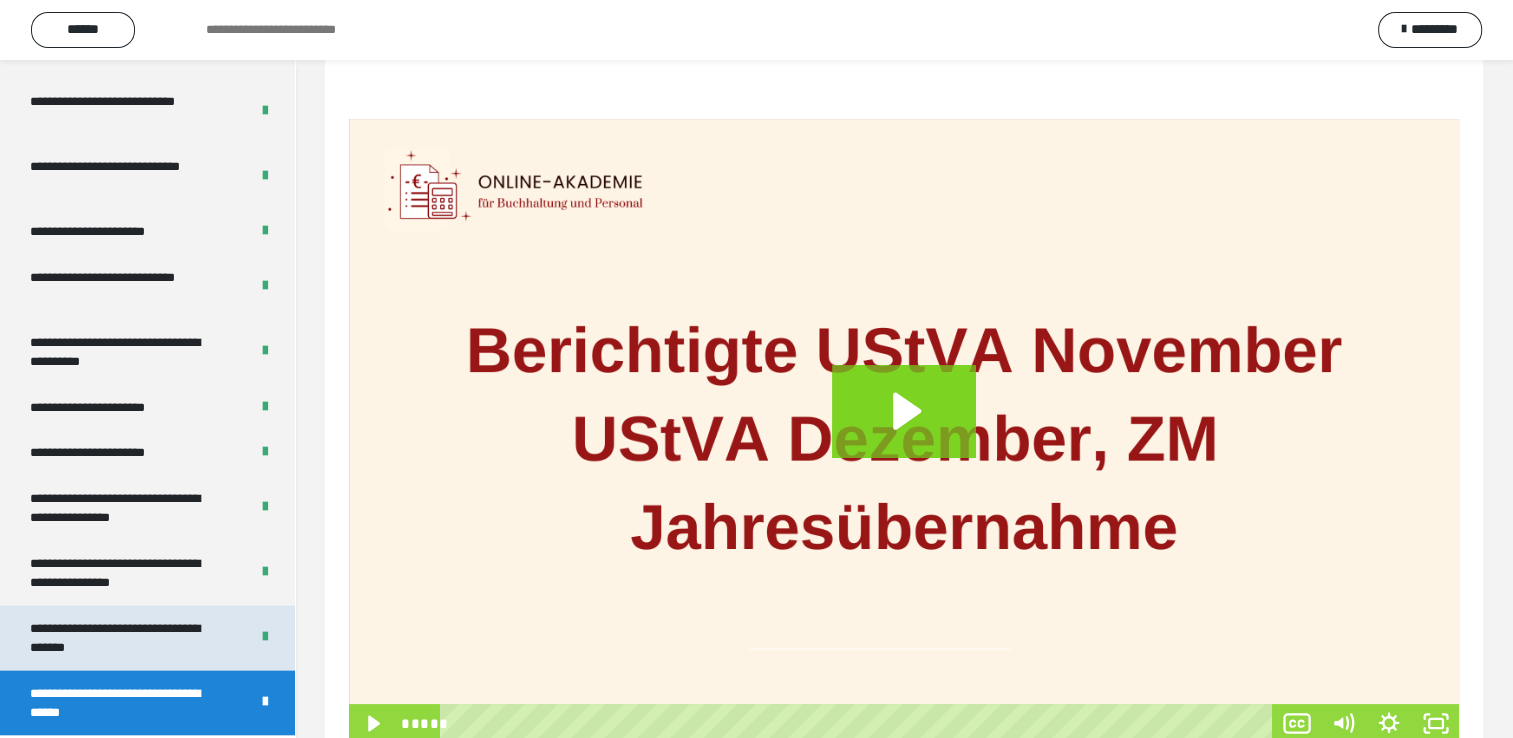 scroll, scrollTop: 260, scrollLeft: 0, axis: vertical 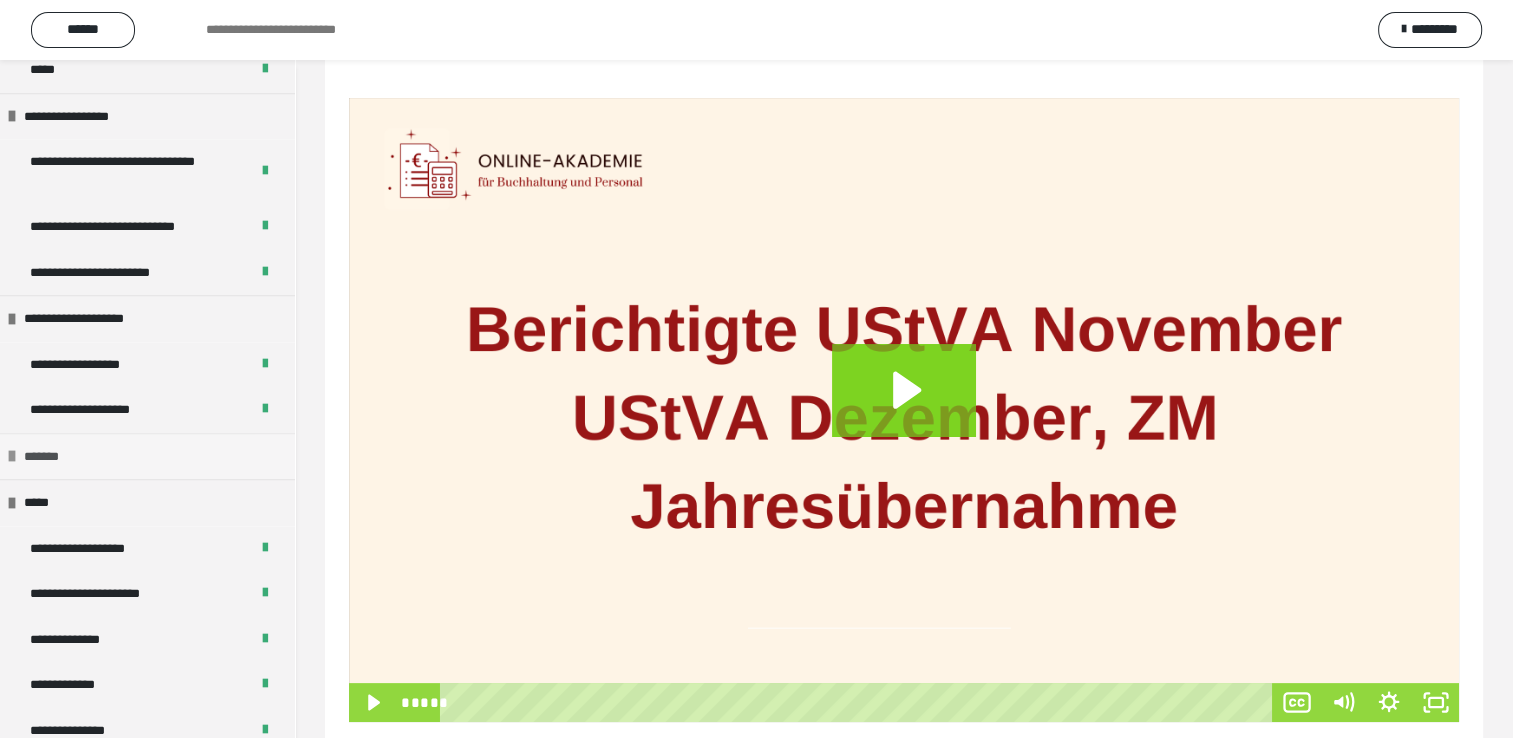 click at bounding box center [12, 456] 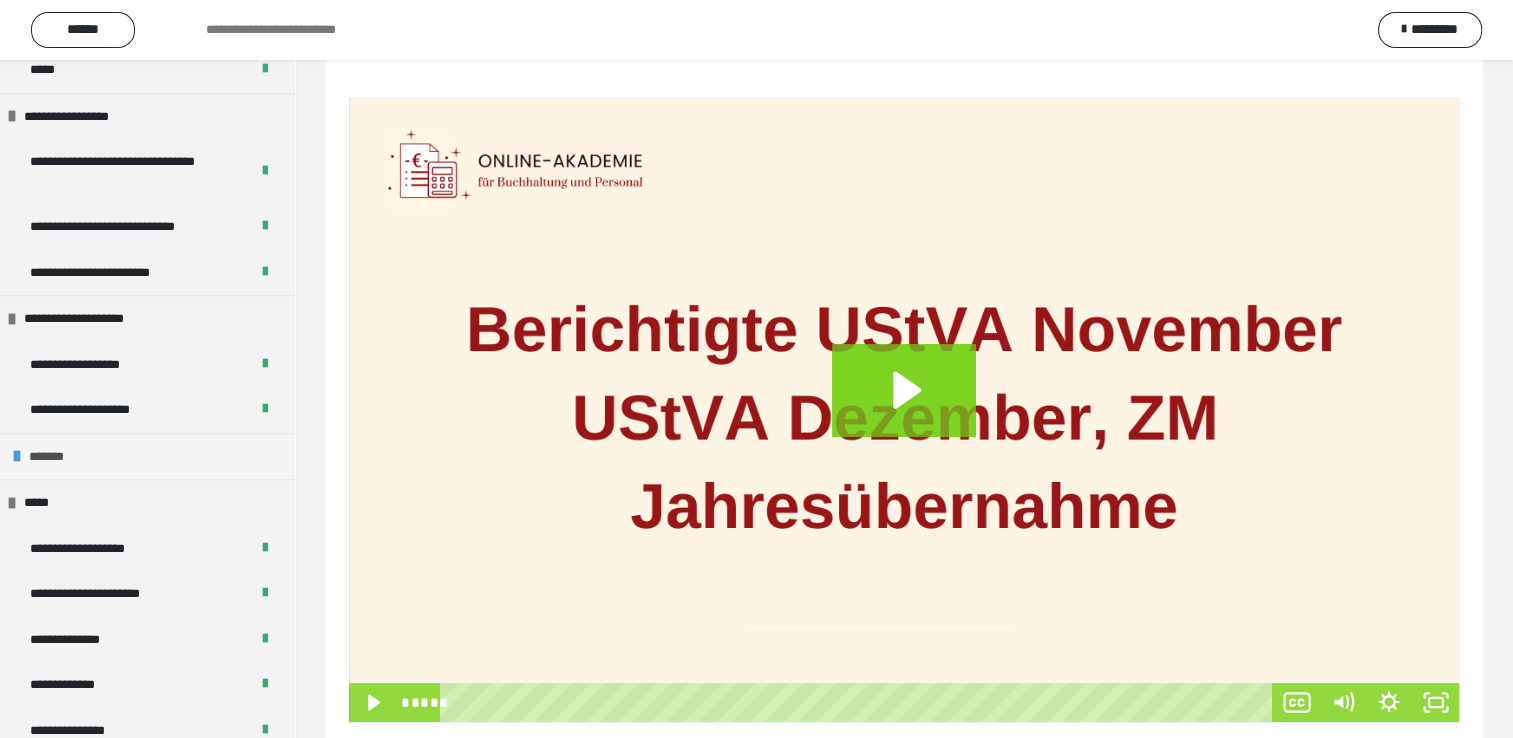 click at bounding box center [17, 456] 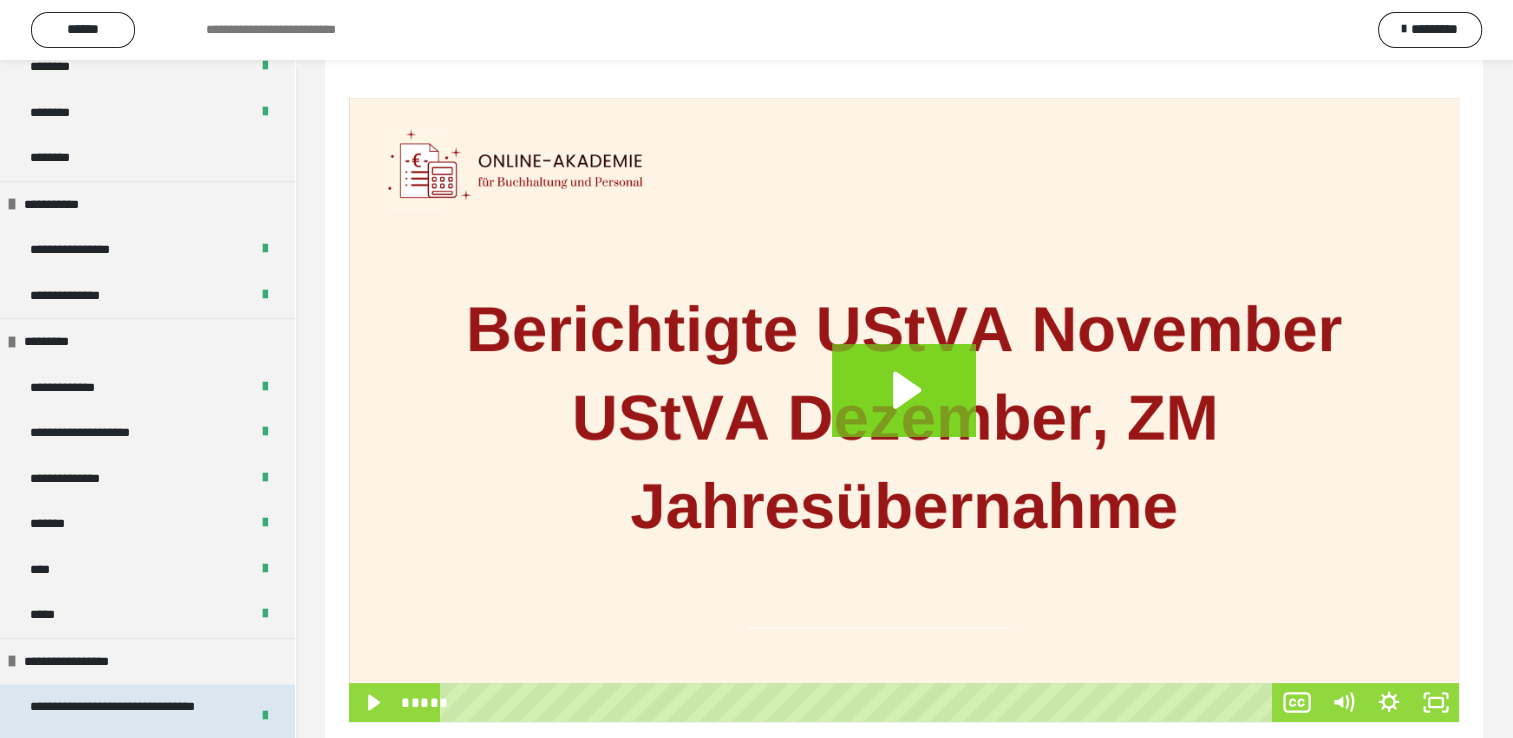 scroll, scrollTop: 1394, scrollLeft: 0, axis: vertical 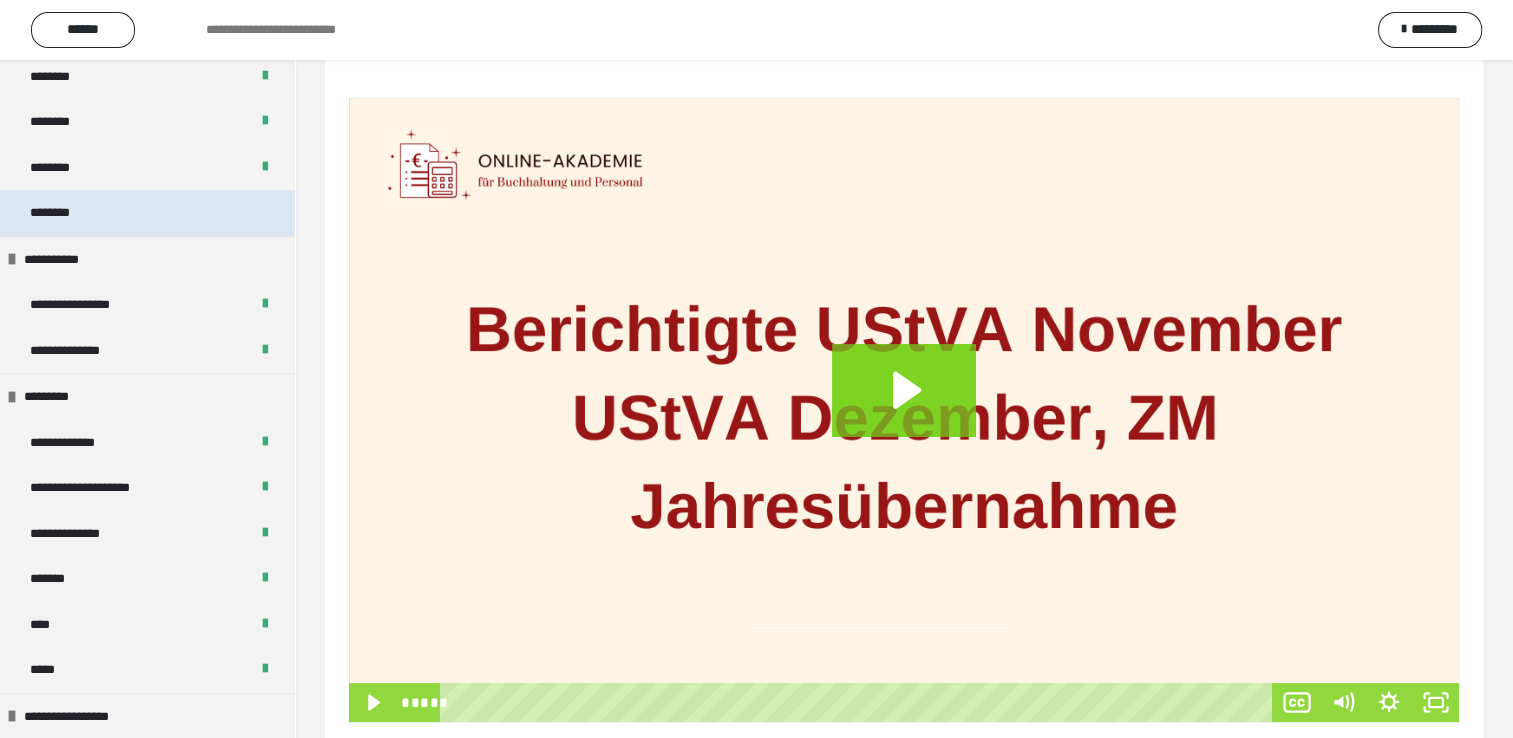 click on "********" at bounding box center (61, 213) 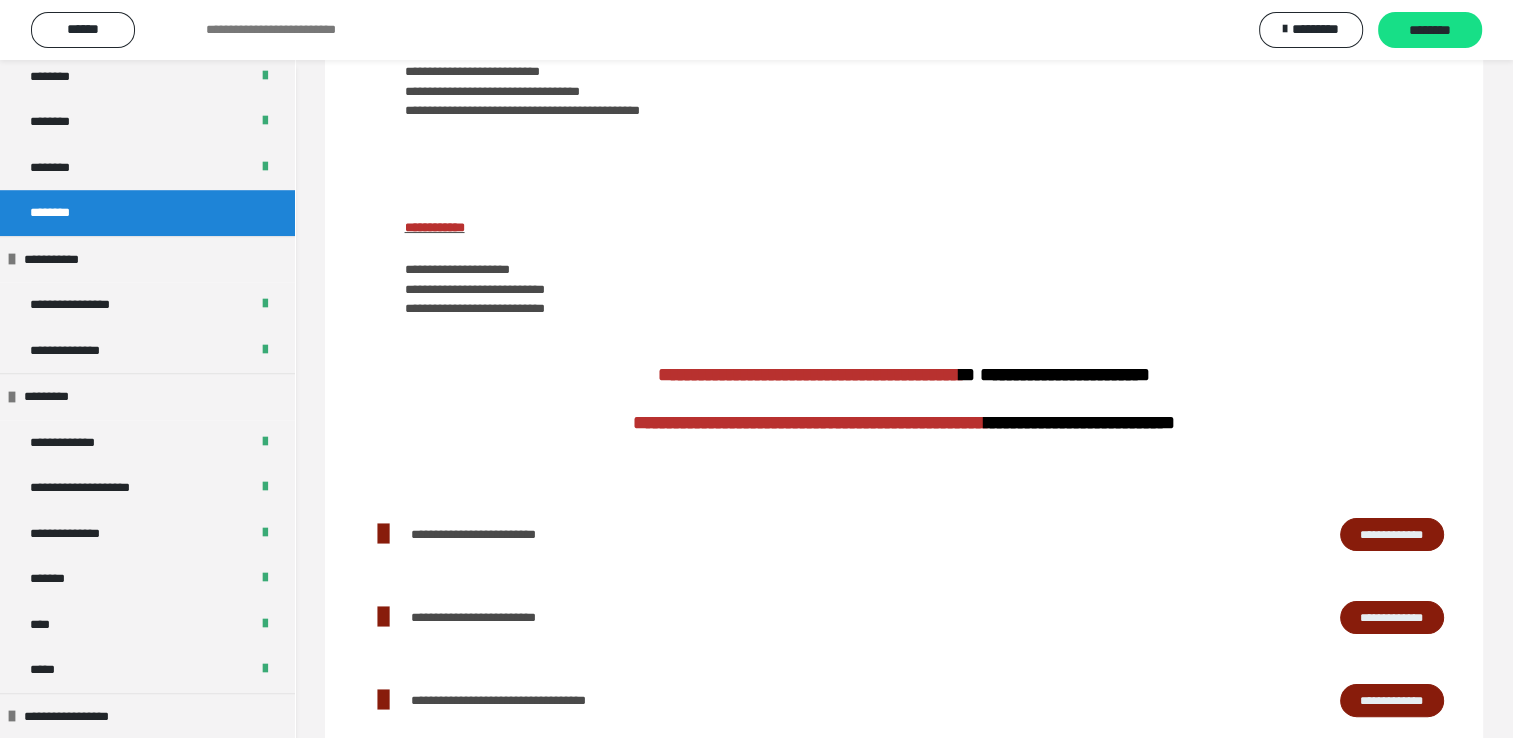 click on "**********" at bounding box center [1392, 535] 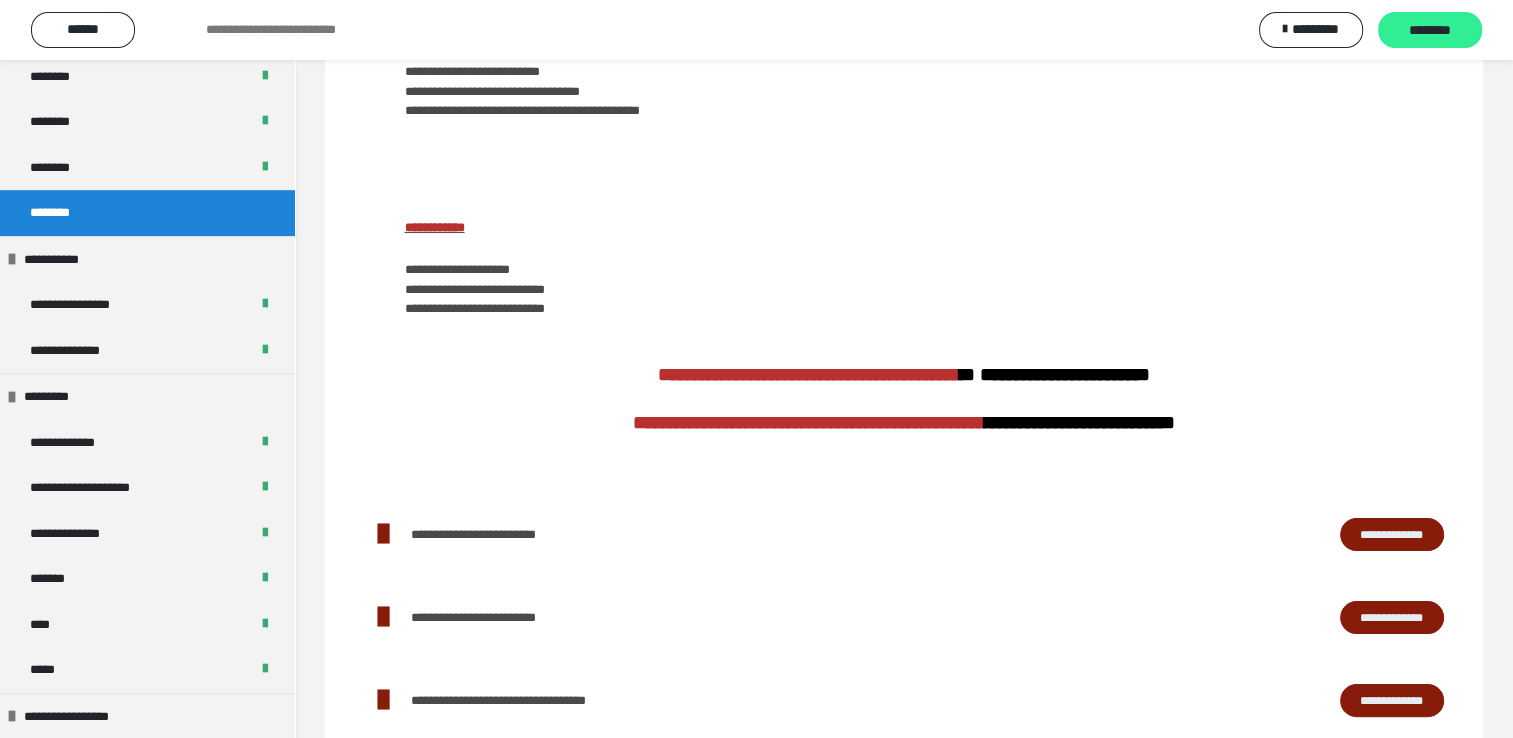 click on "********" at bounding box center (1430, 31) 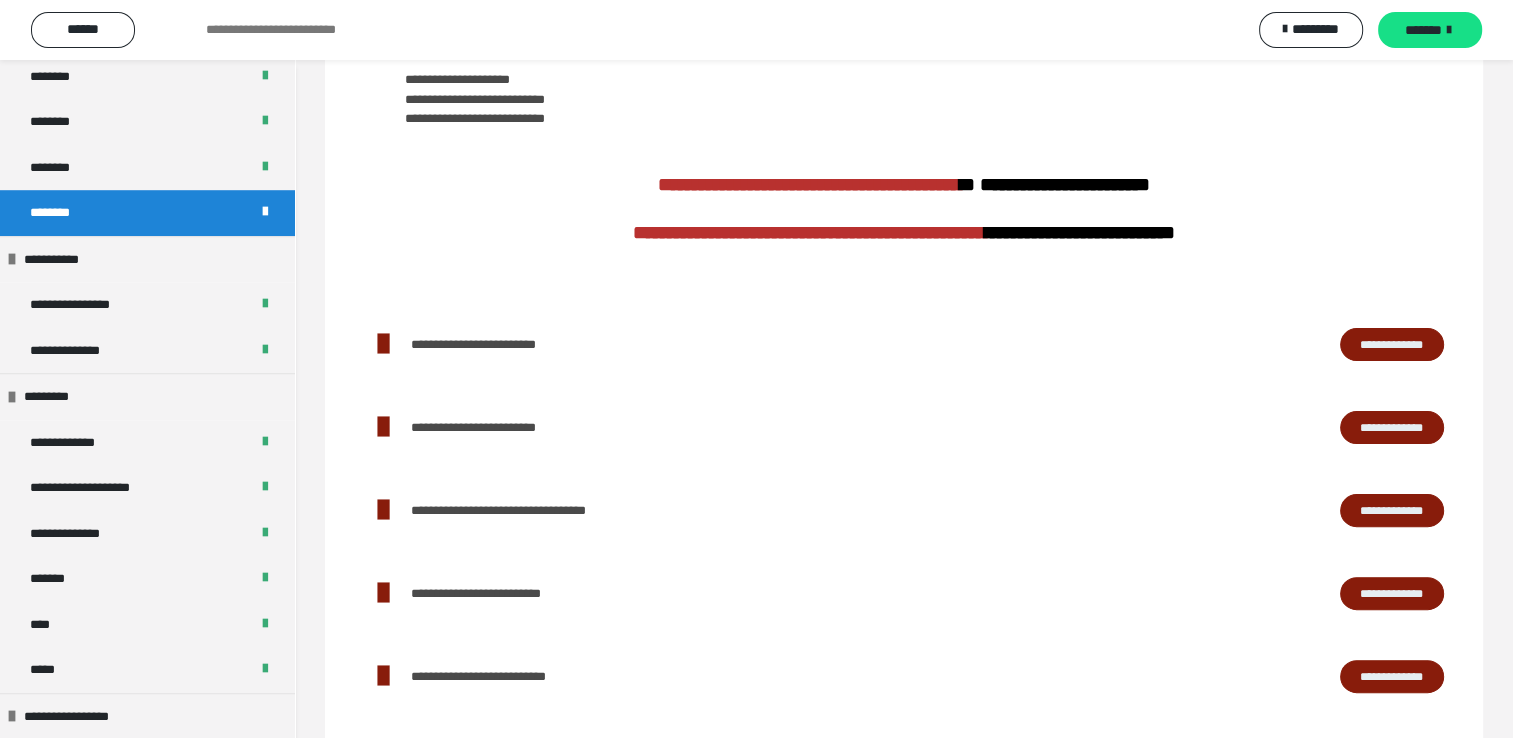 scroll, scrollTop: 483, scrollLeft: 0, axis: vertical 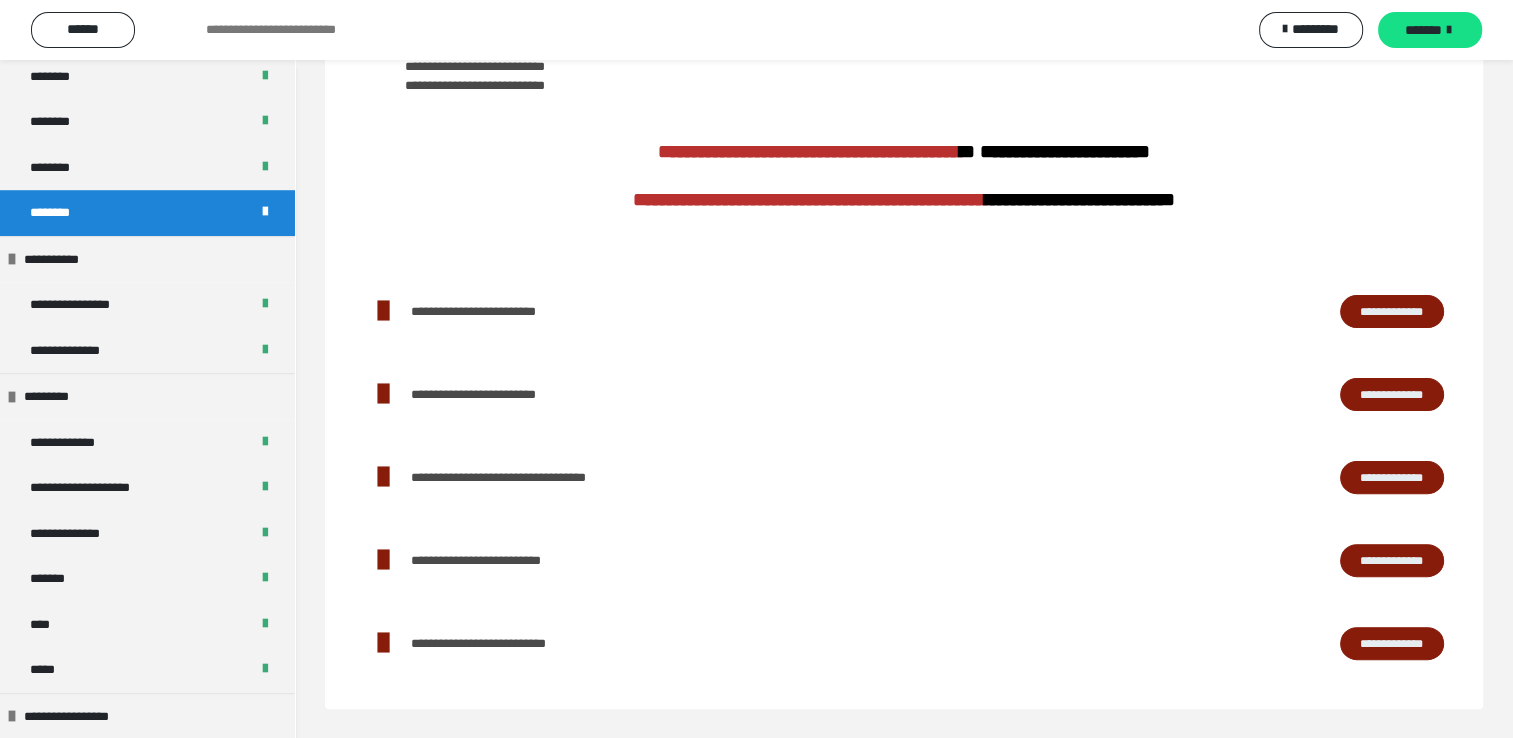 click on "**********" at bounding box center [1392, 478] 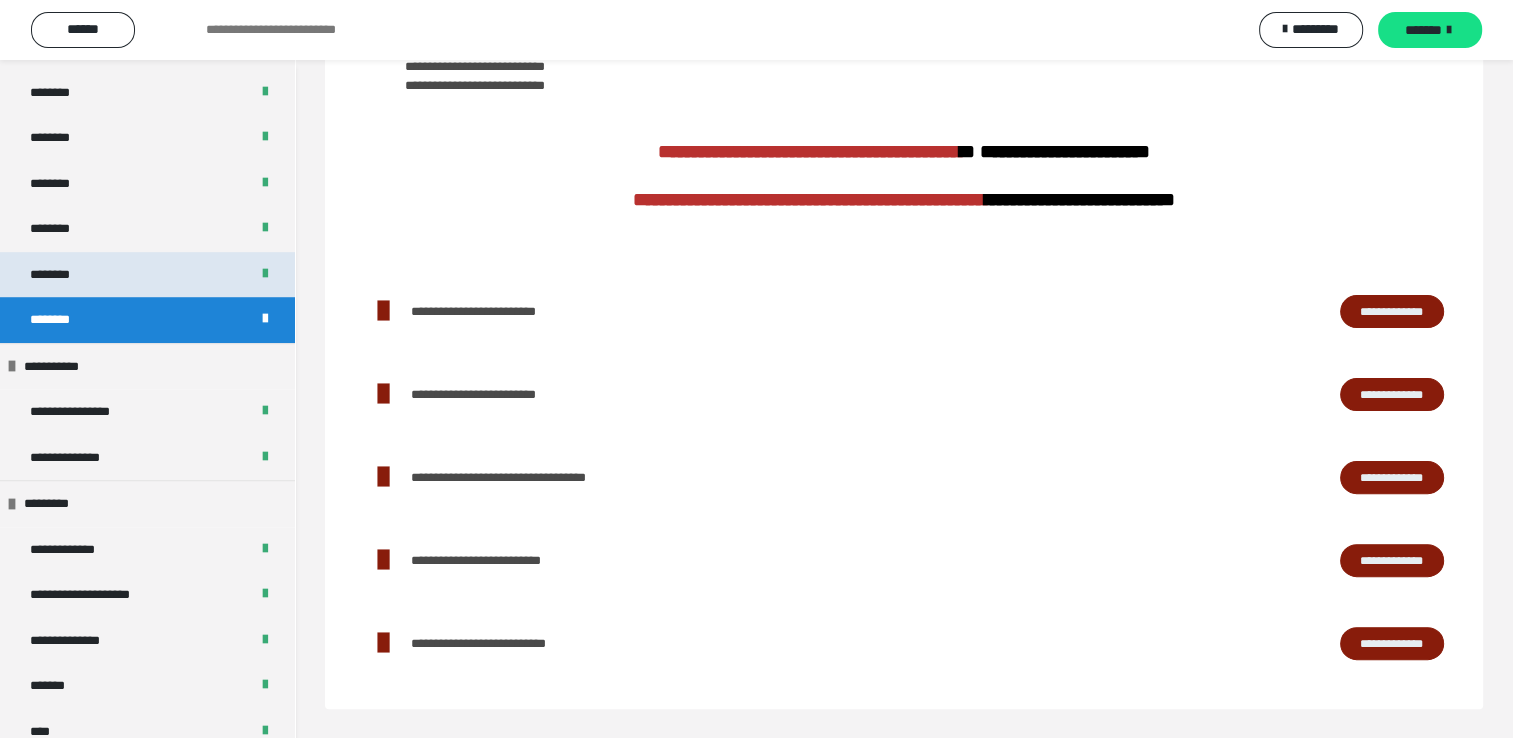 scroll, scrollTop: 894, scrollLeft: 0, axis: vertical 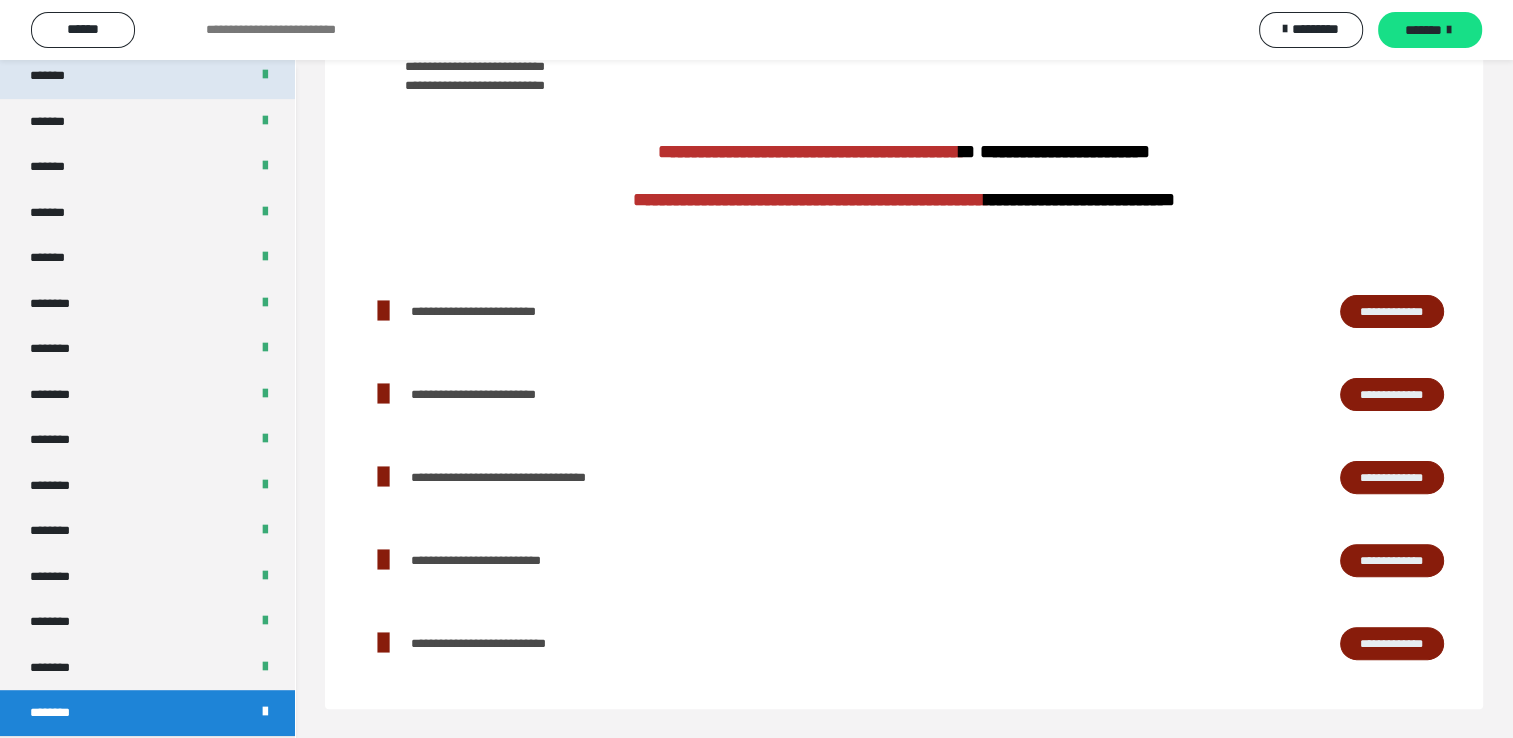 click on "*******" at bounding box center [147, 76] 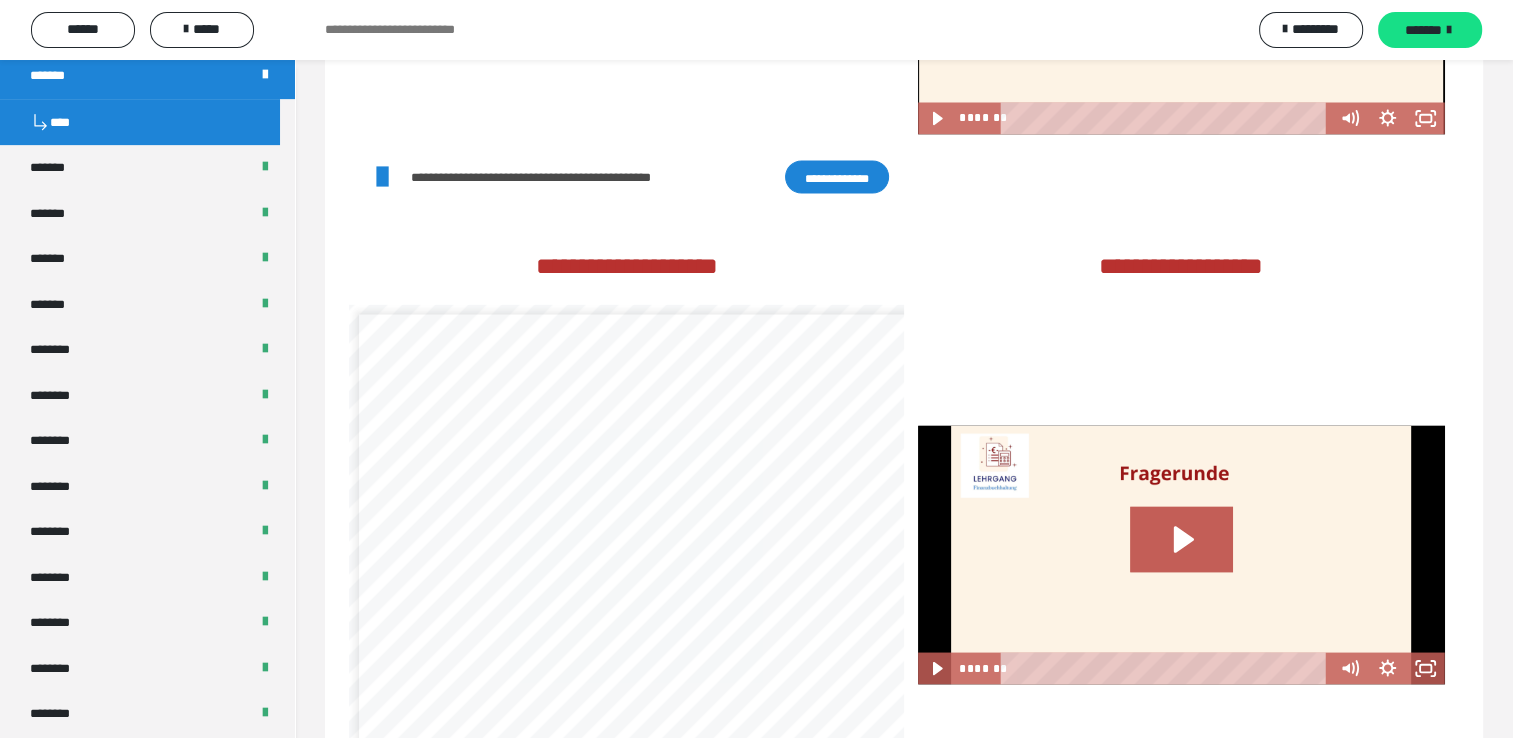 scroll, scrollTop: 3651, scrollLeft: 0, axis: vertical 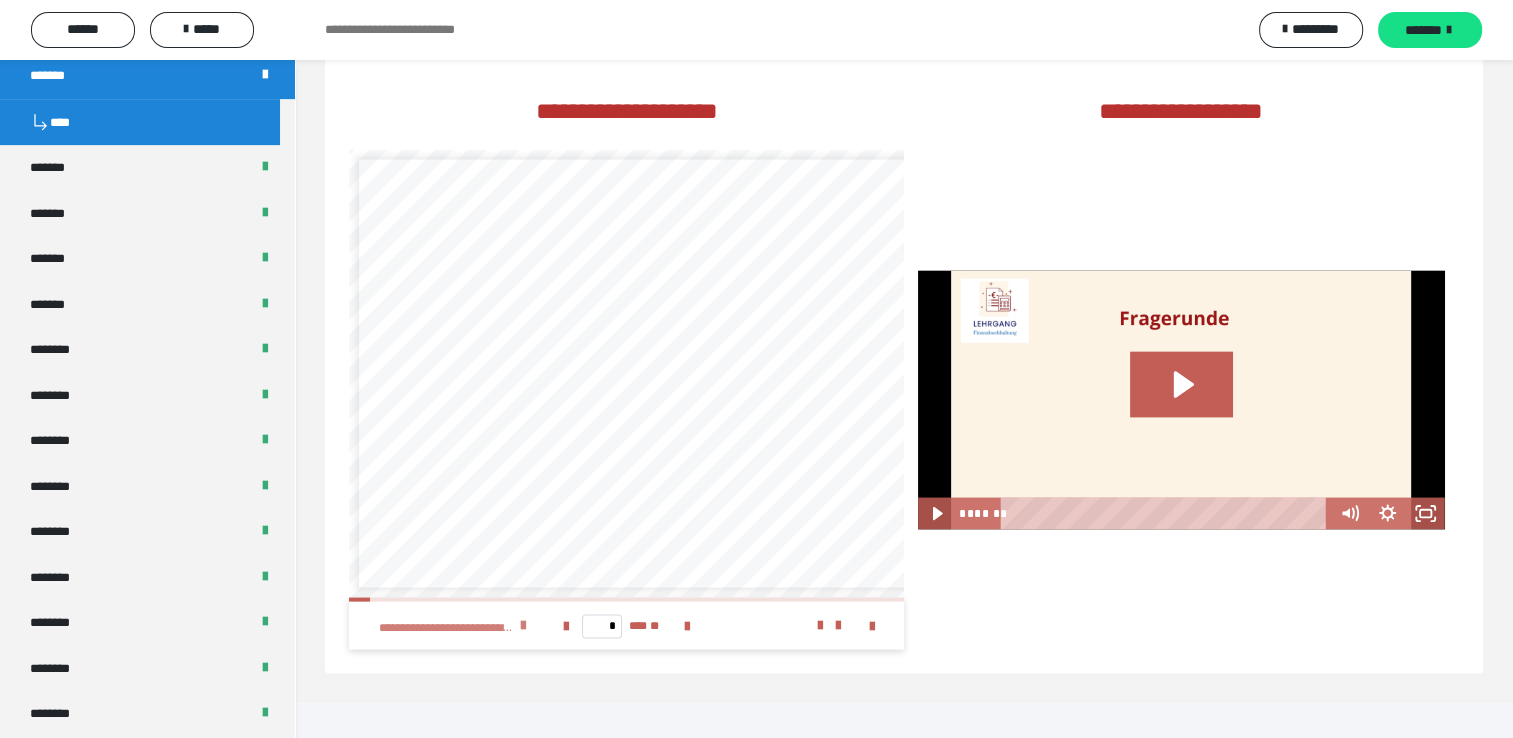click at bounding box center (523, 626) 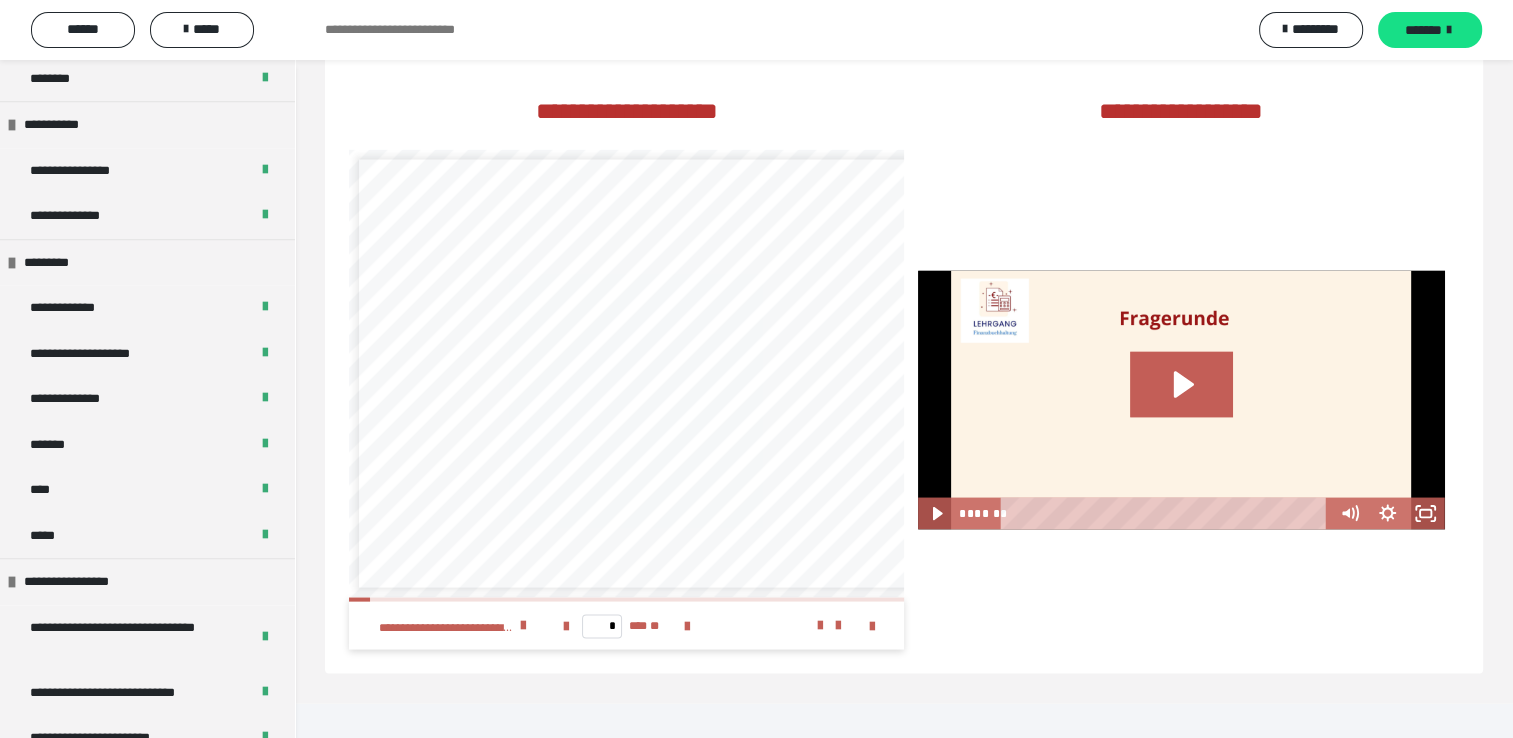 scroll, scrollTop: 1594, scrollLeft: 0, axis: vertical 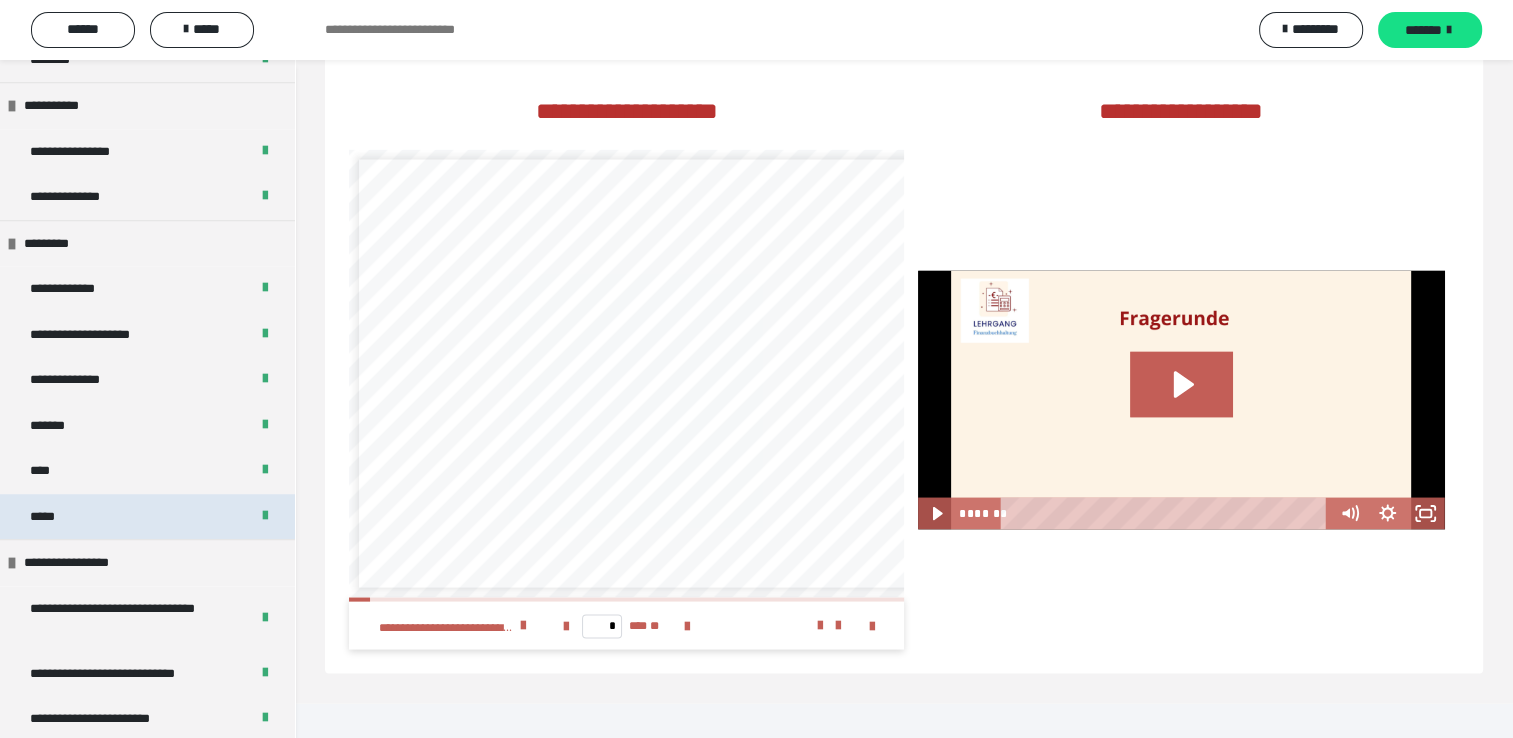 click on "*****" at bounding box center [147, 517] 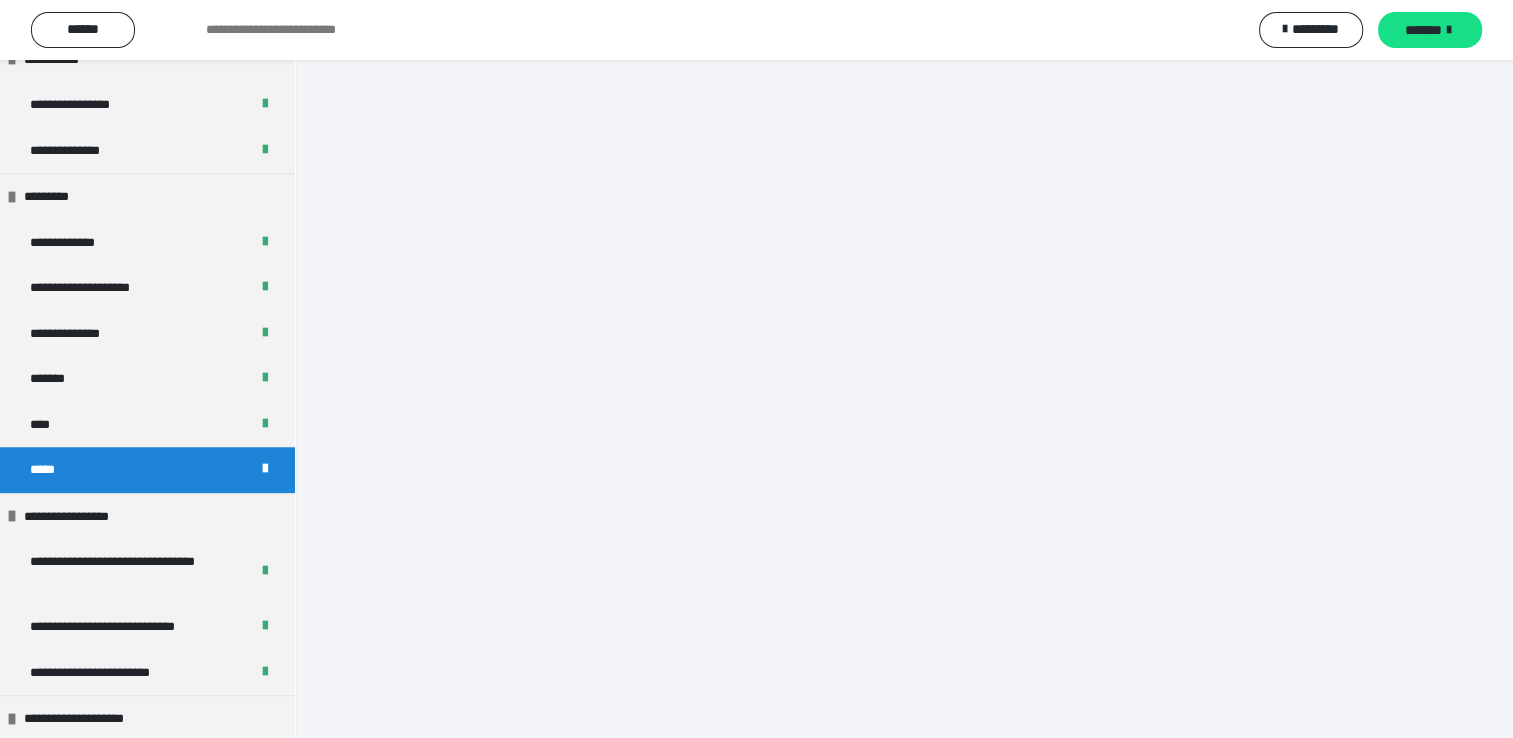 scroll, scrollTop: 3022, scrollLeft: 0, axis: vertical 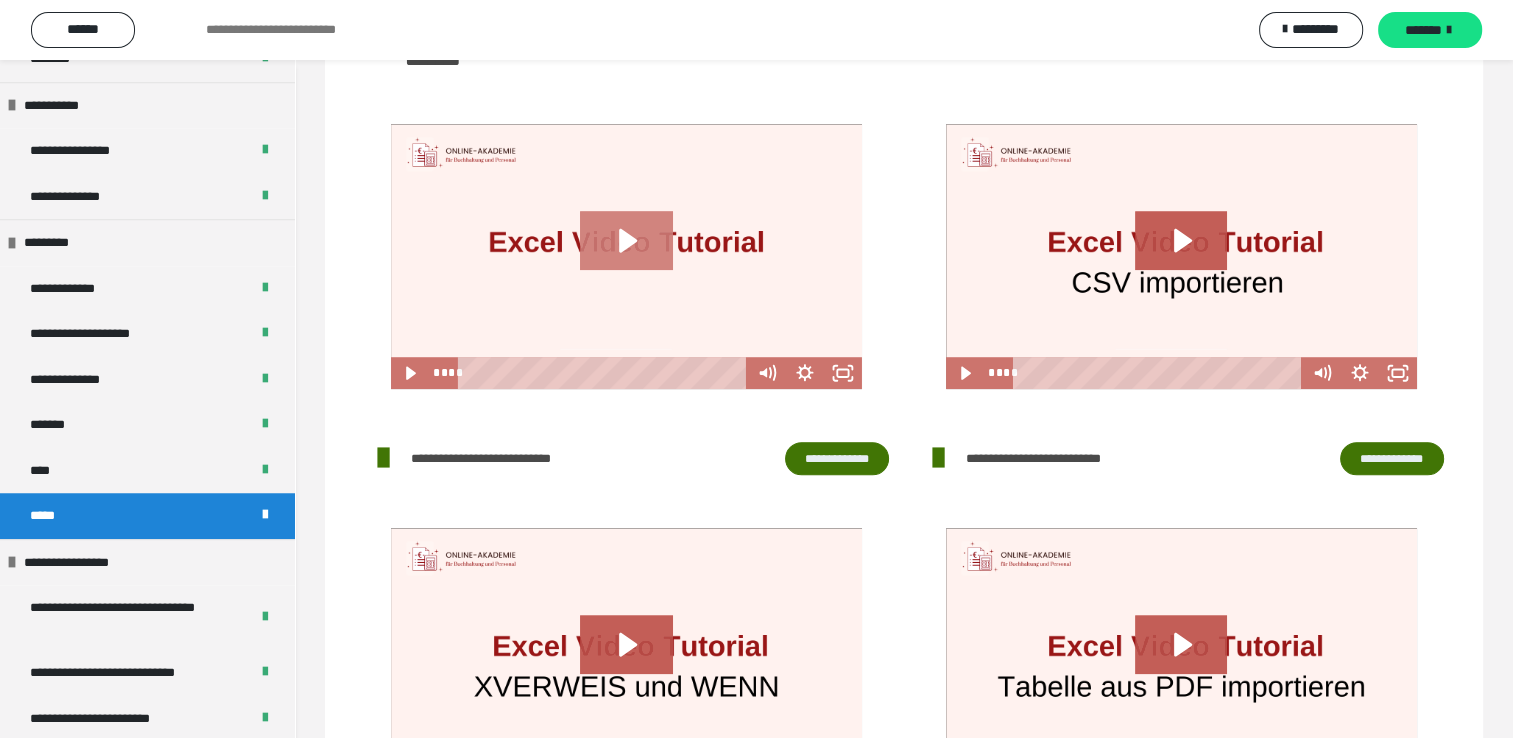 click 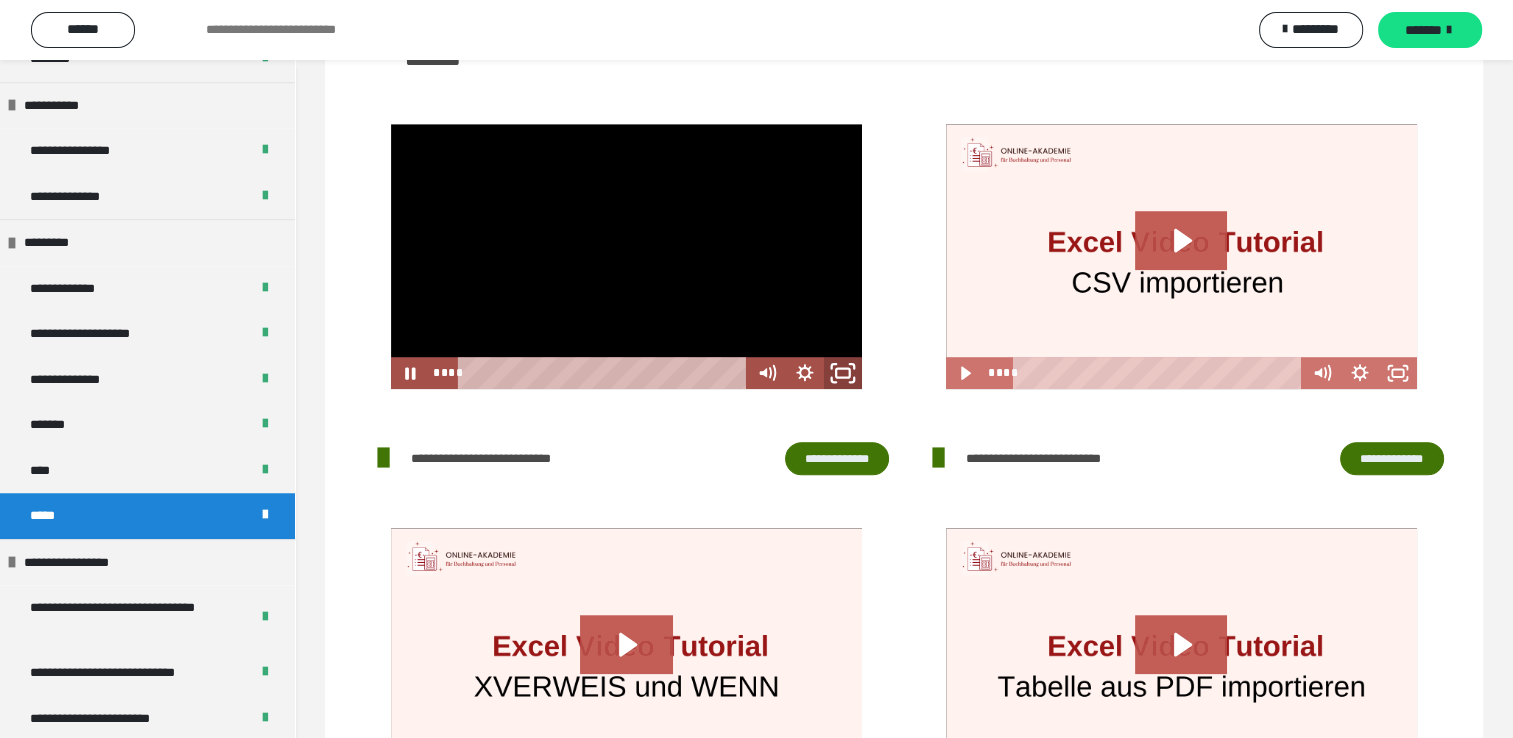 click 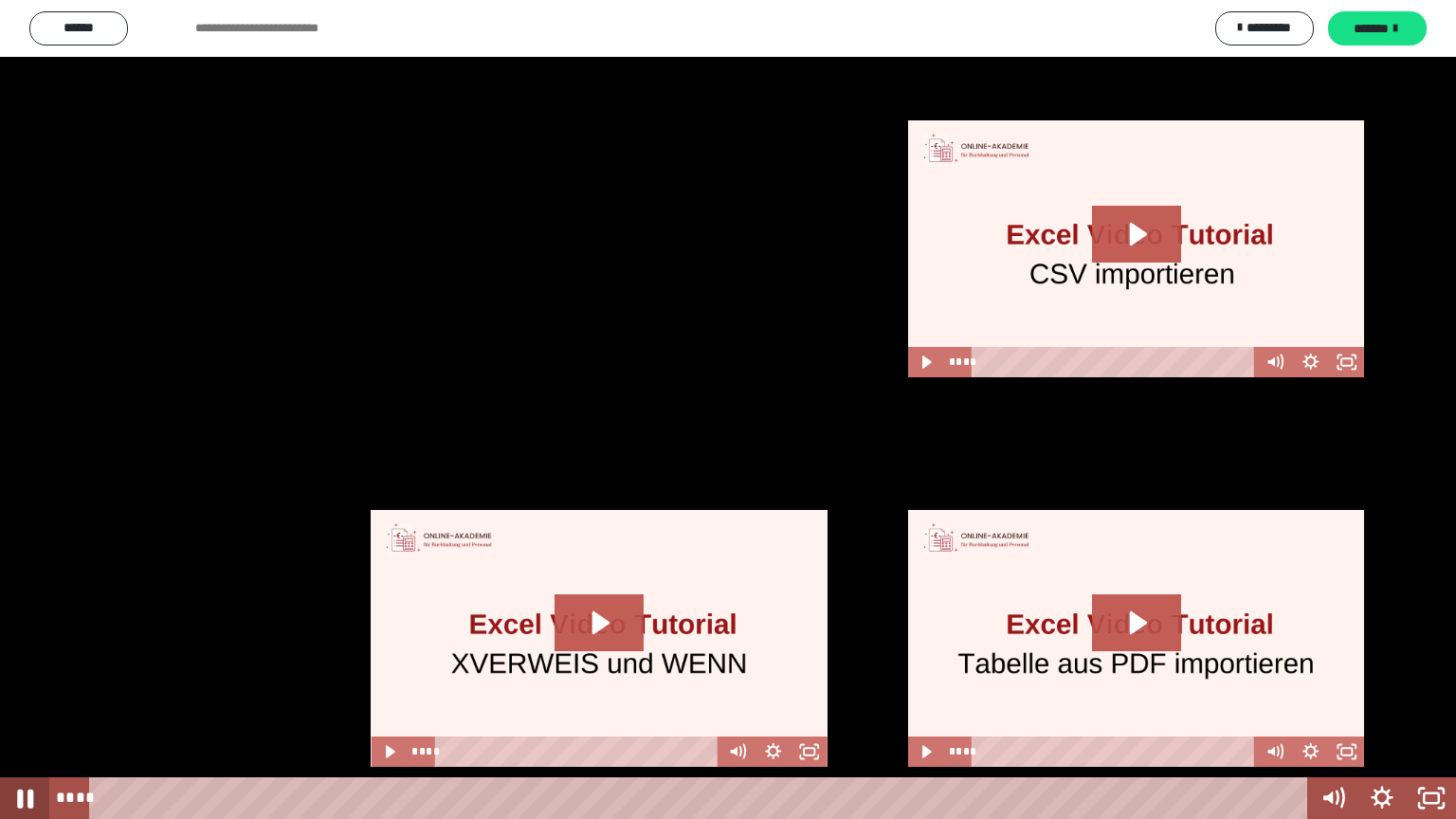 click 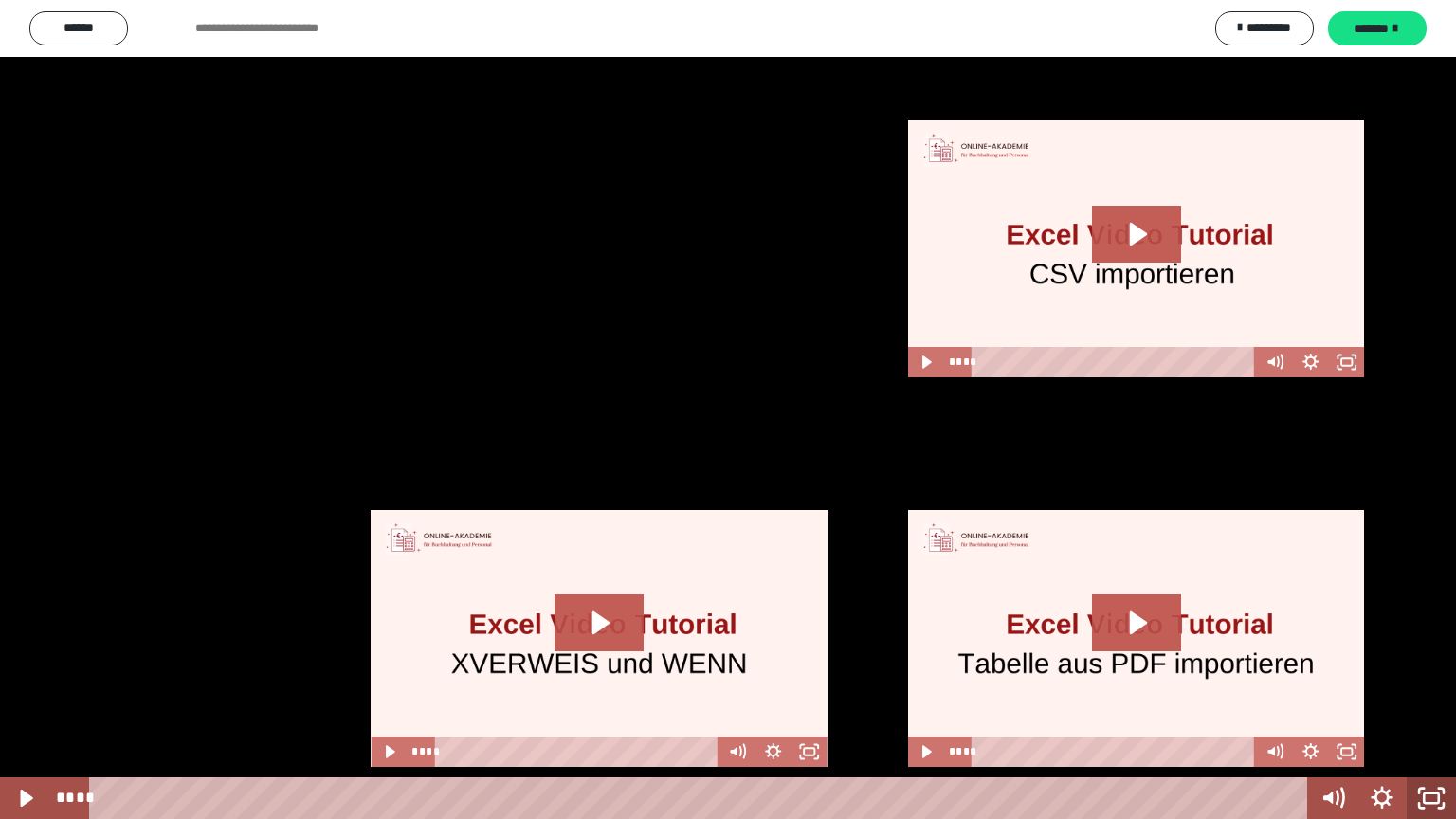 click 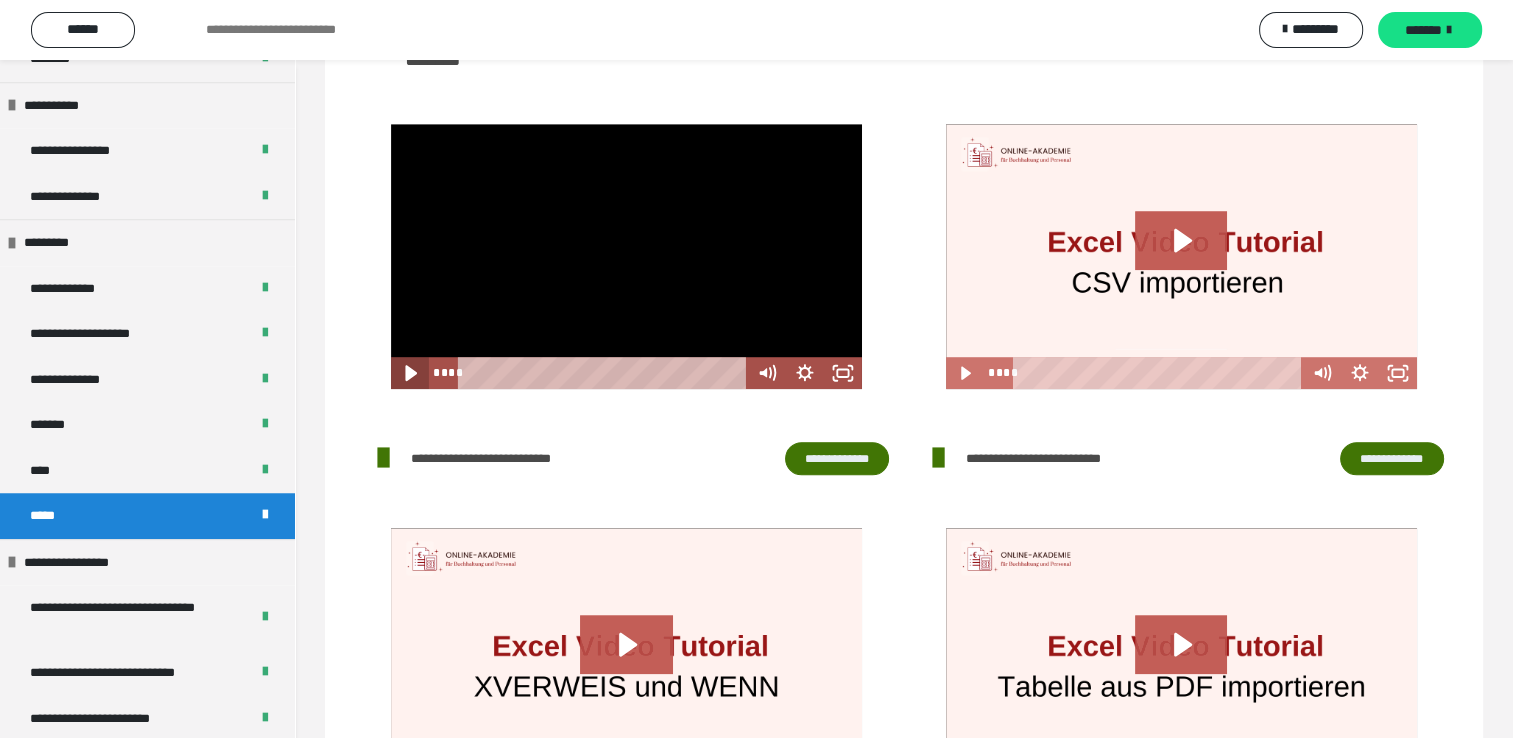 click 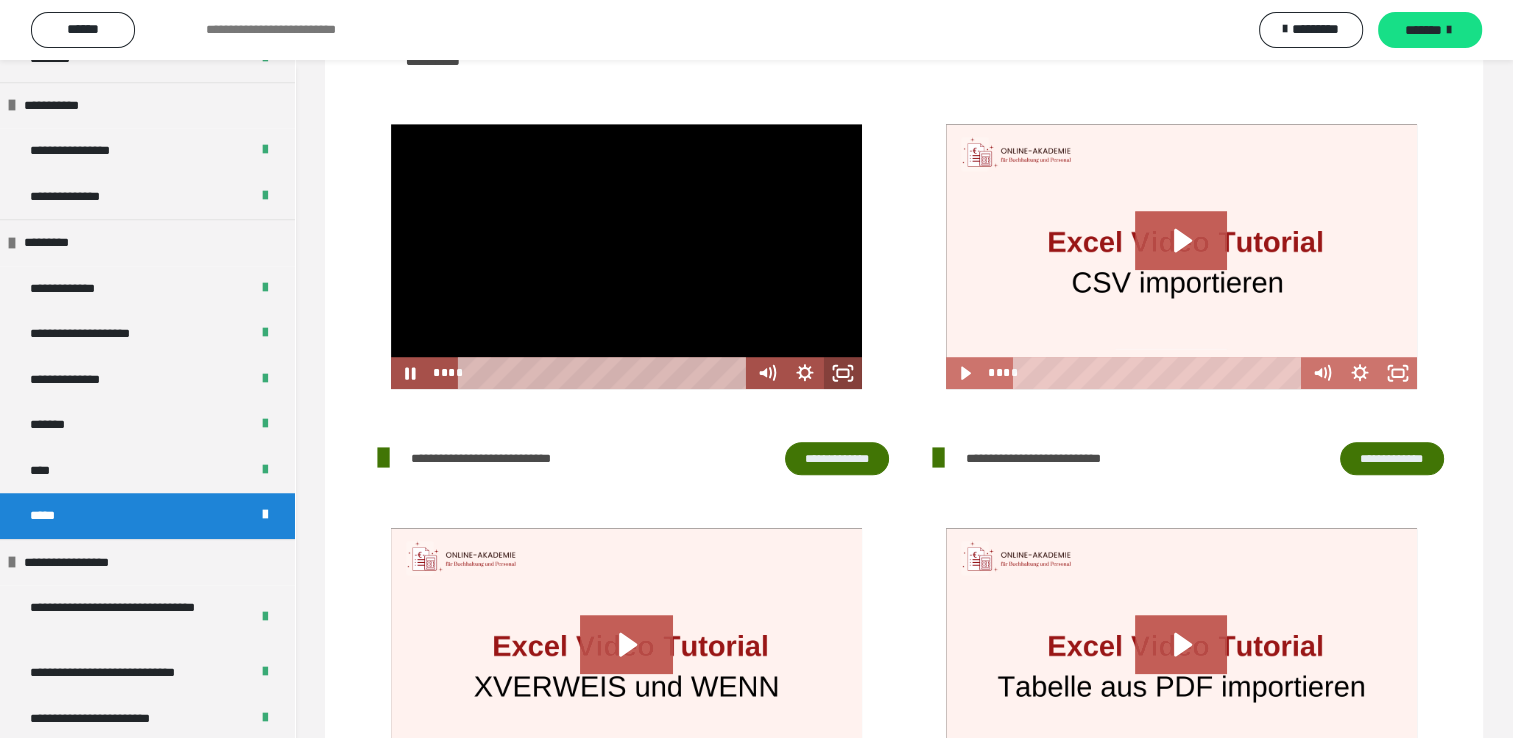 click 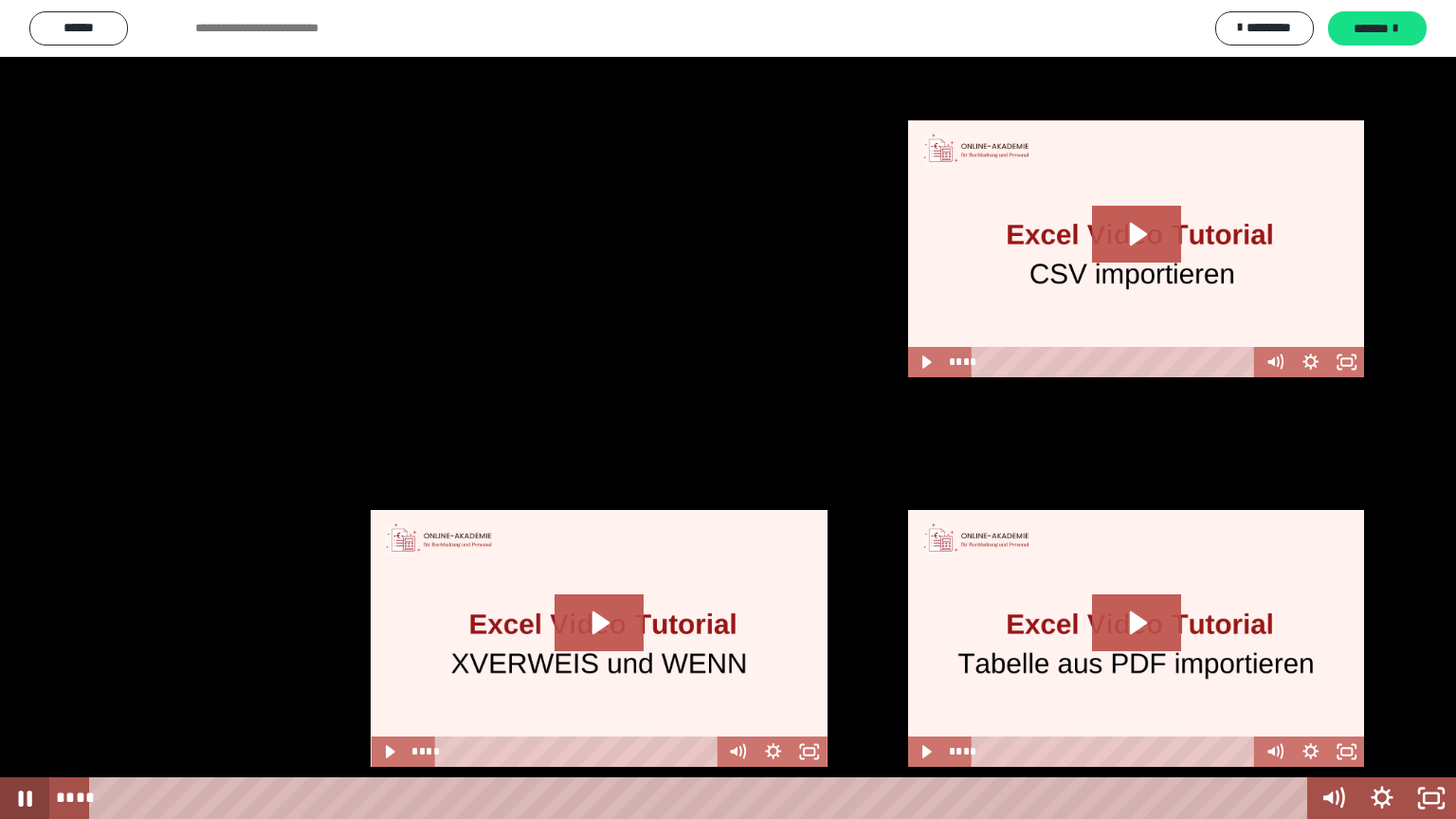 click 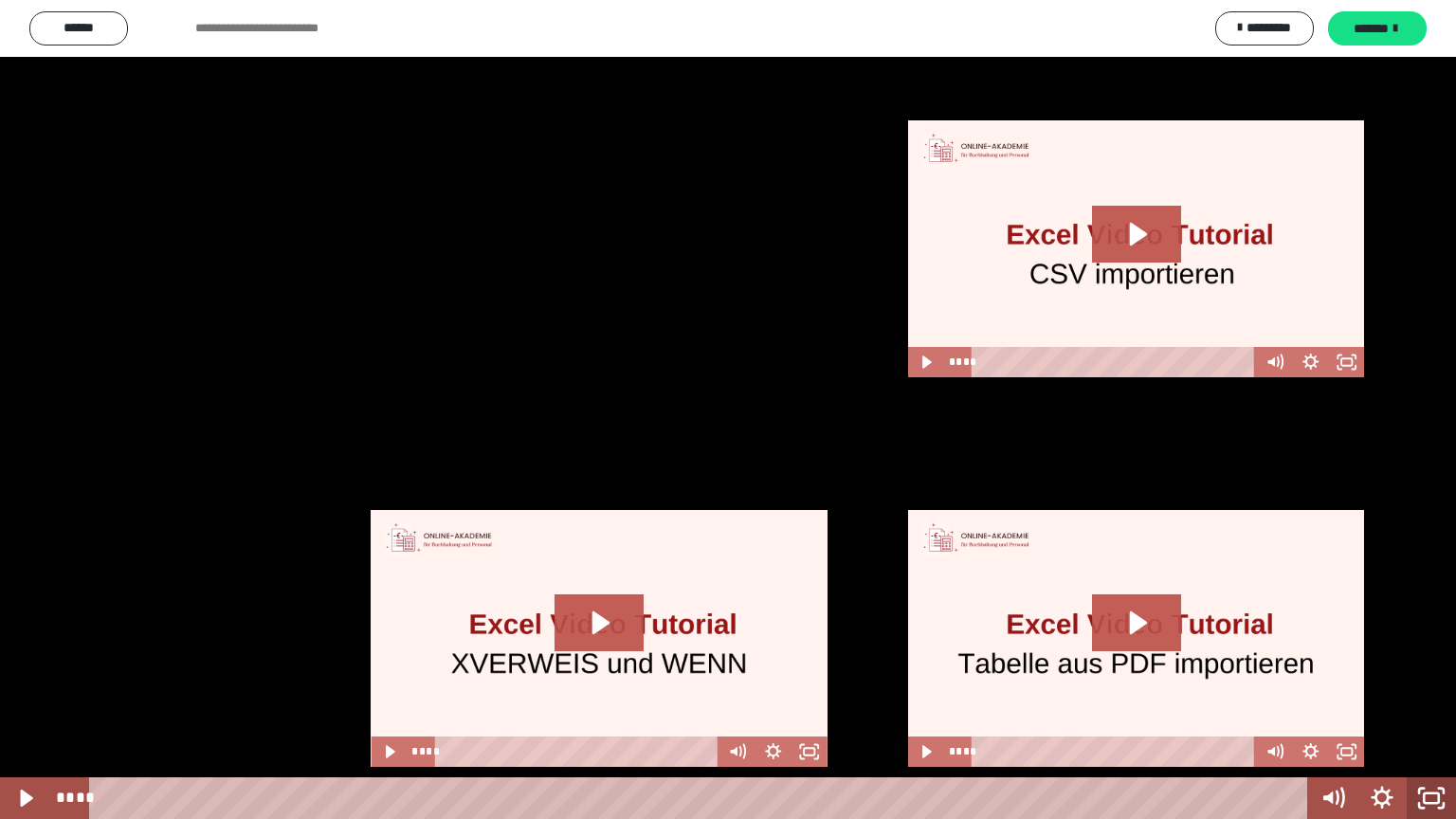 click 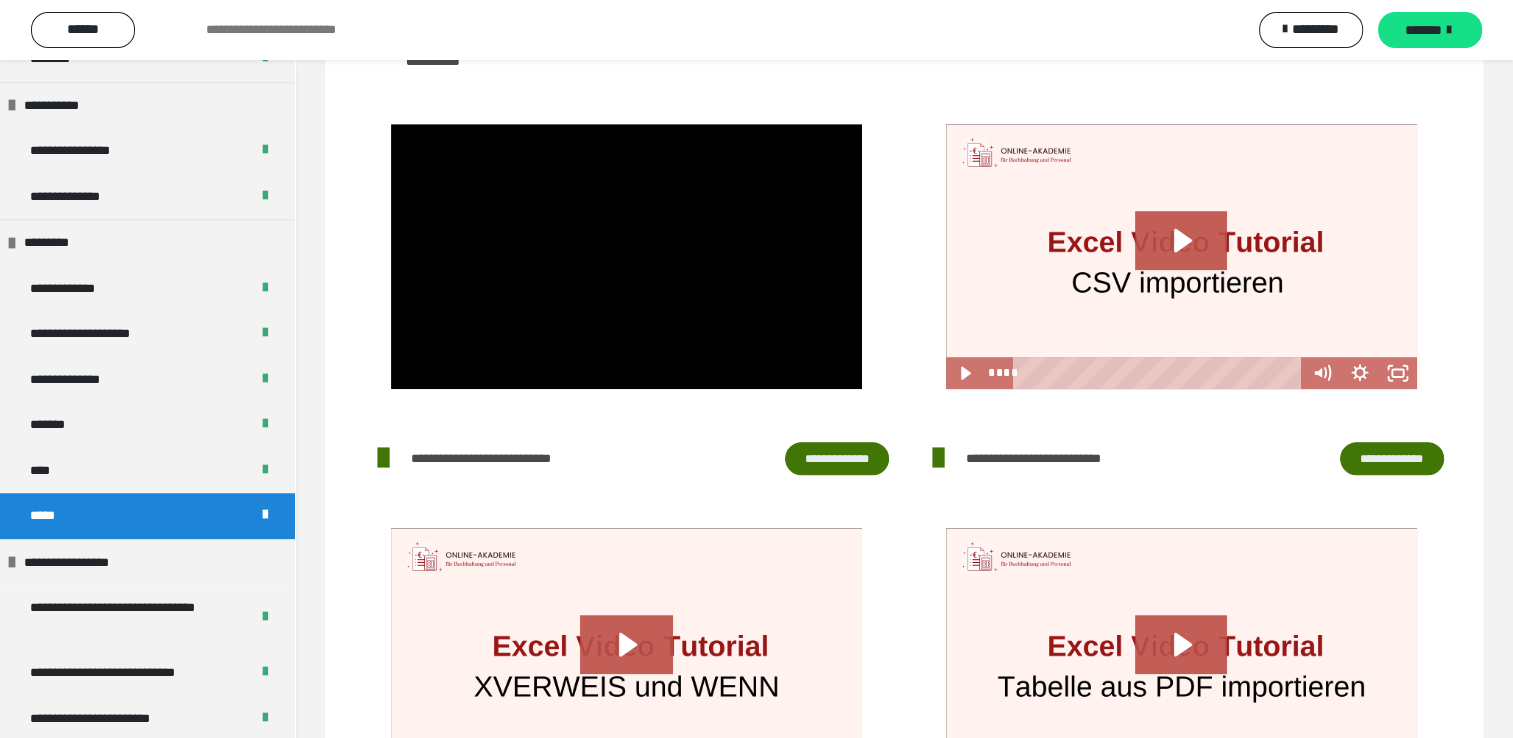 click on "**********" at bounding box center [837, 459] 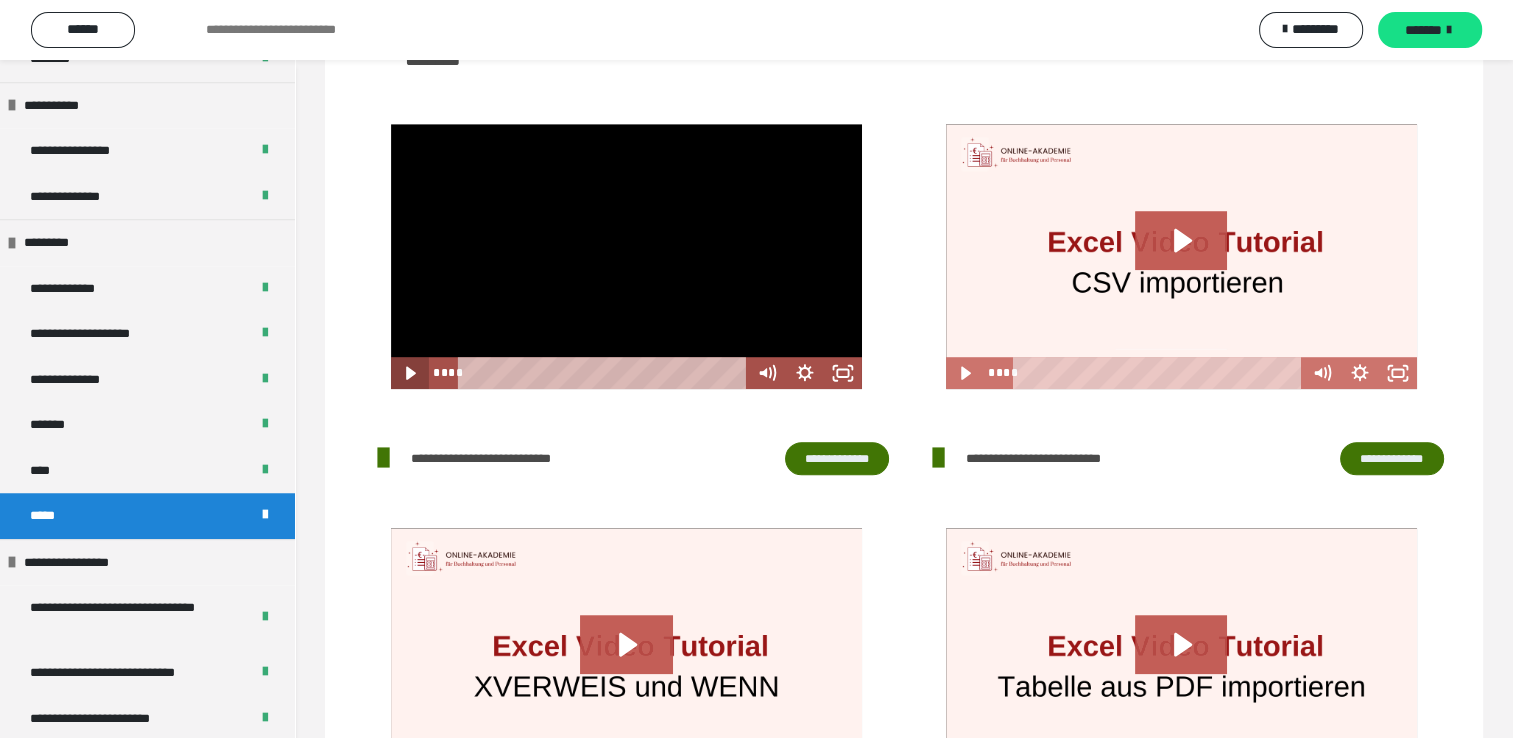 click 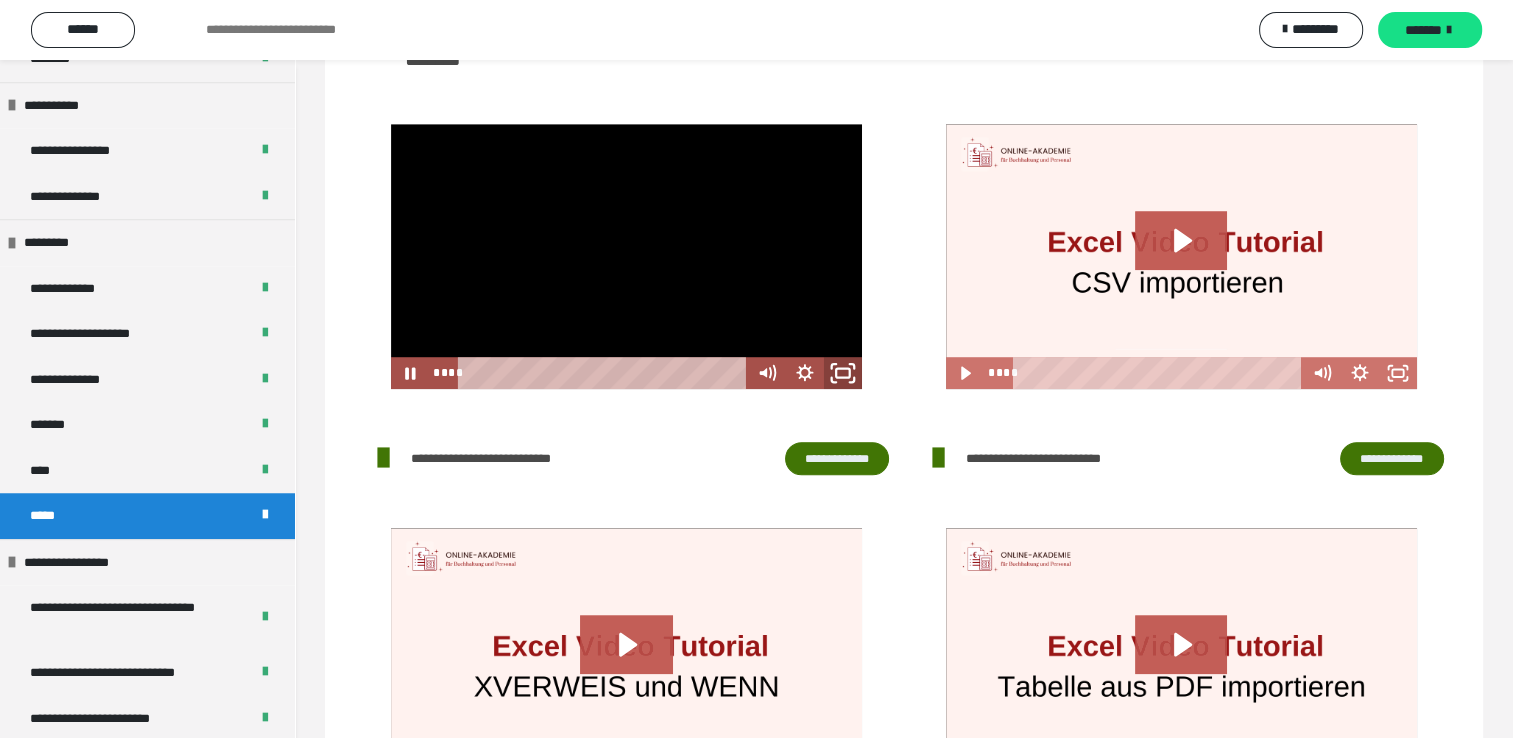 click 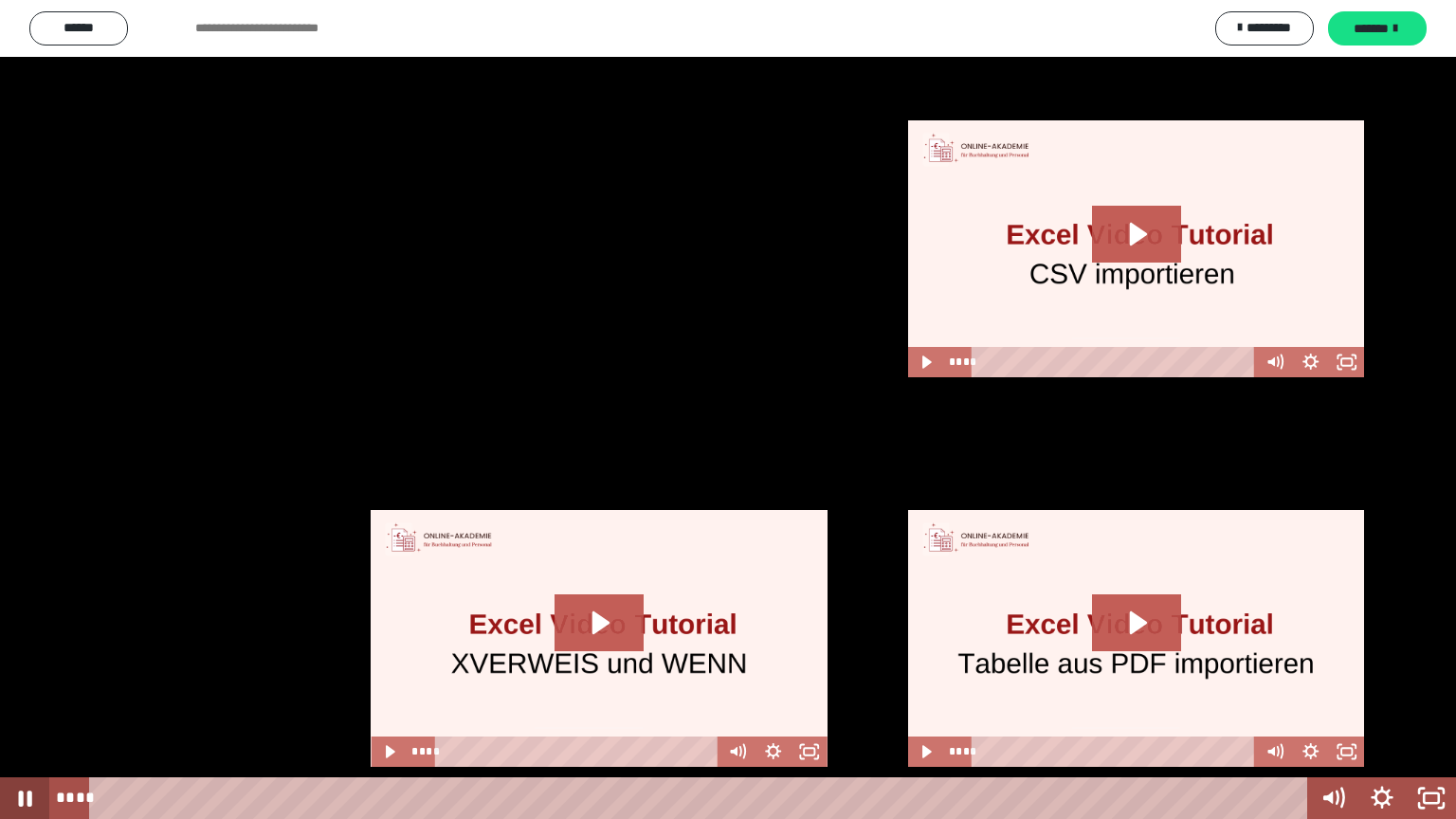 click 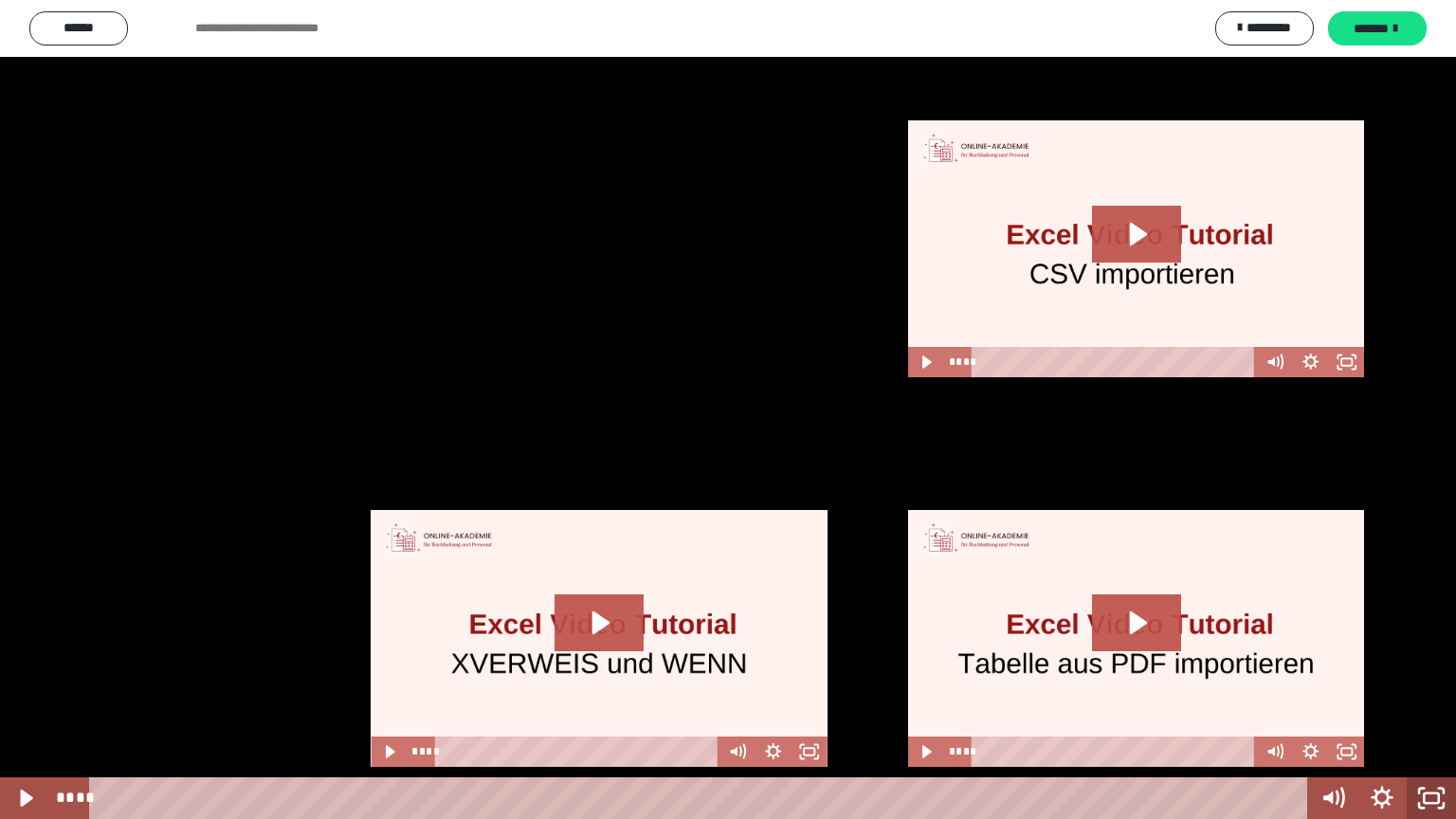 click 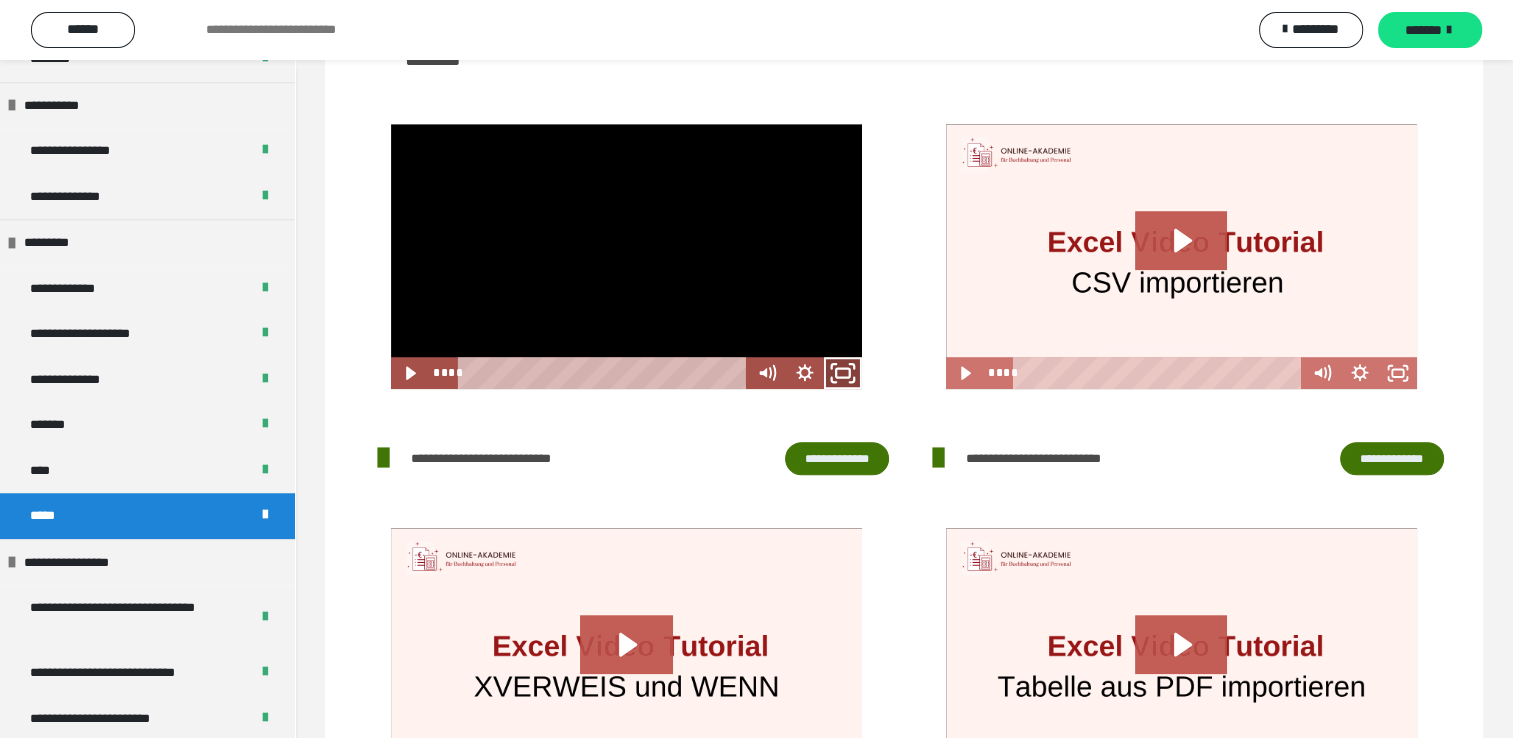 click 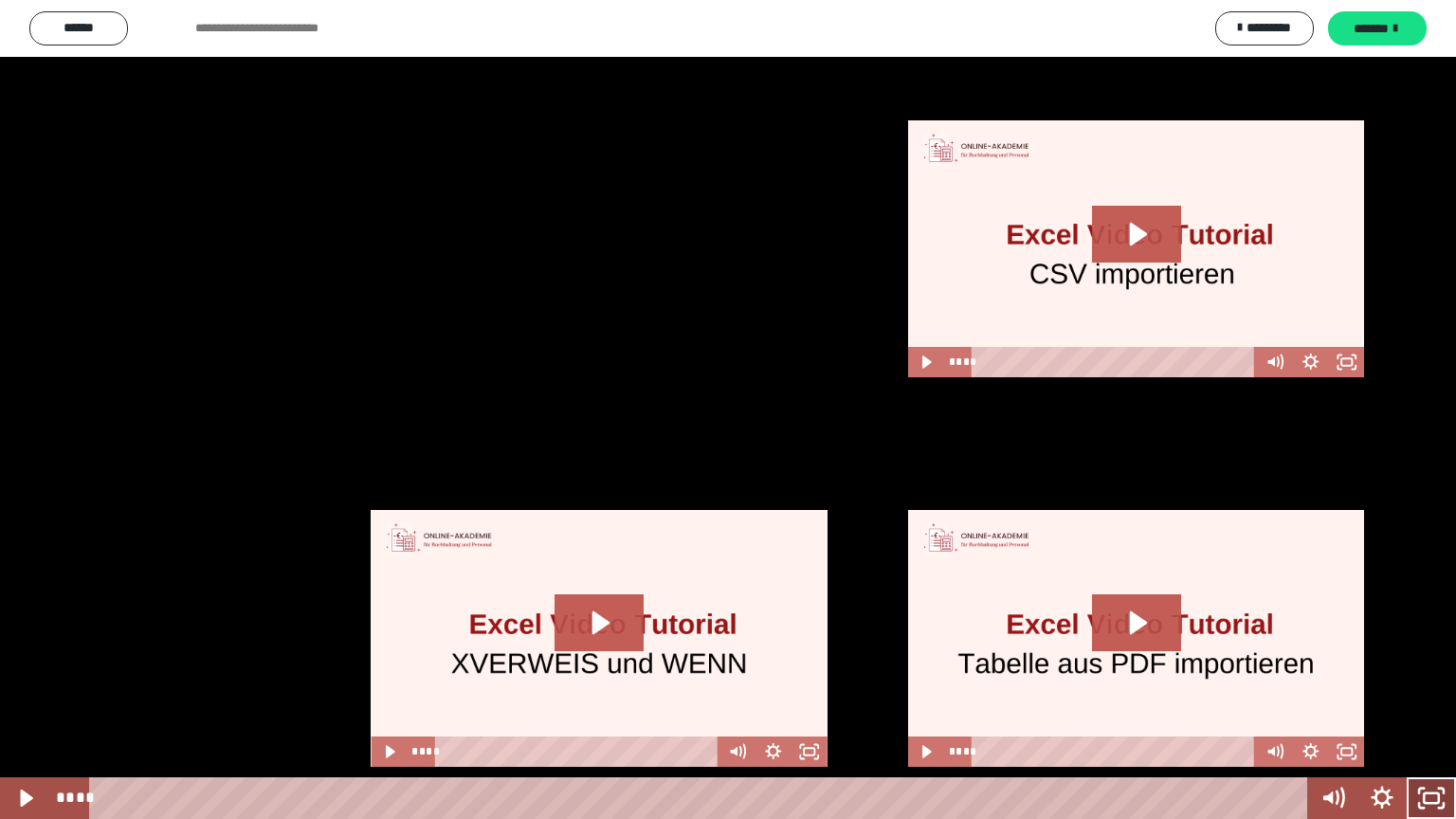 drag, startPoint x: 1437, startPoint y: 808, endPoint x: 1331, endPoint y: 616, distance: 219.31712 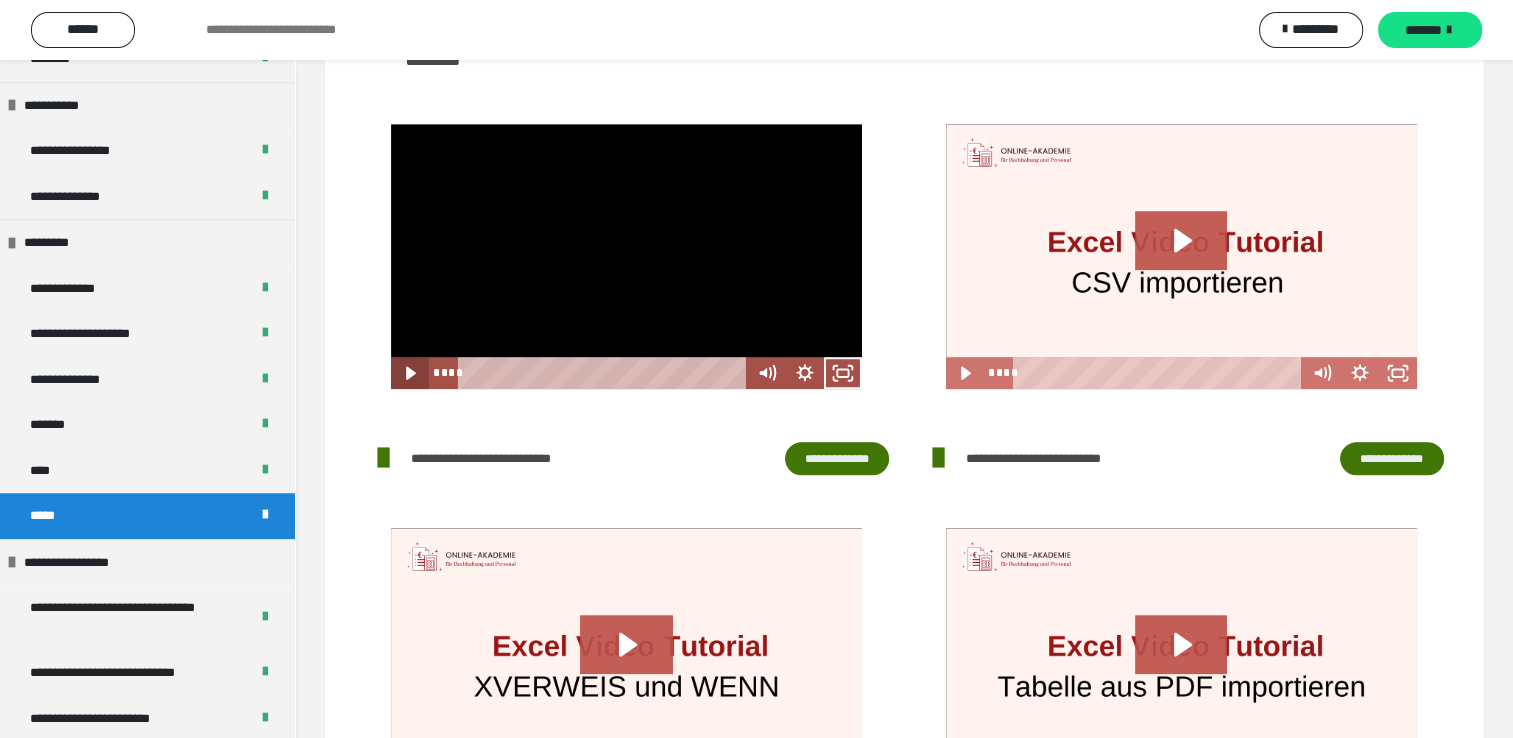 click 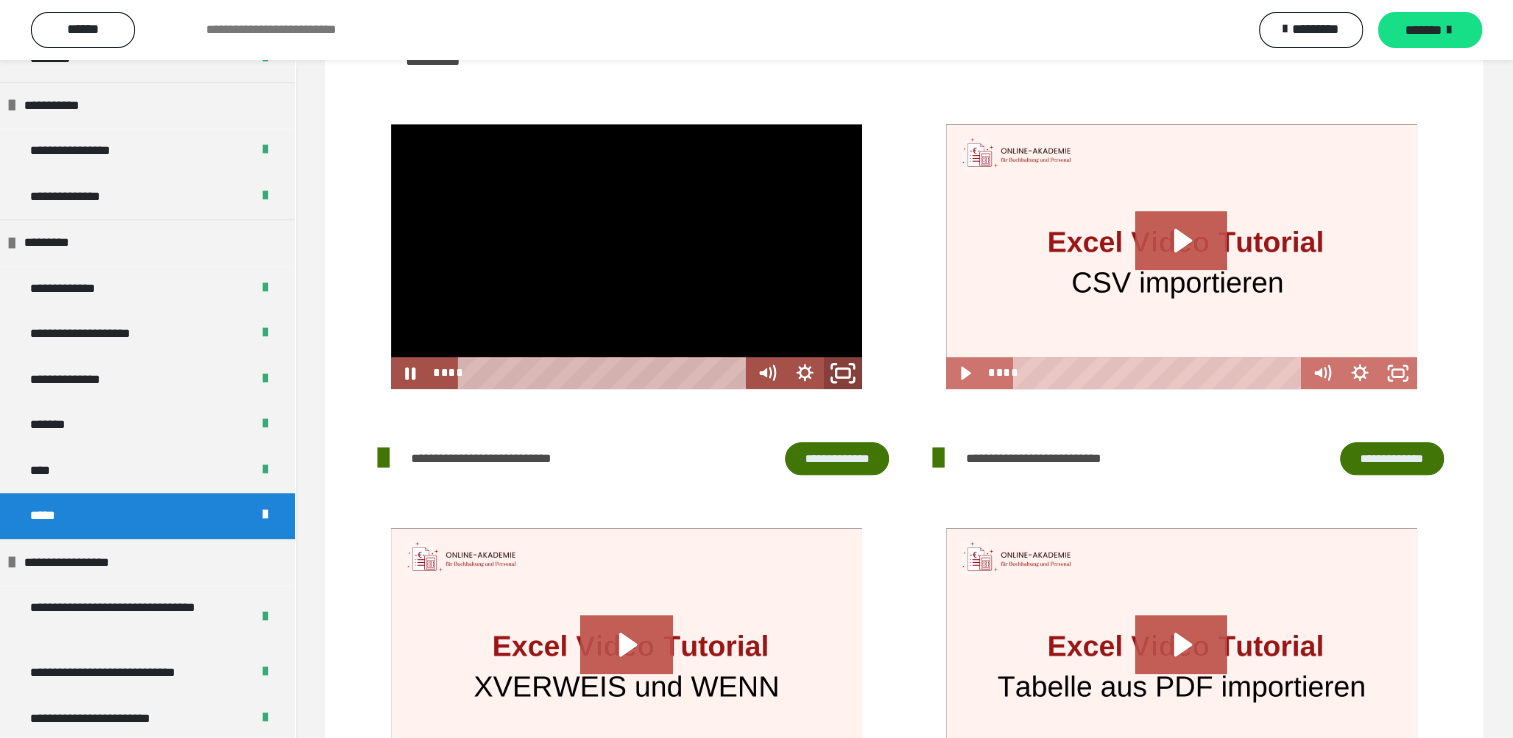 click 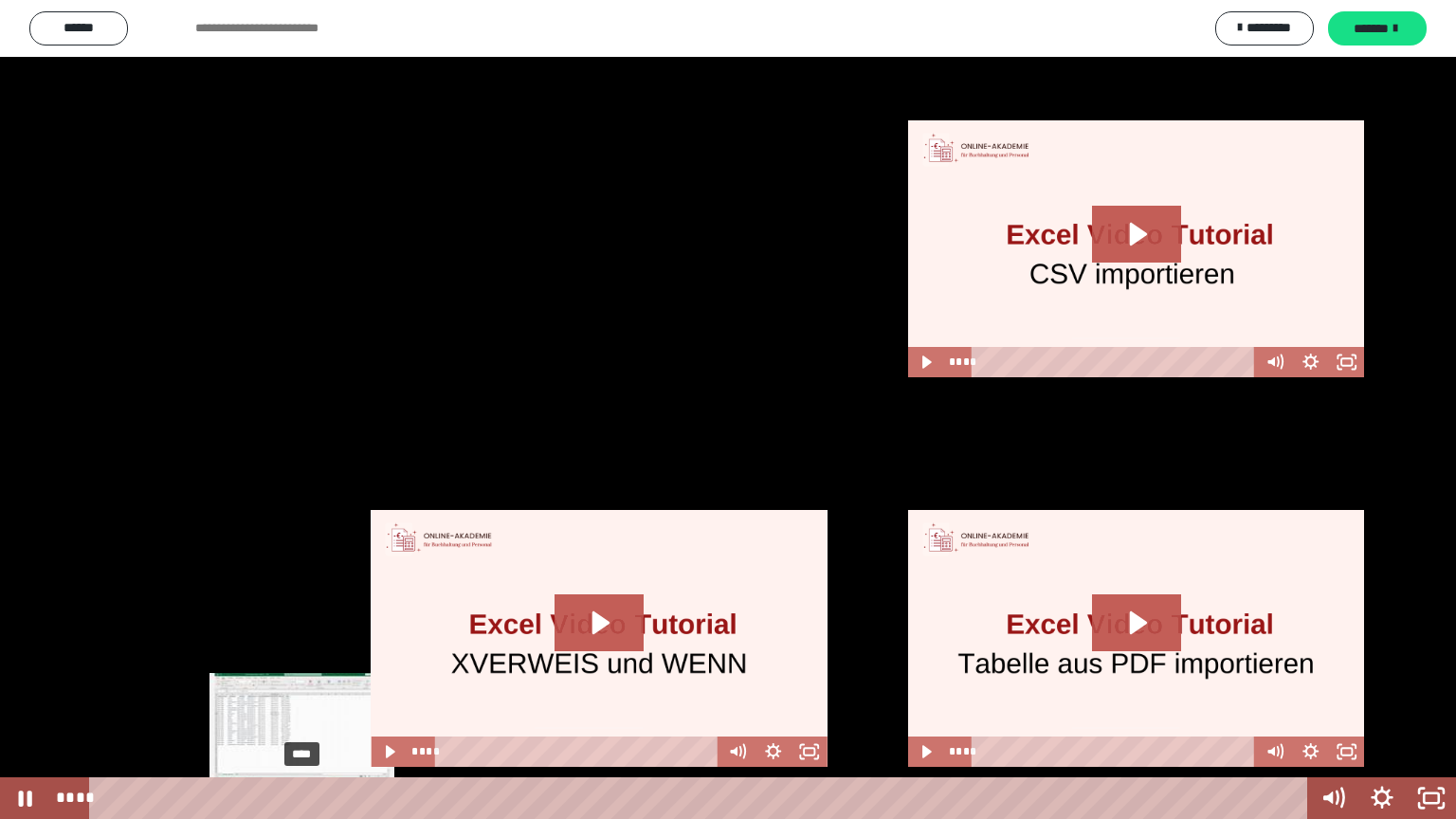 click on "****" at bounding box center [701, 798] 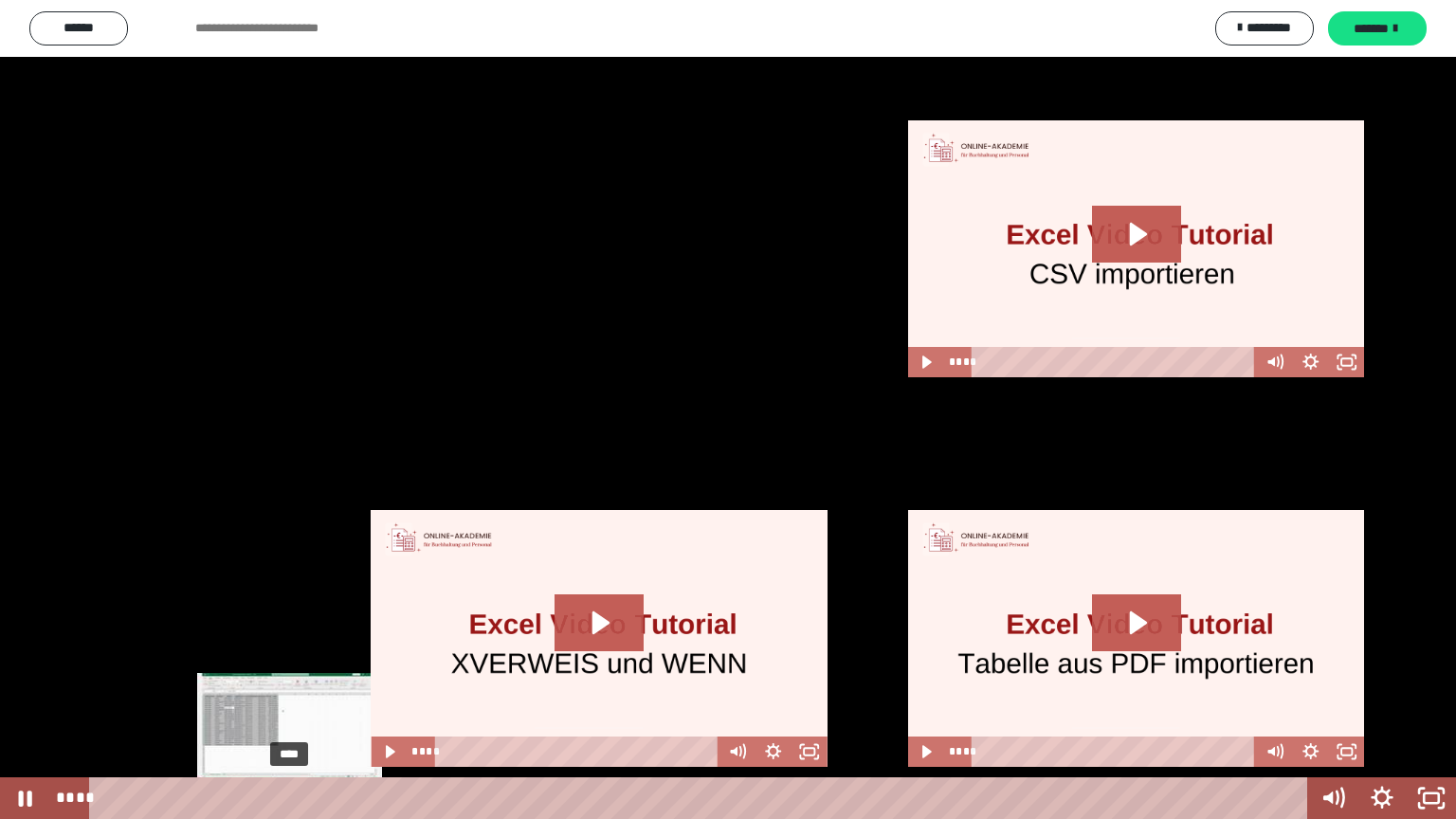 click on "****" at bounding box center [701, 798] 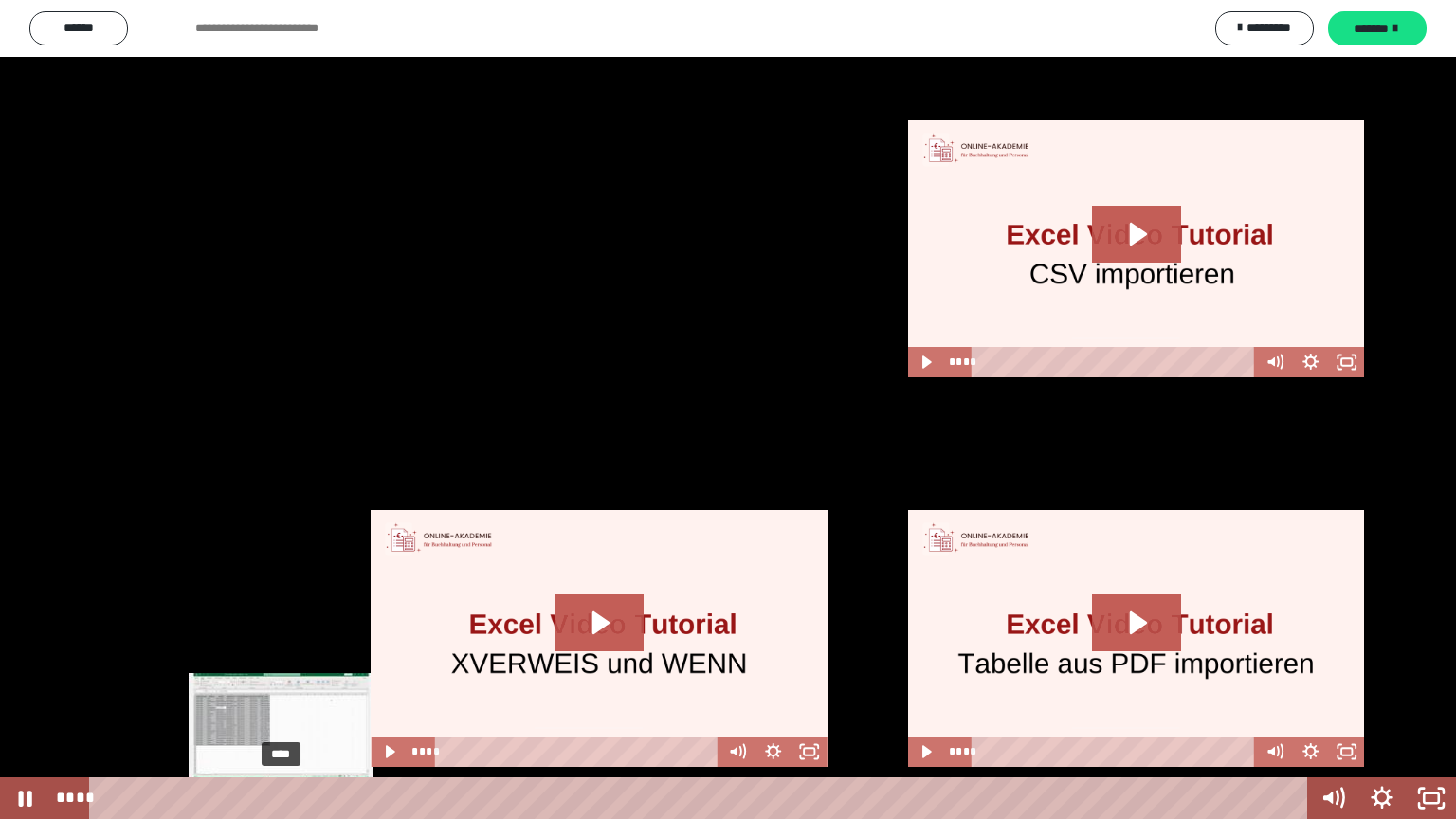 click on "****" at bounding box center (701, 798) 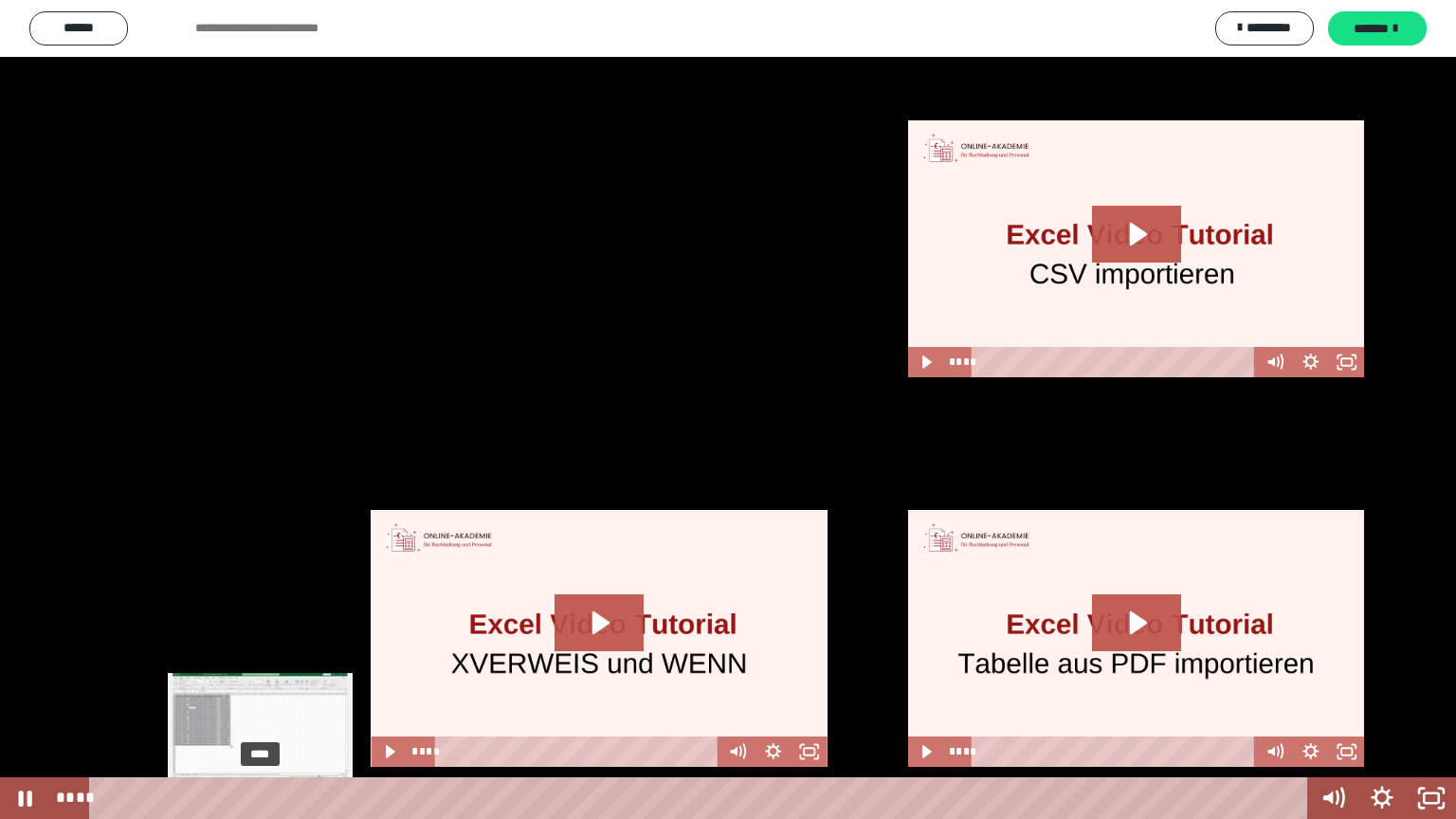 click on "****" at bounding box center (701, 798) 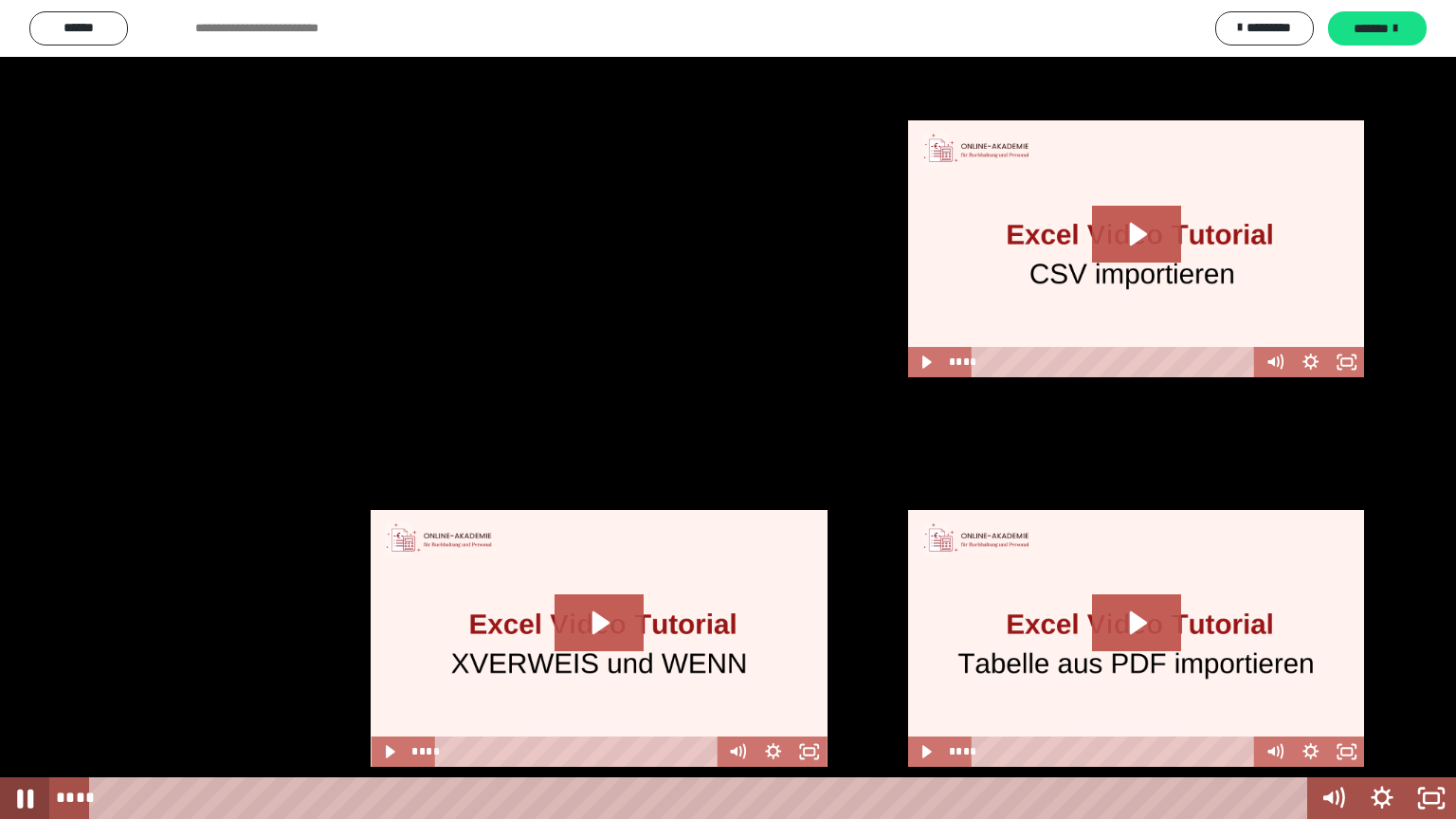 click 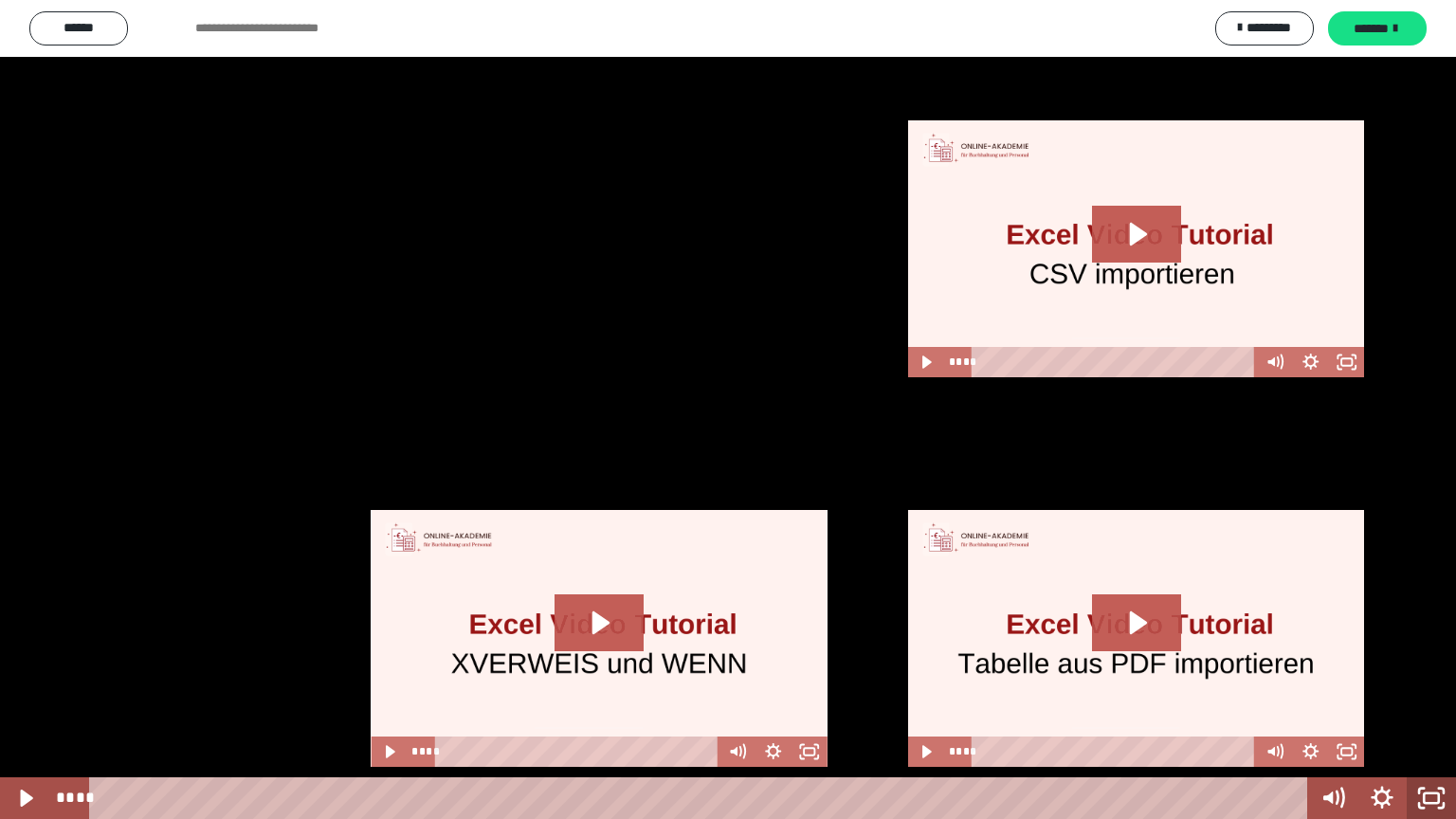 click 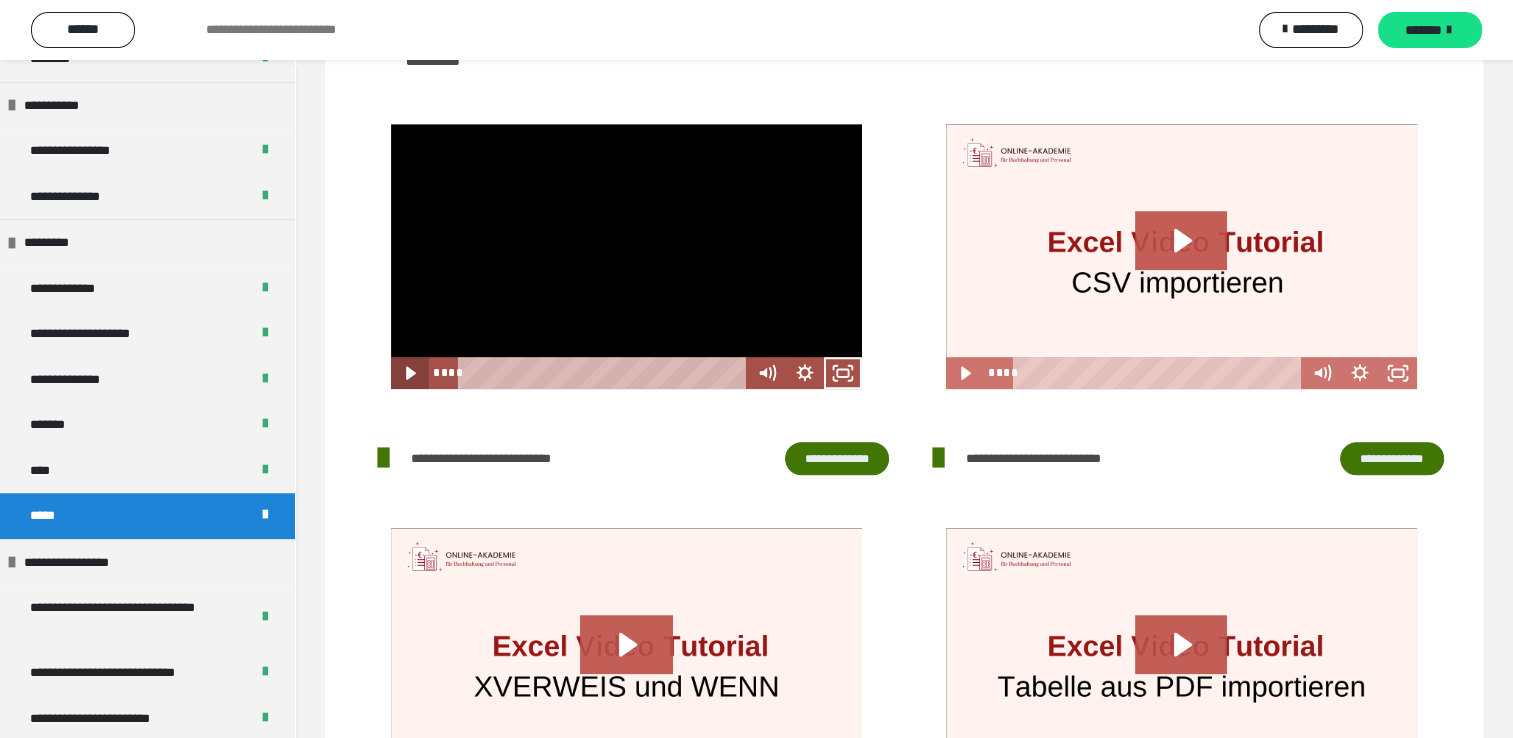 click 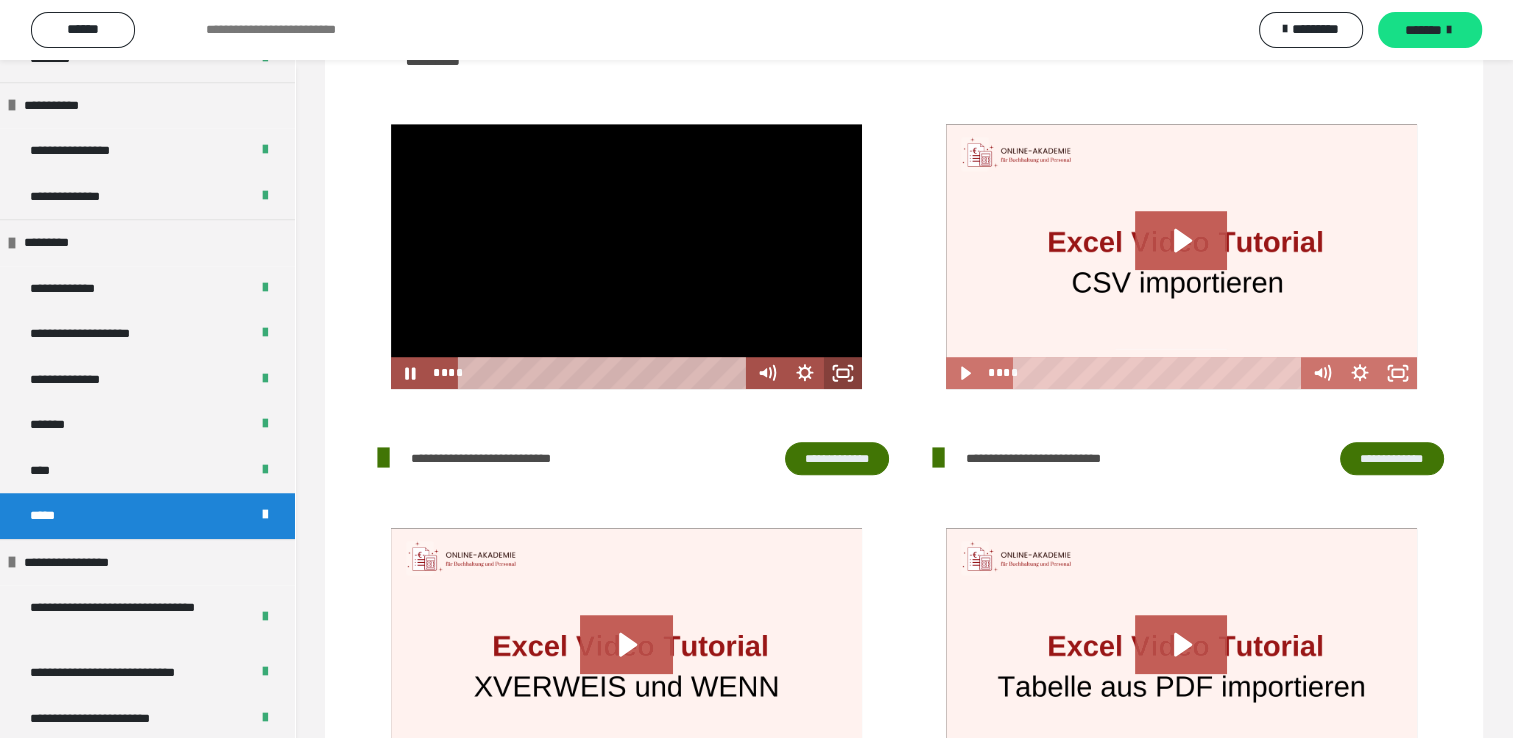 click 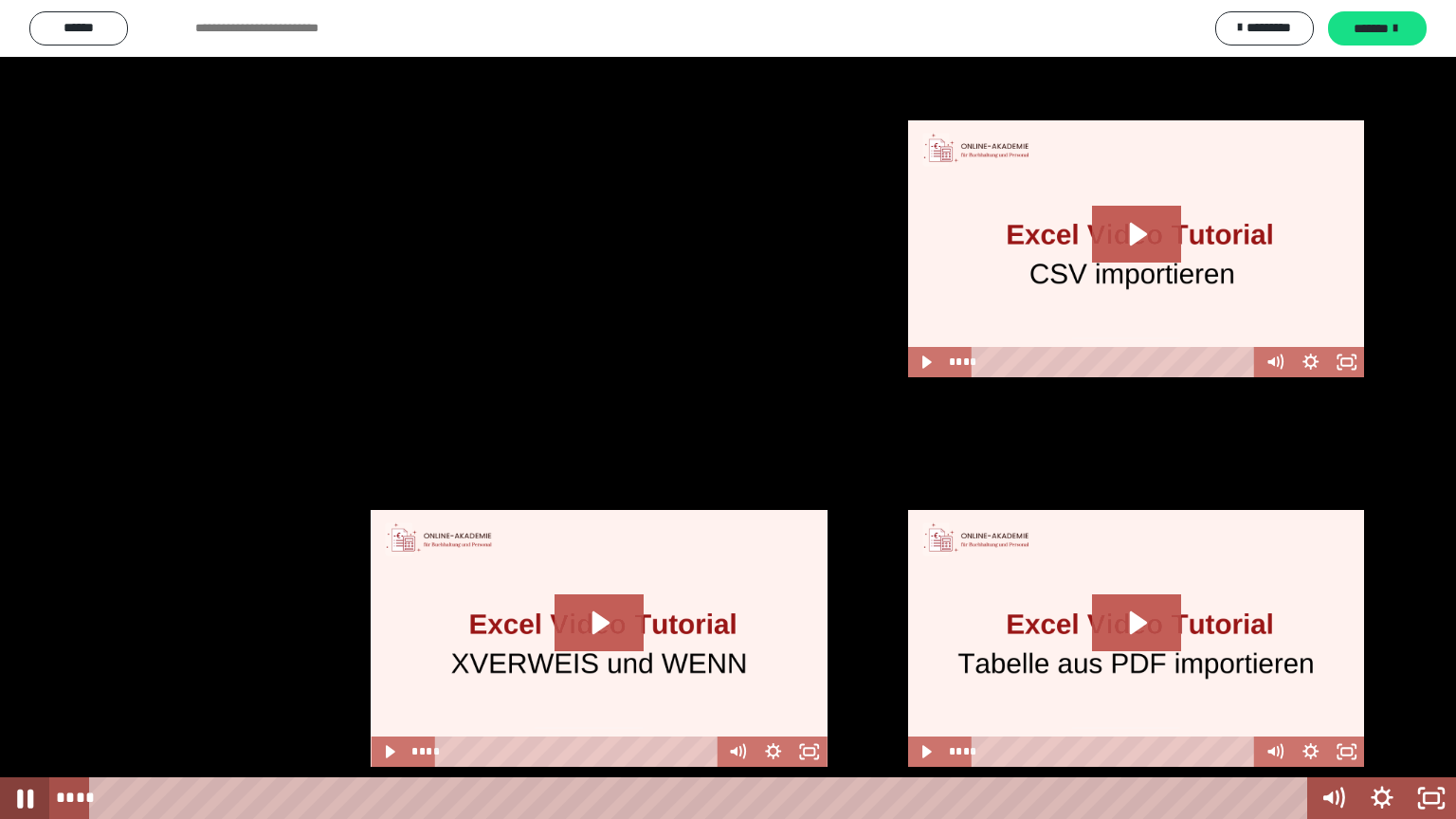 click 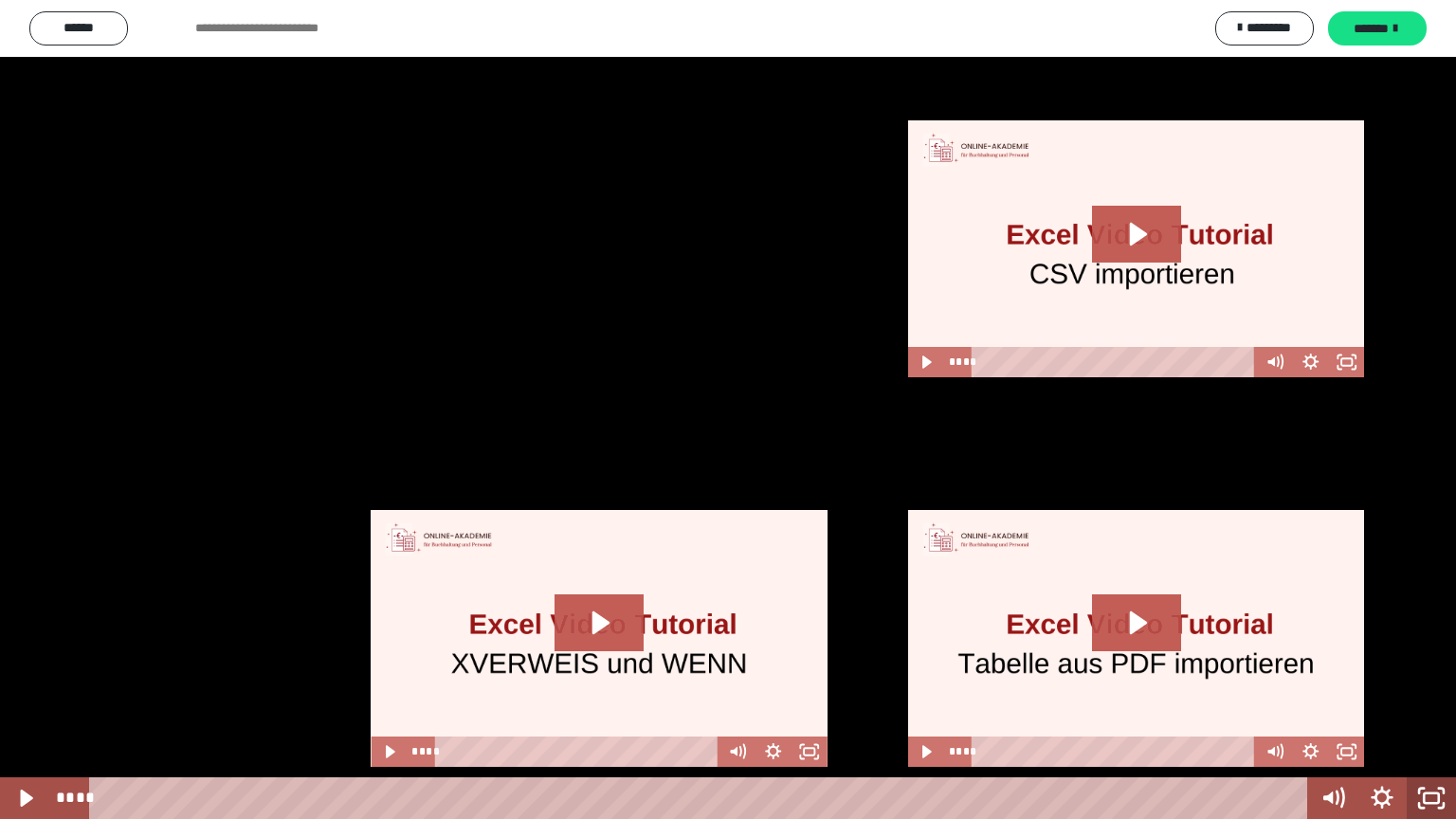 click 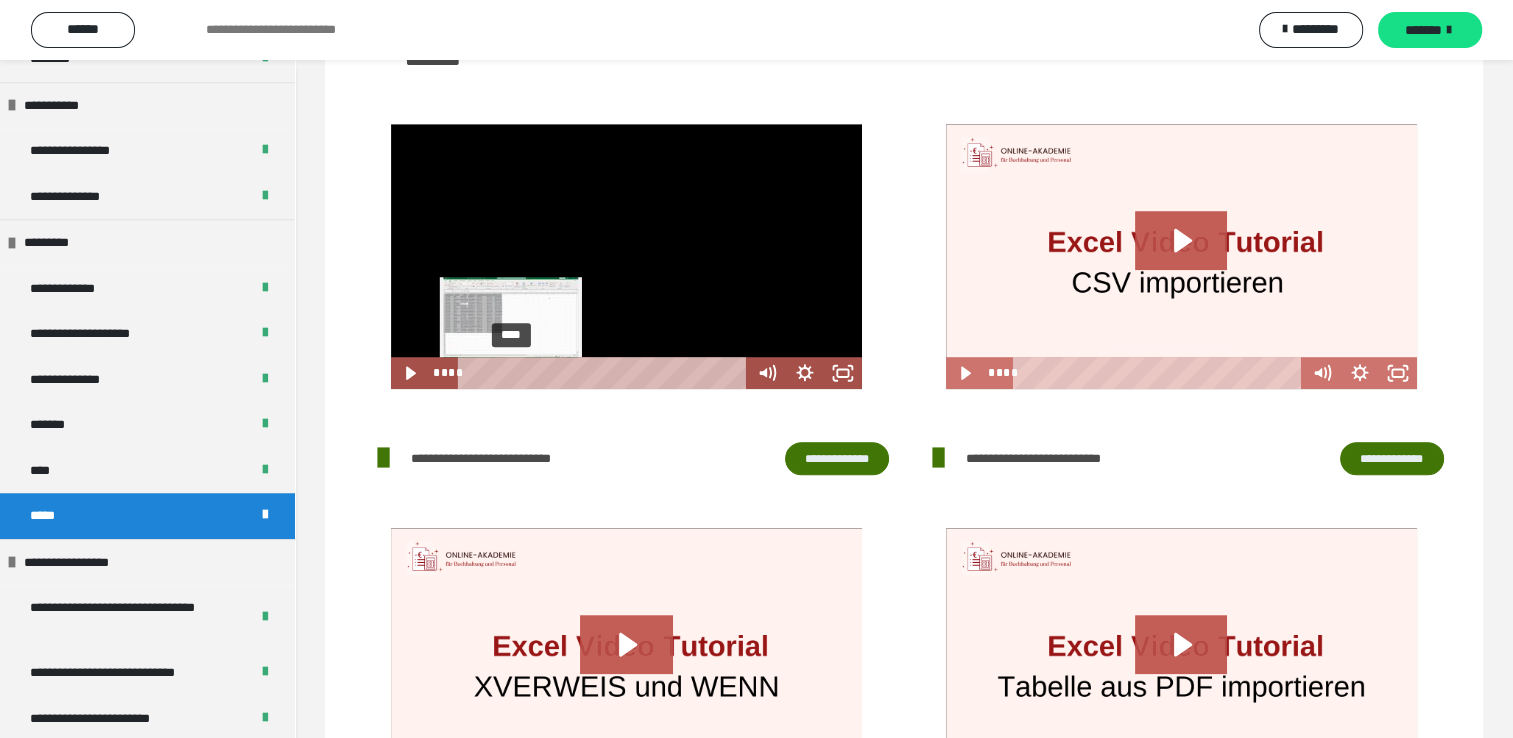 click on "****" at bounding box center (605, 373) 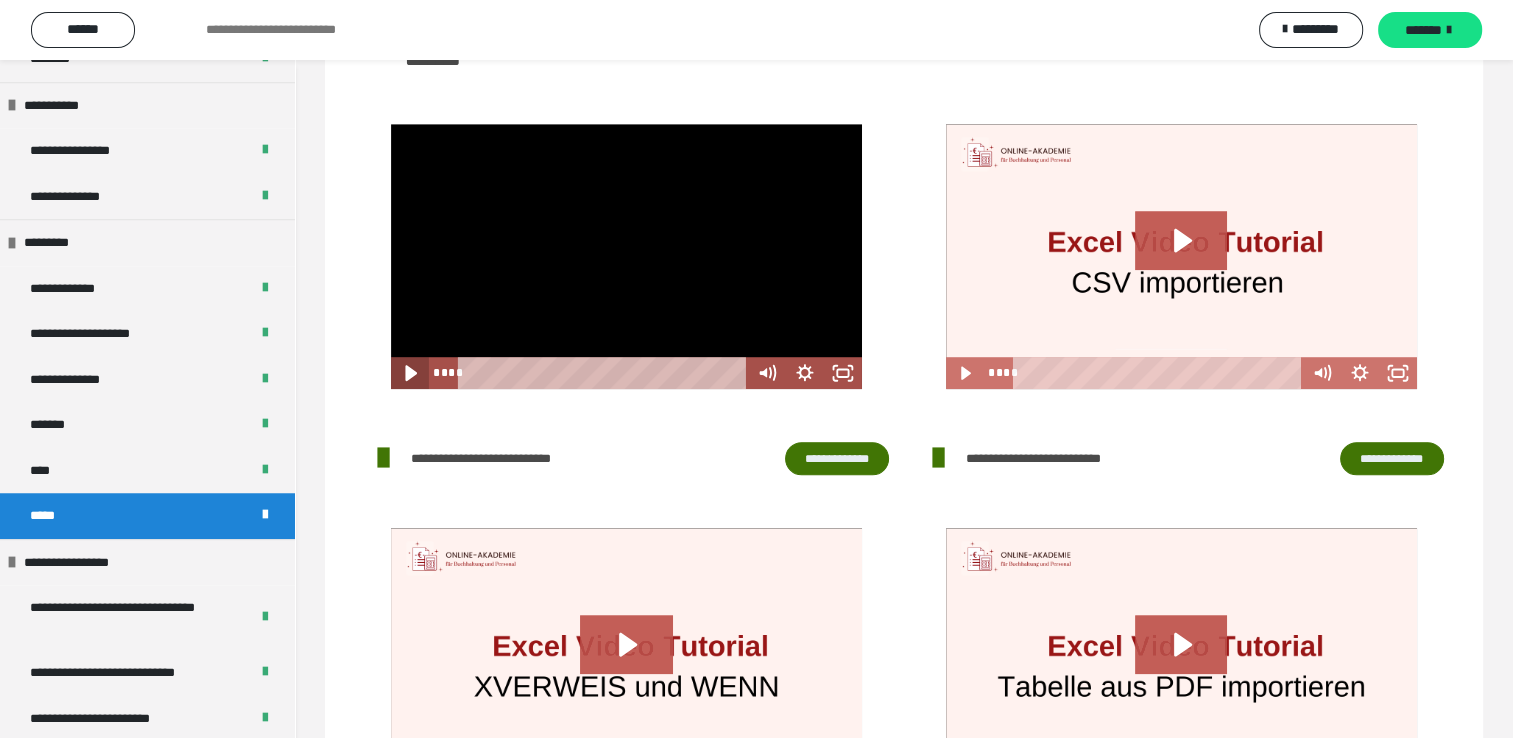 click 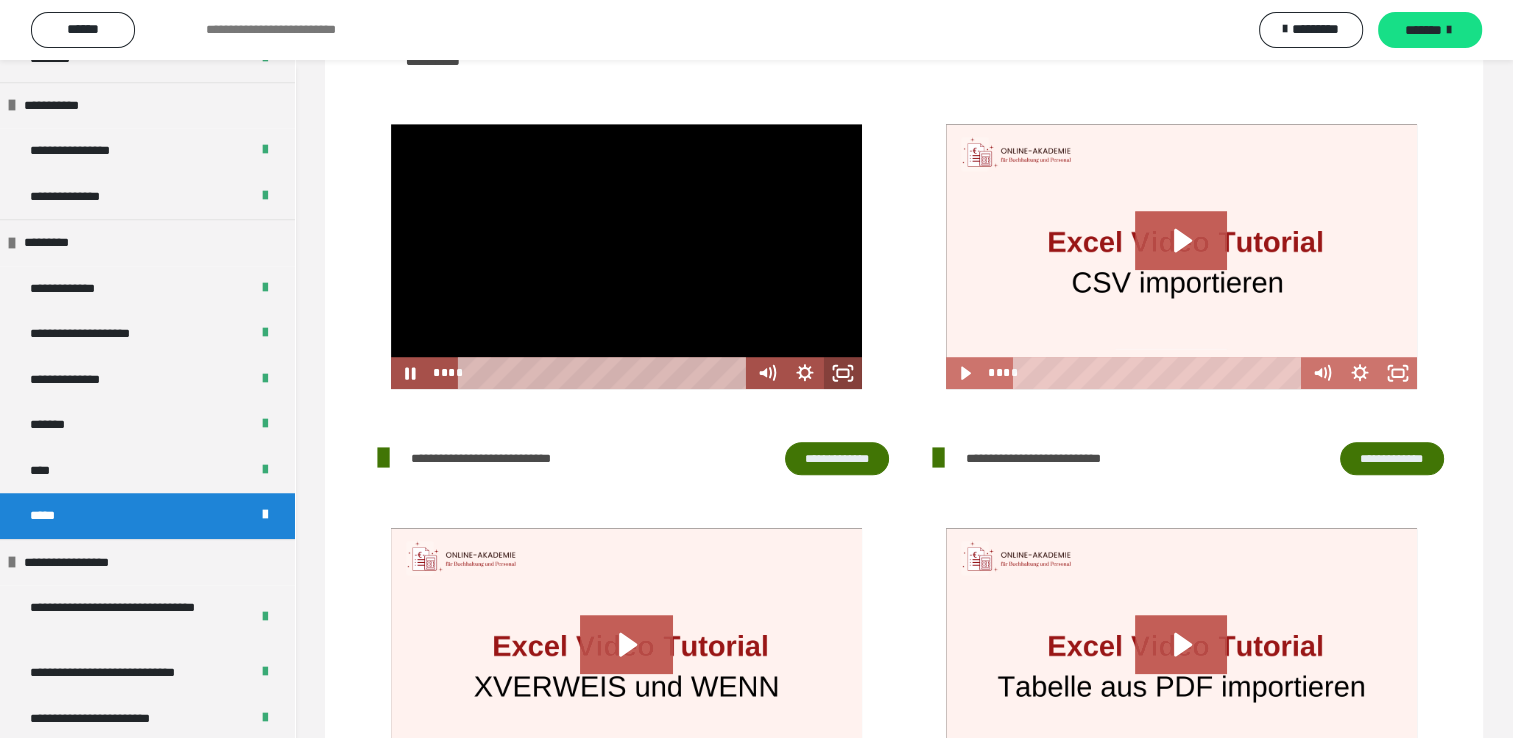 click 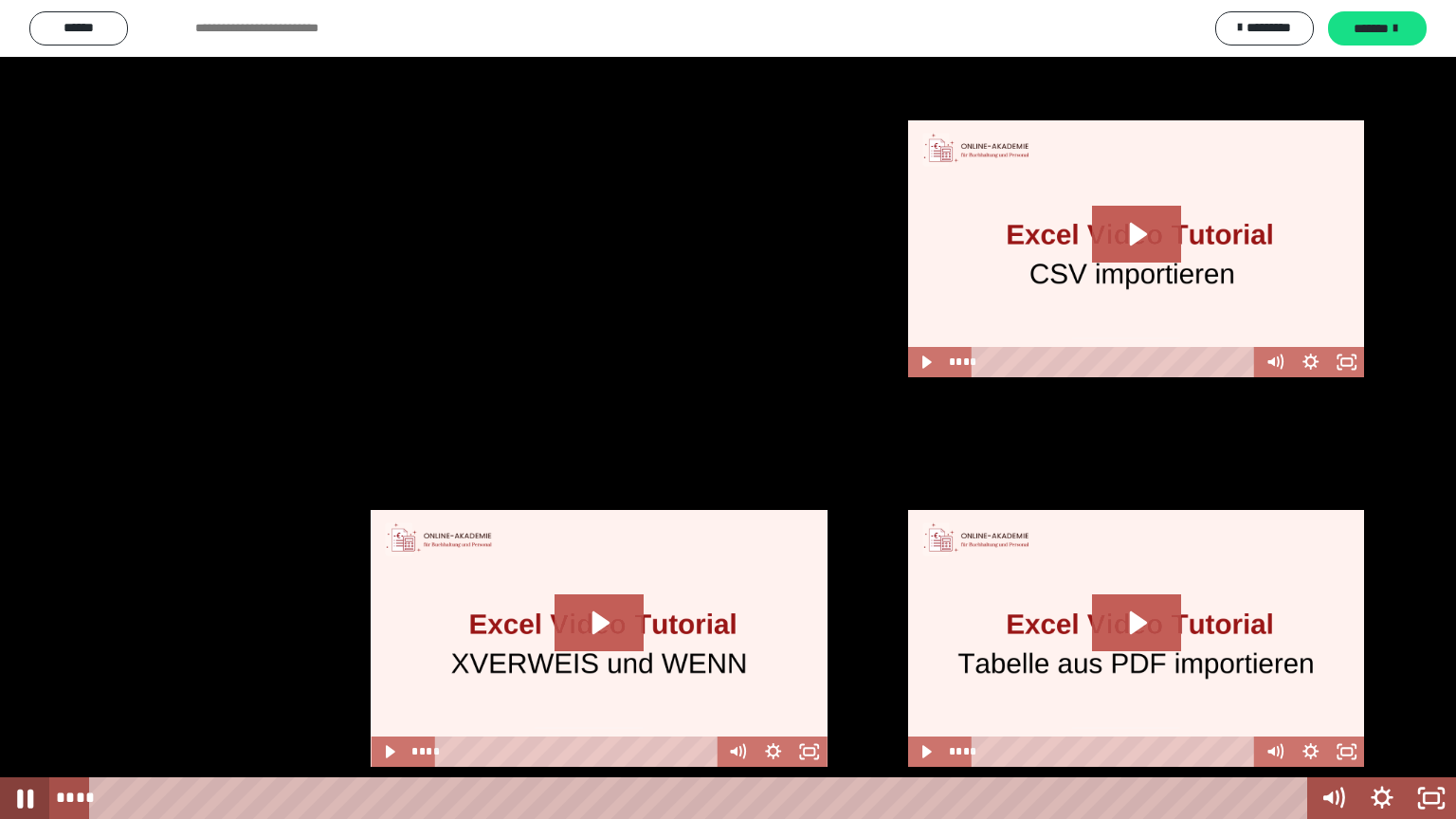 click 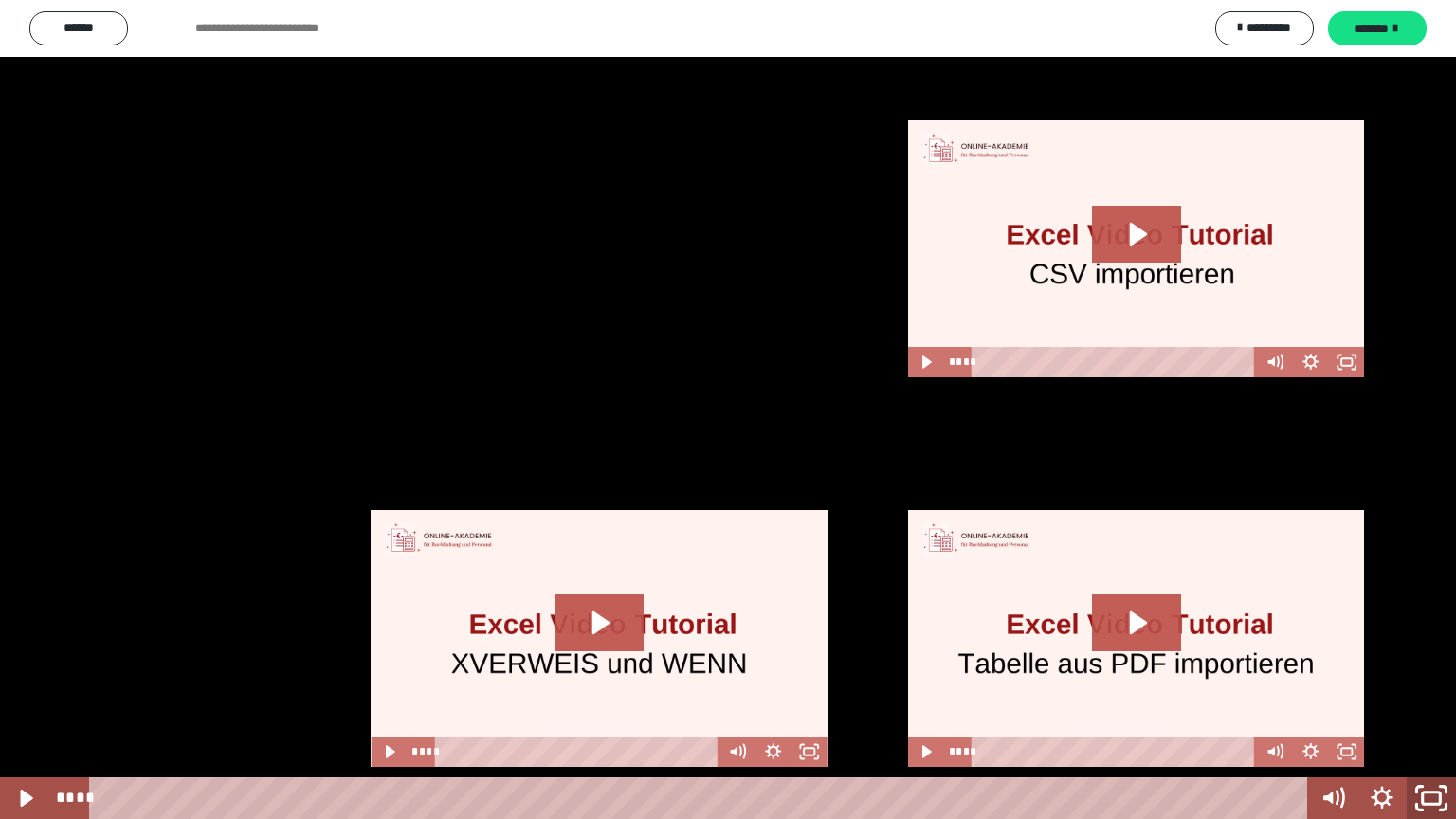 click 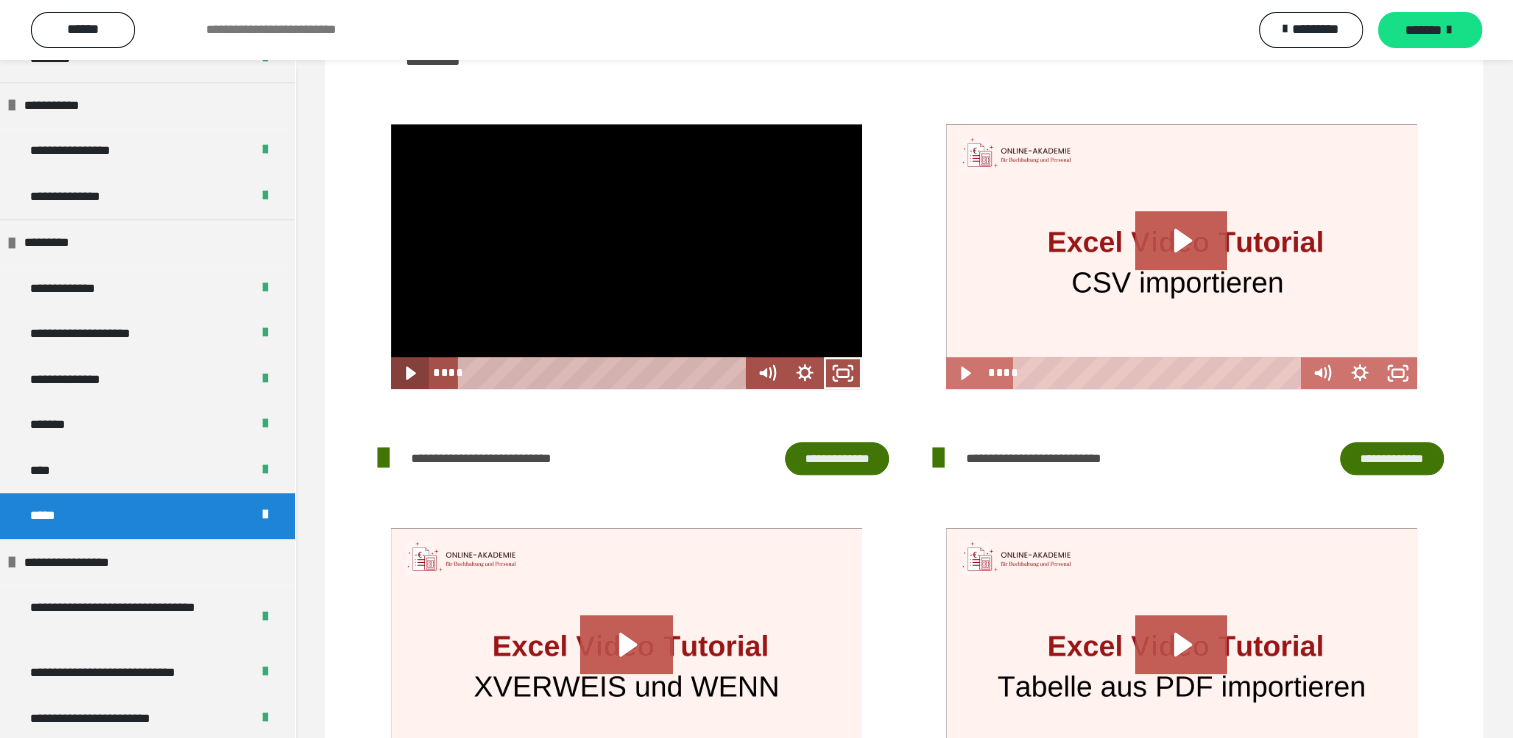click 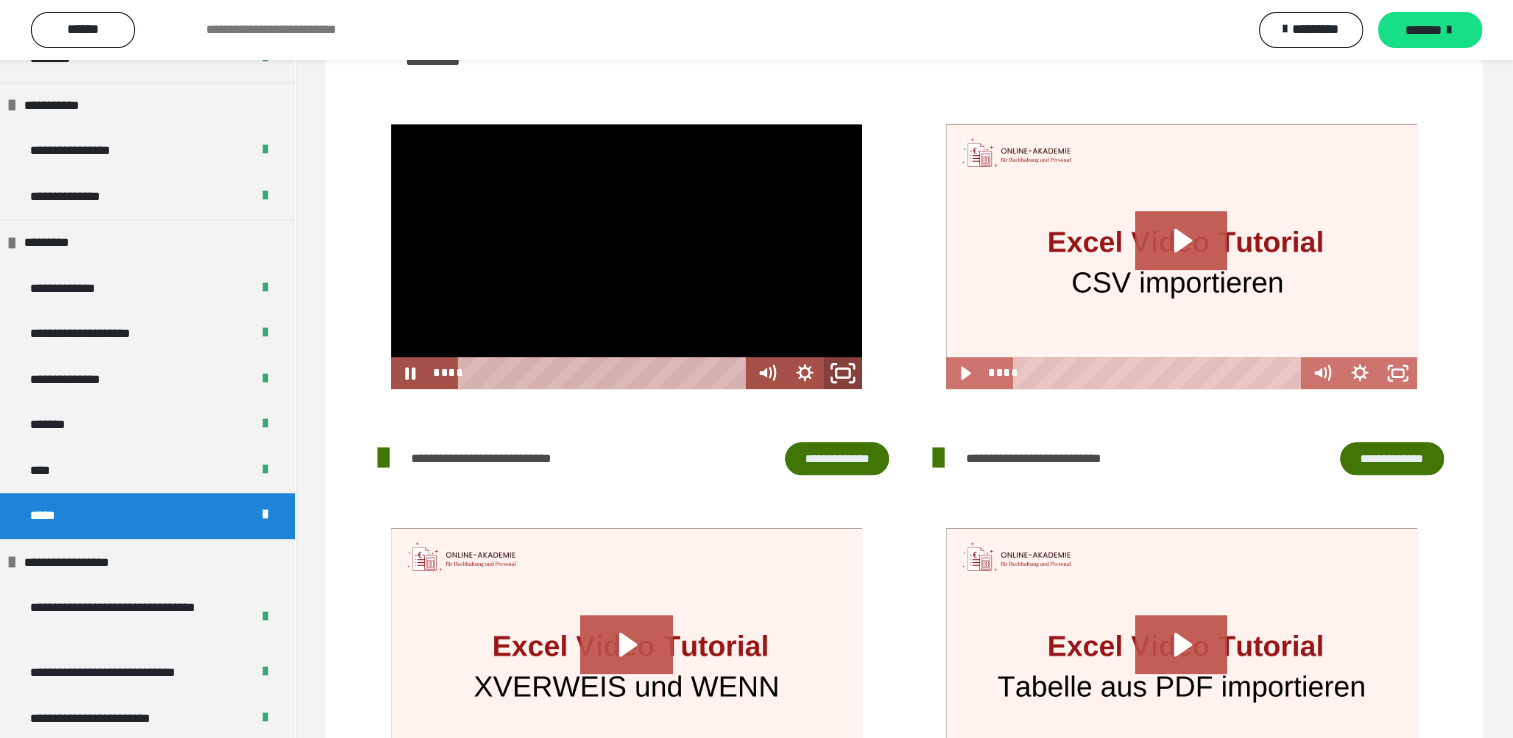 click 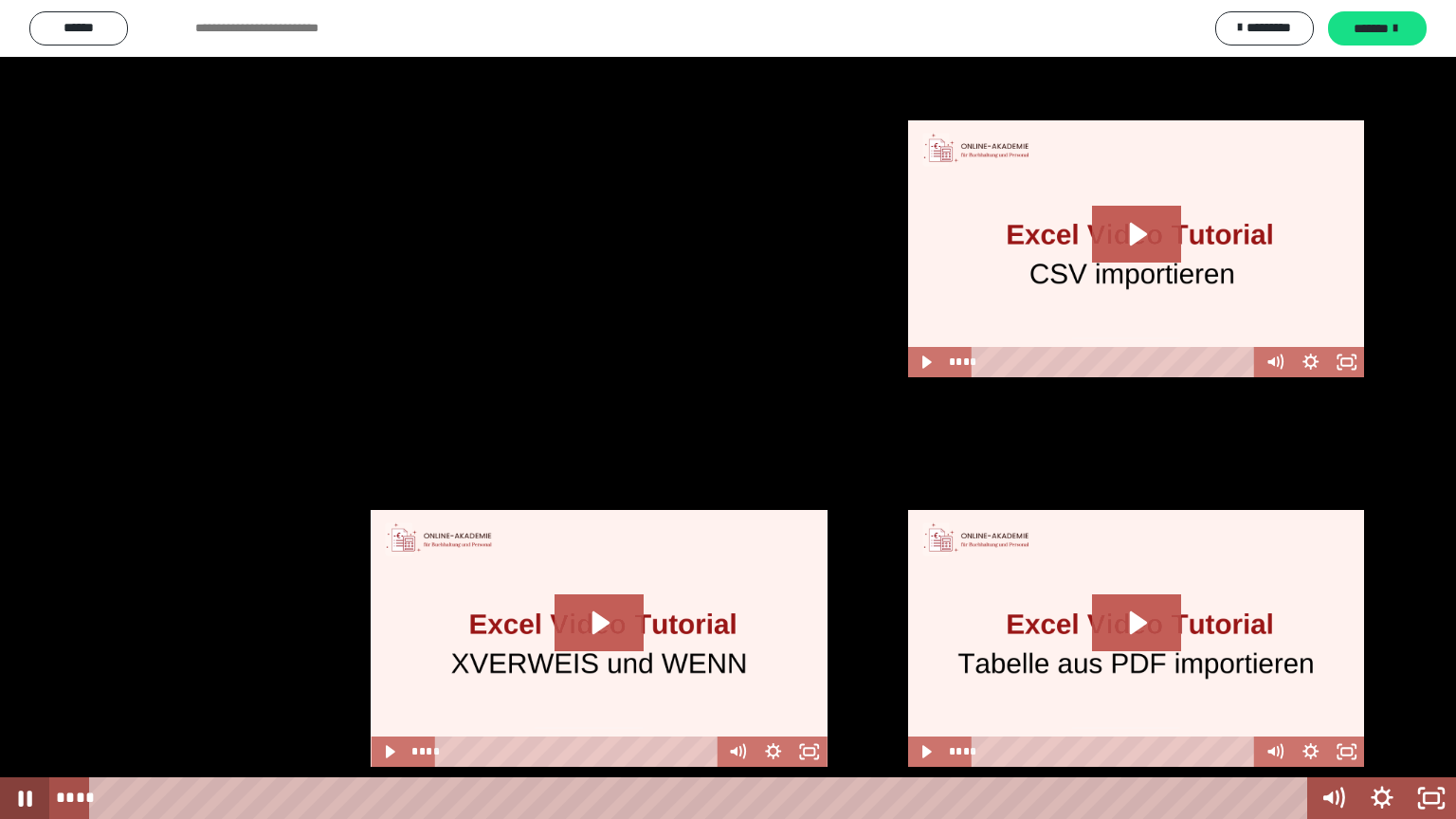 click 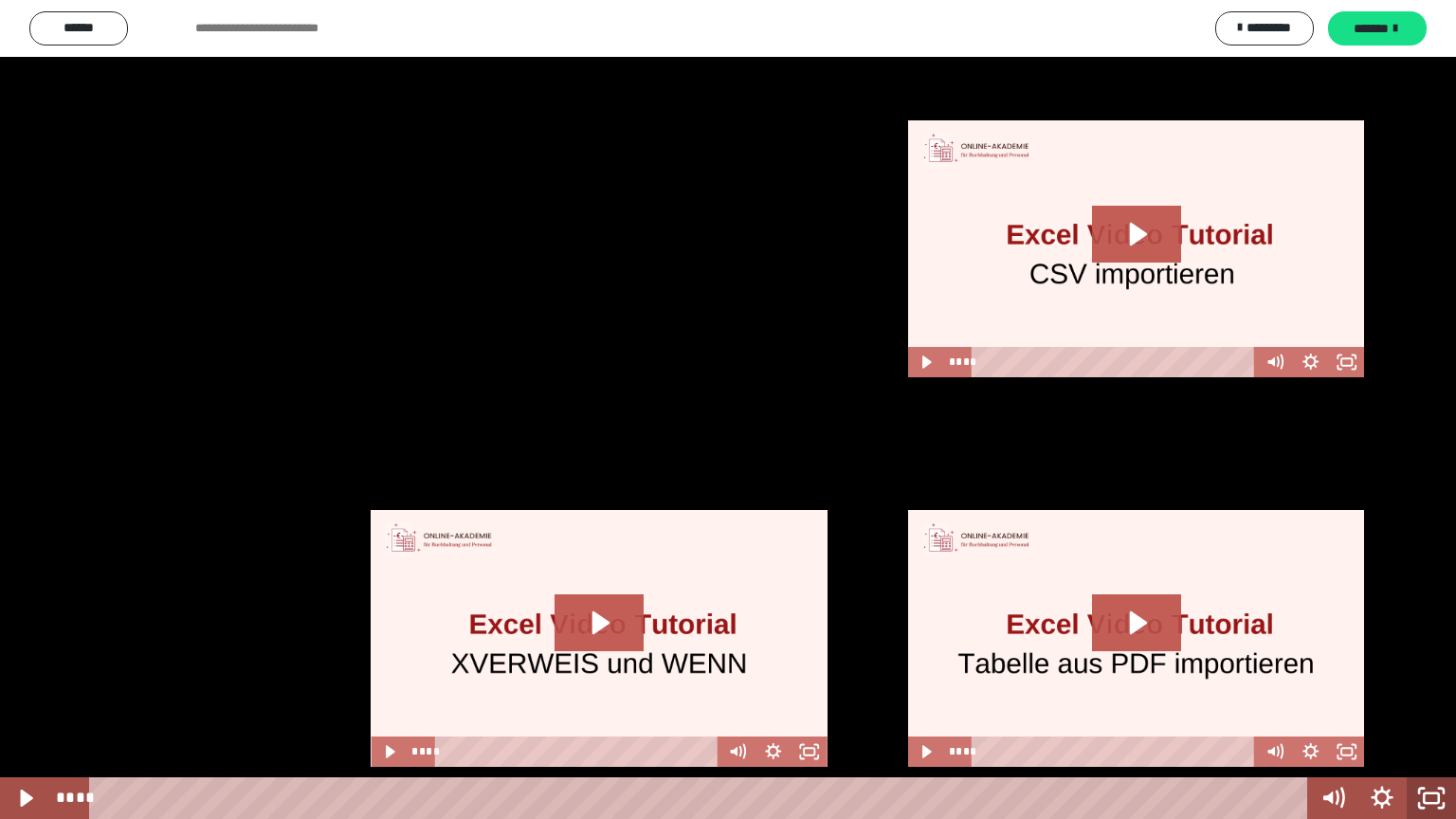 click 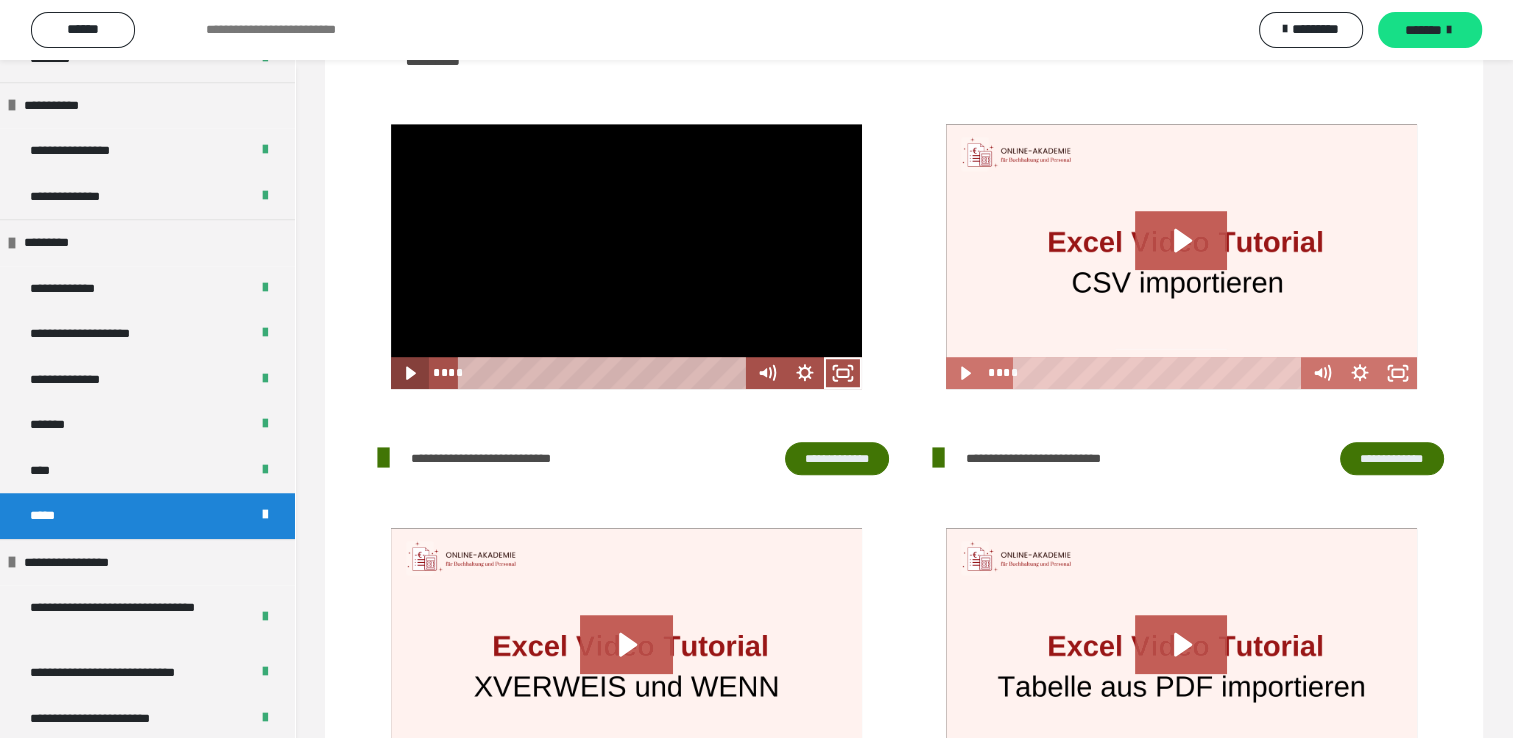 click 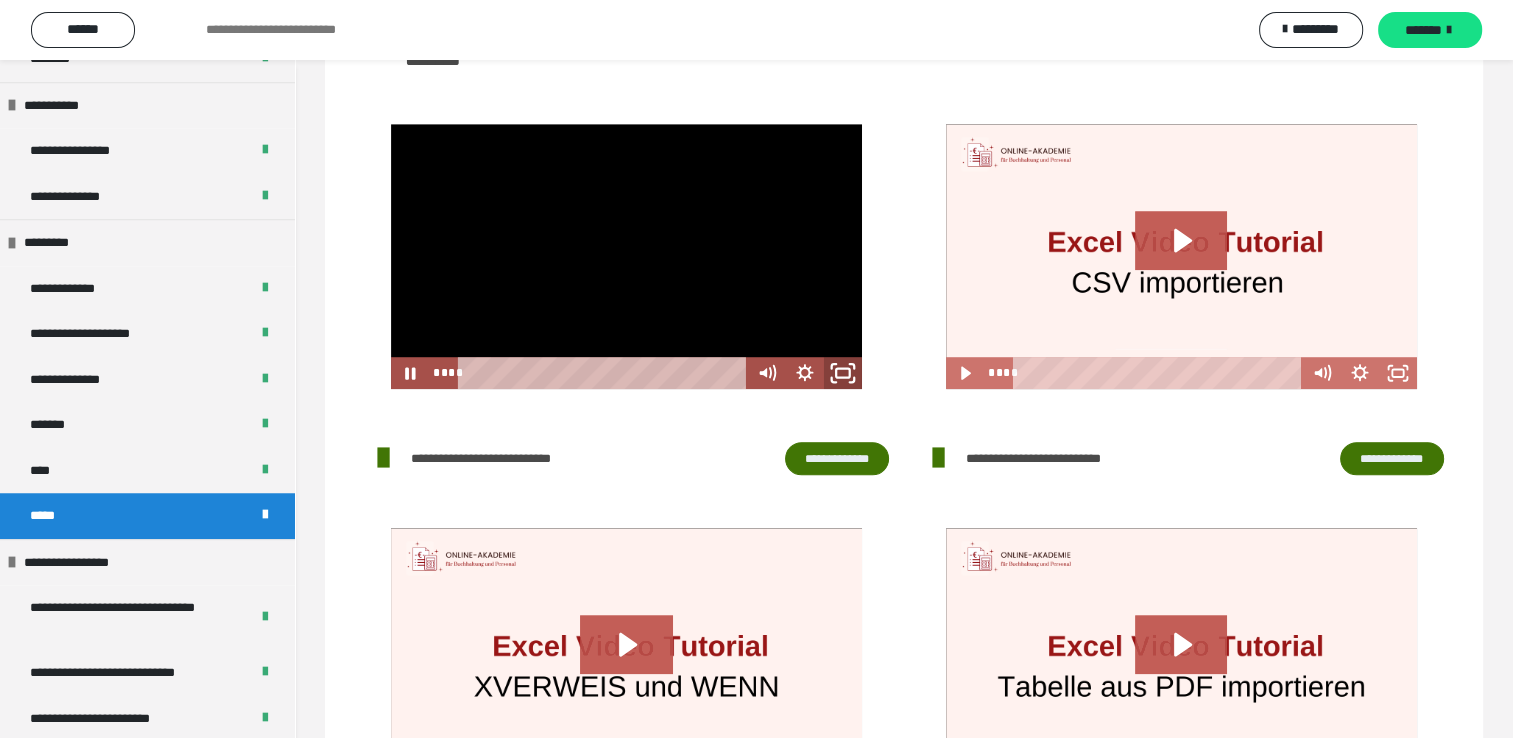 click 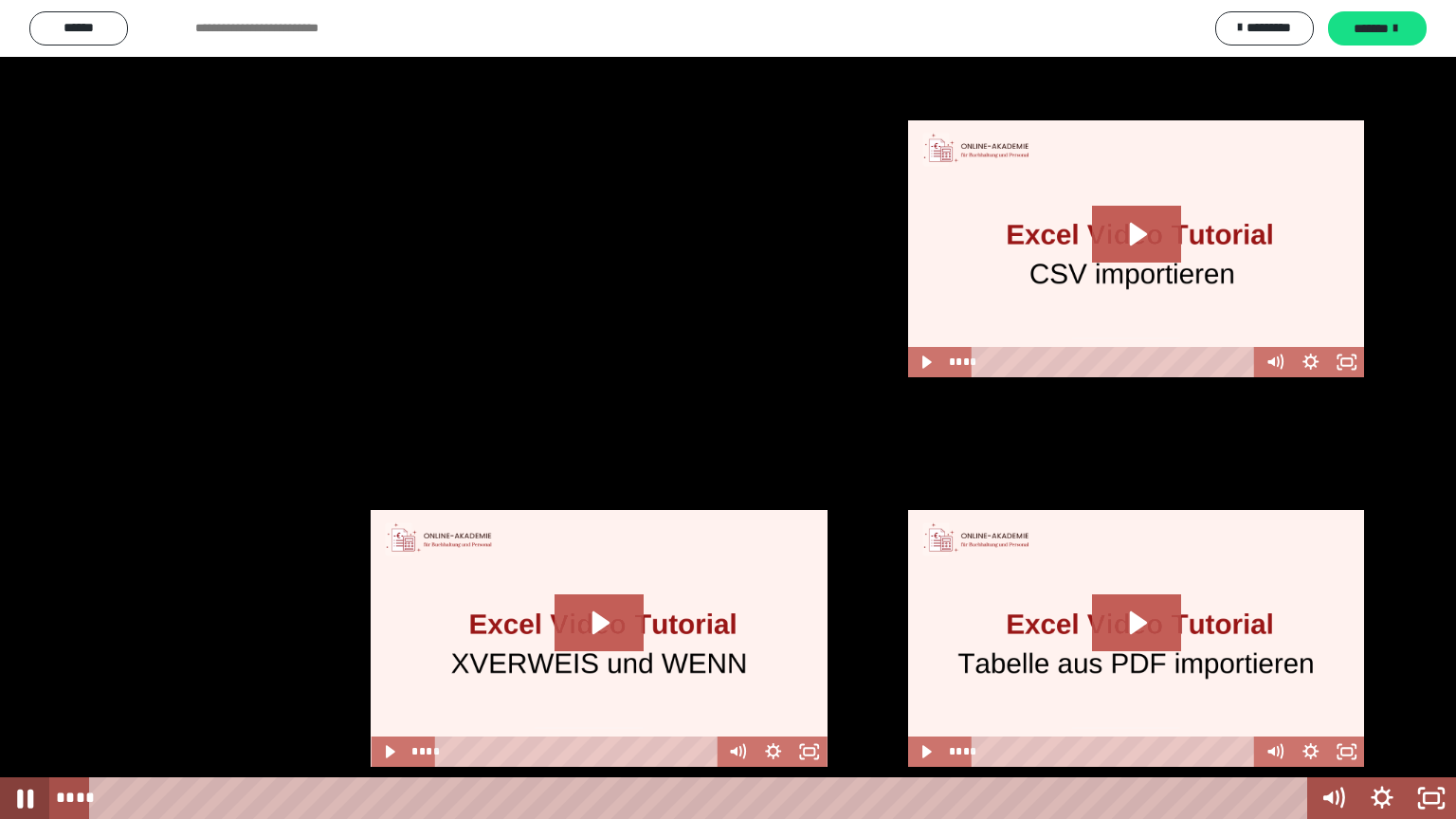 click 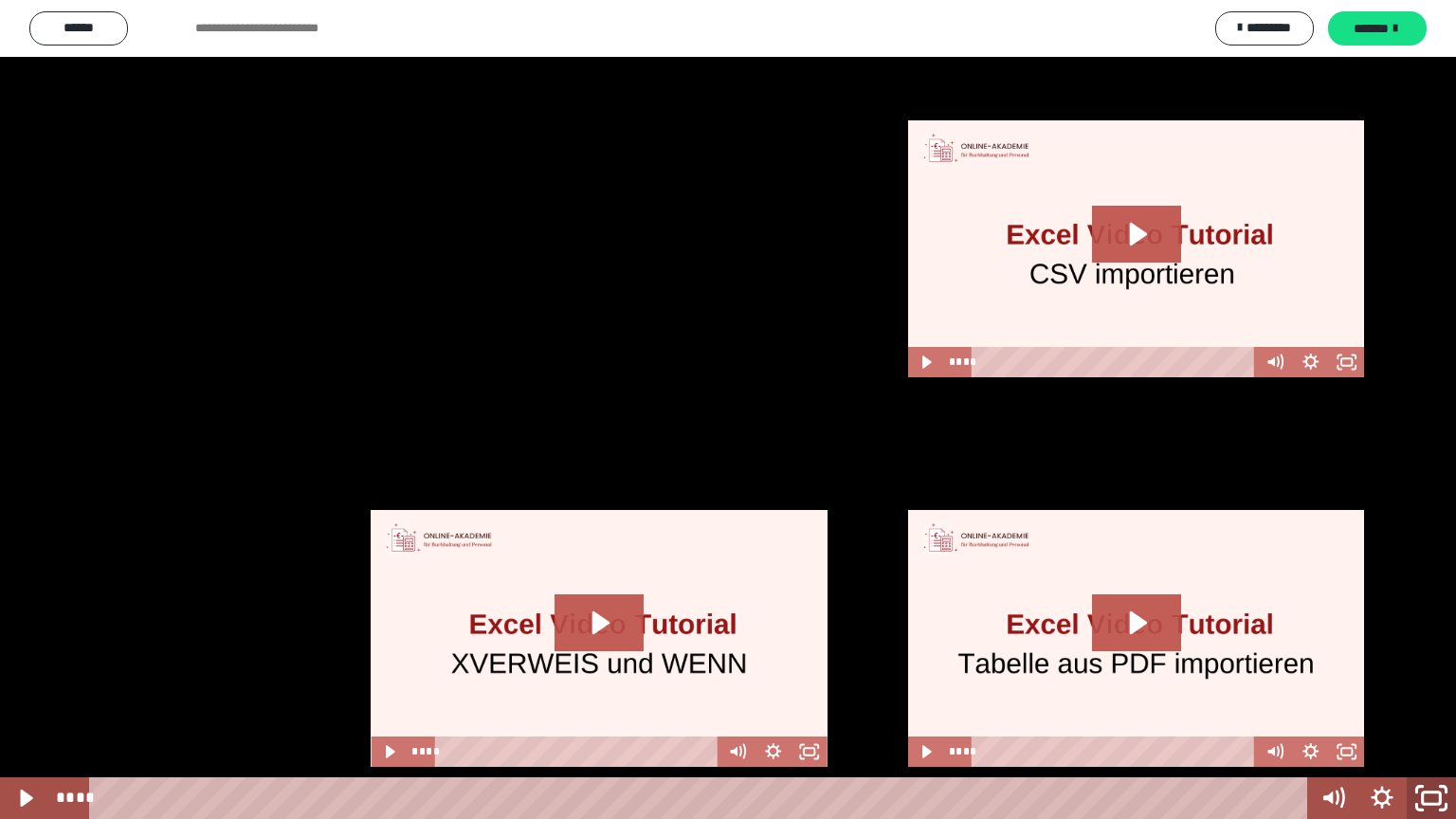 click 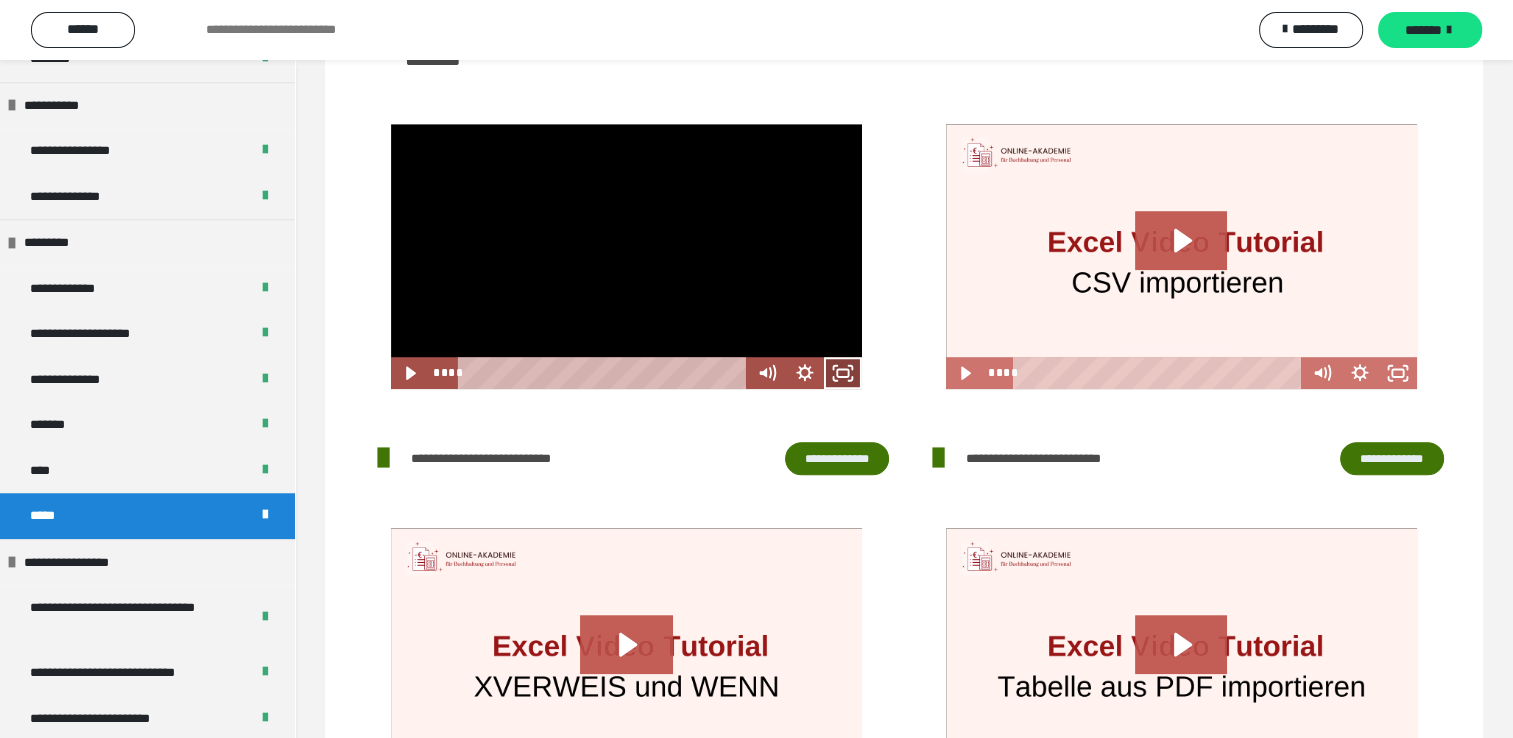 drag, startPoint x: 846, startPoint y: 410, endPoint x: 850, endPoint y: 484, distance: 74.10803 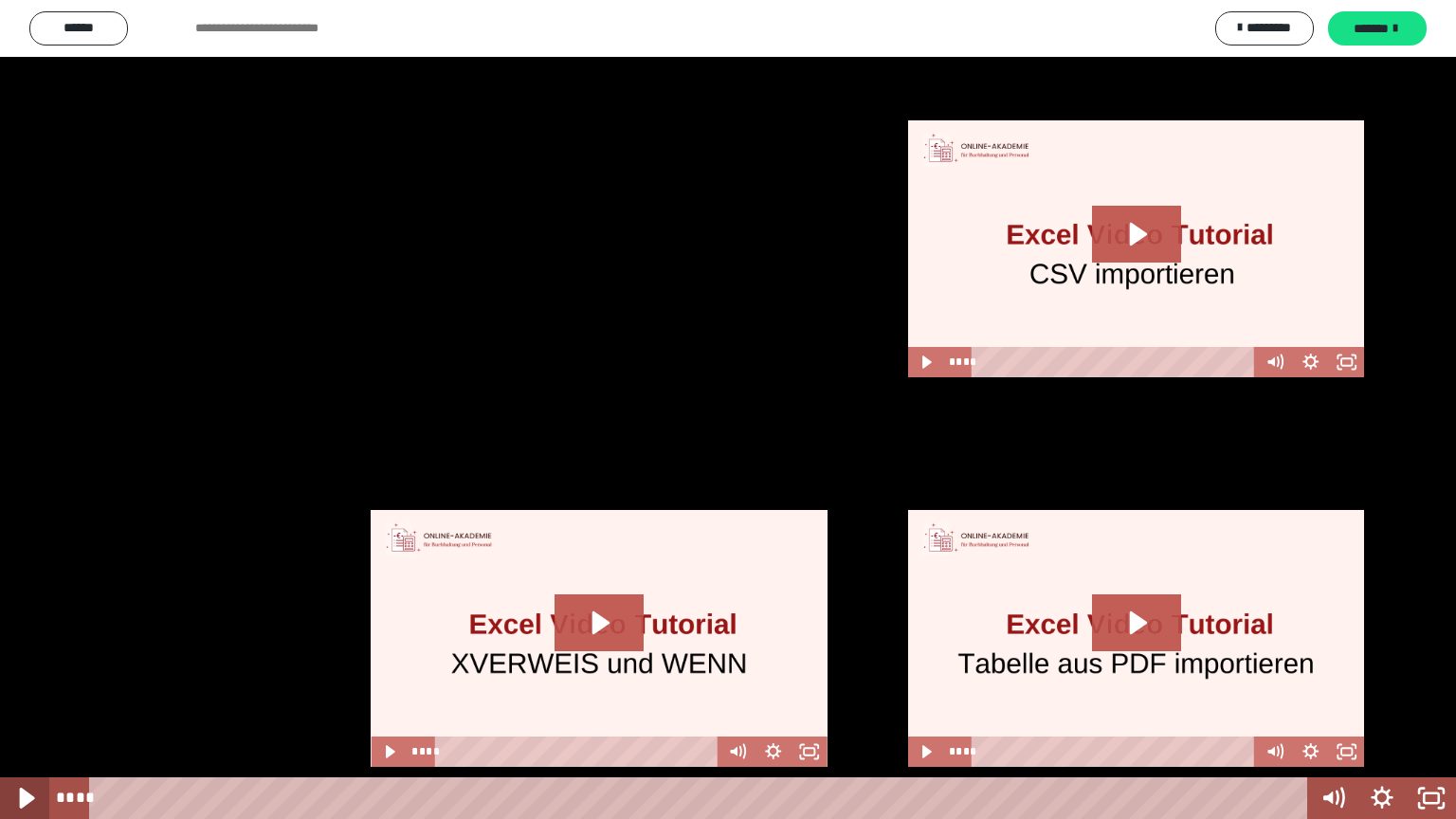 click 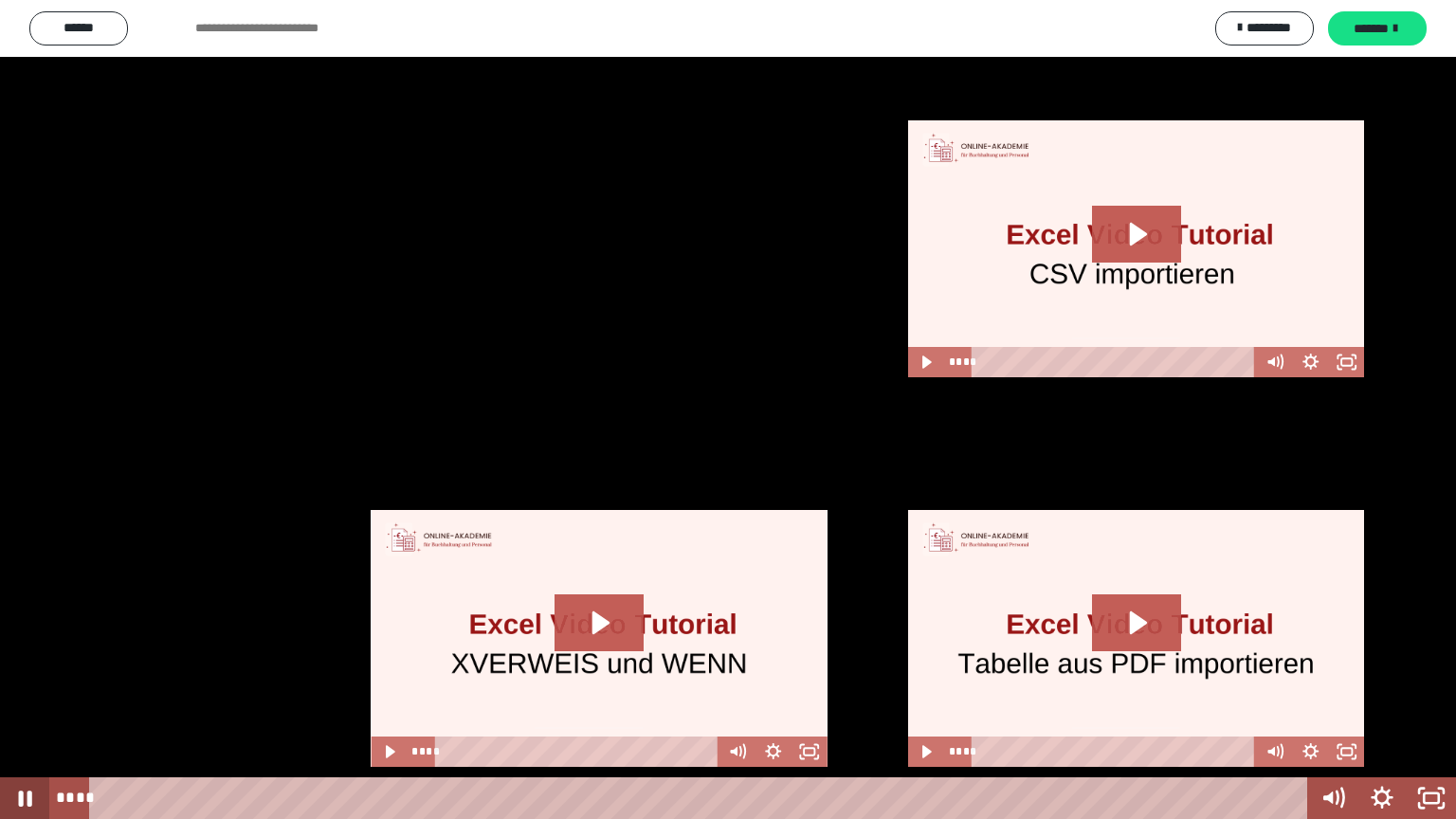 click 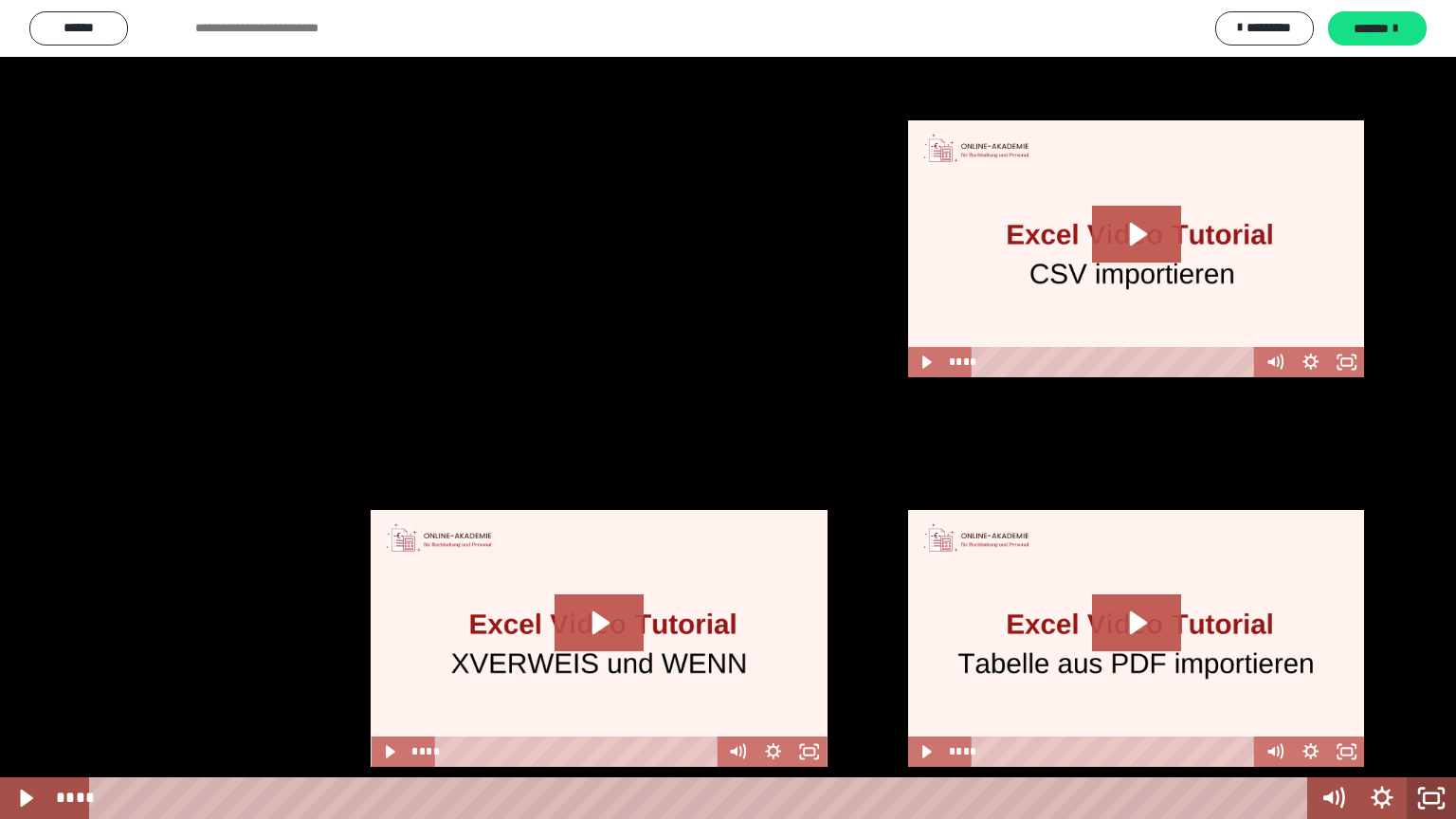 click 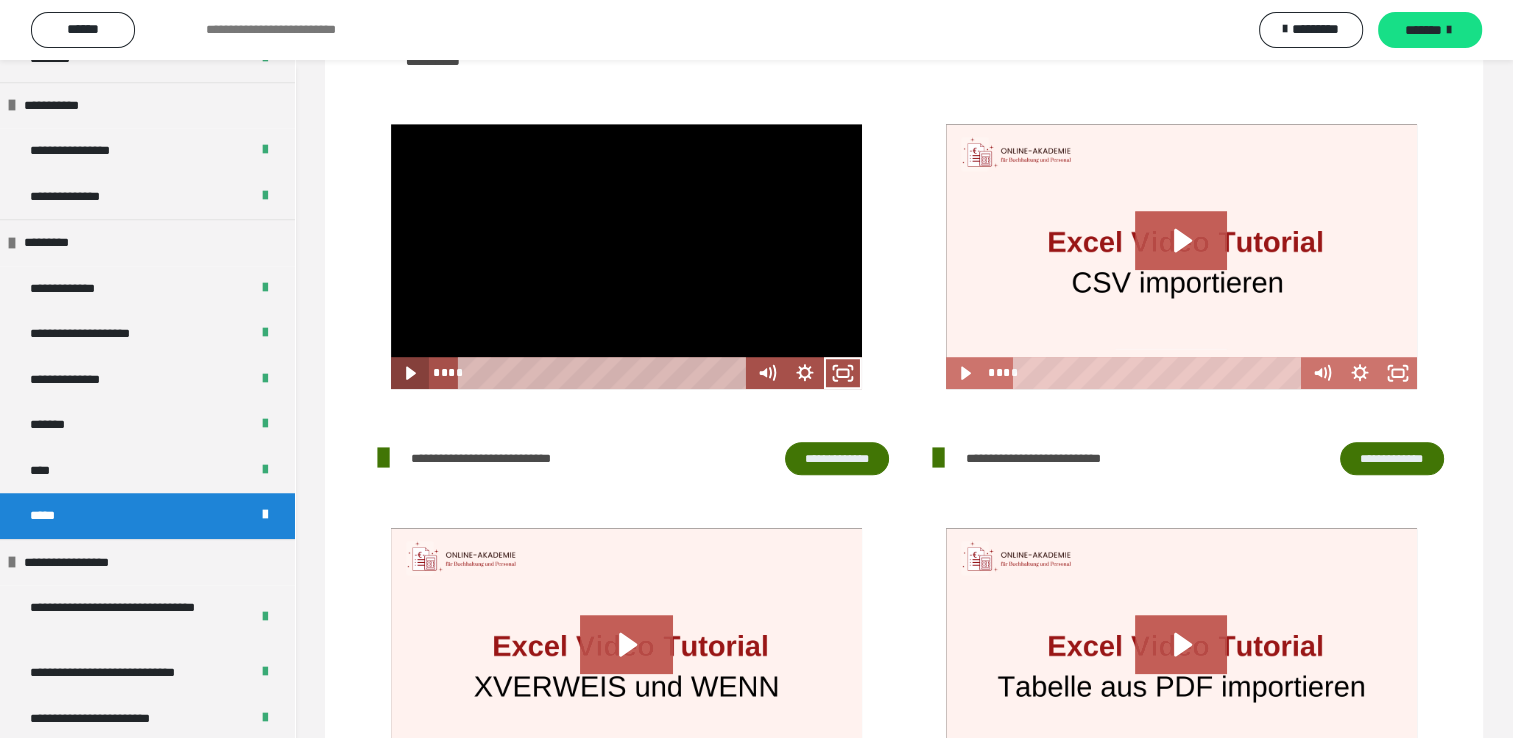 click 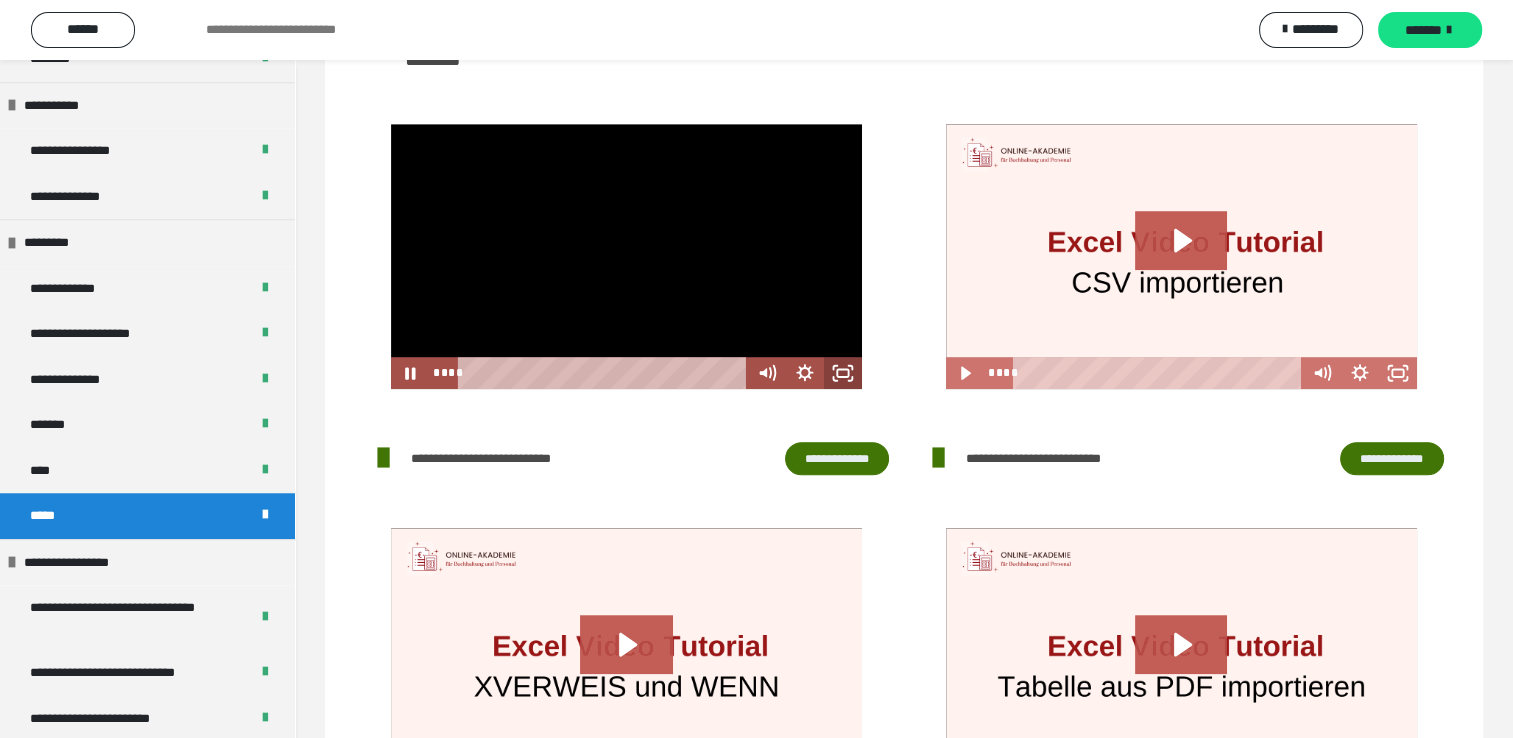 click 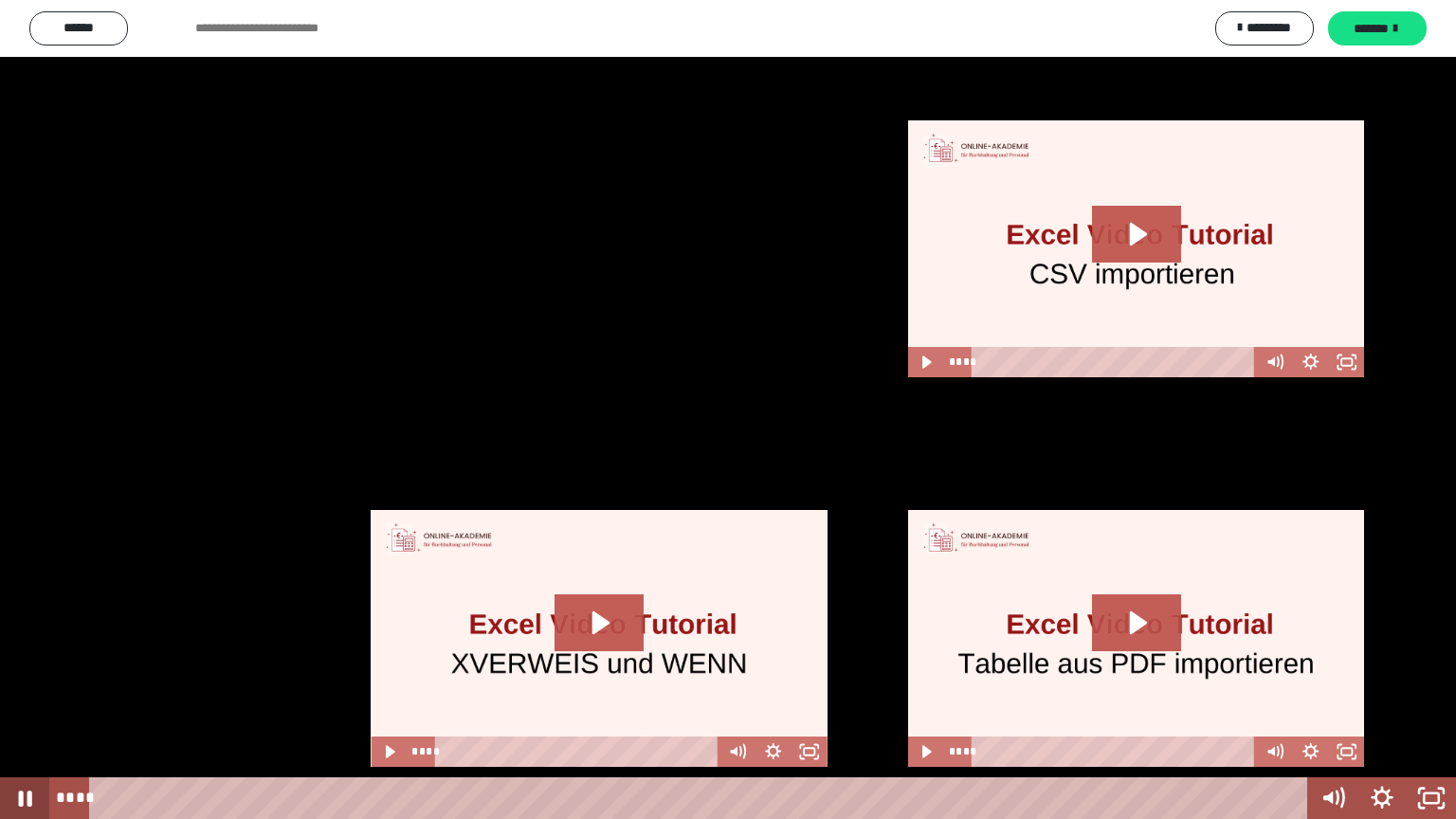 click 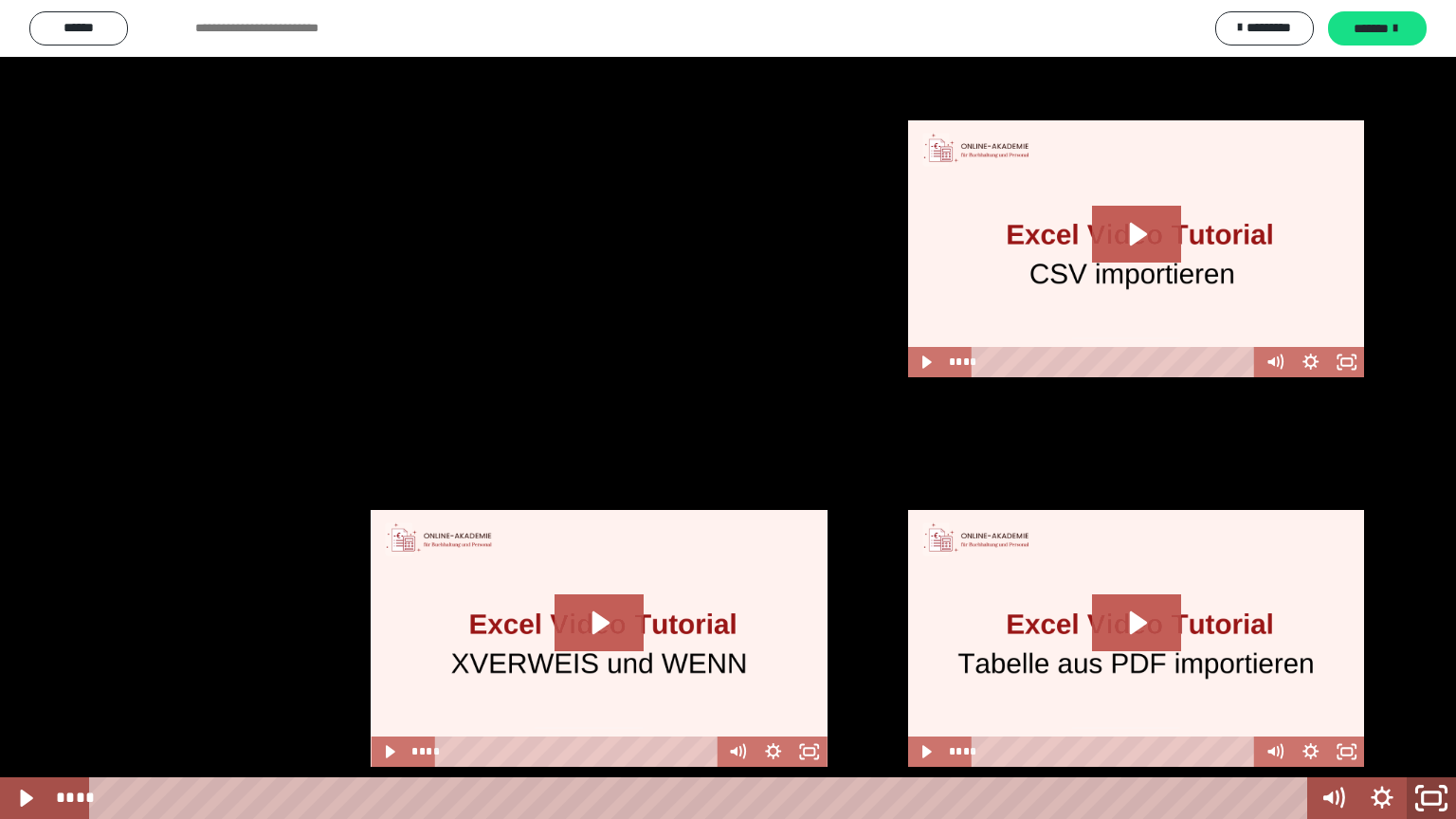 click 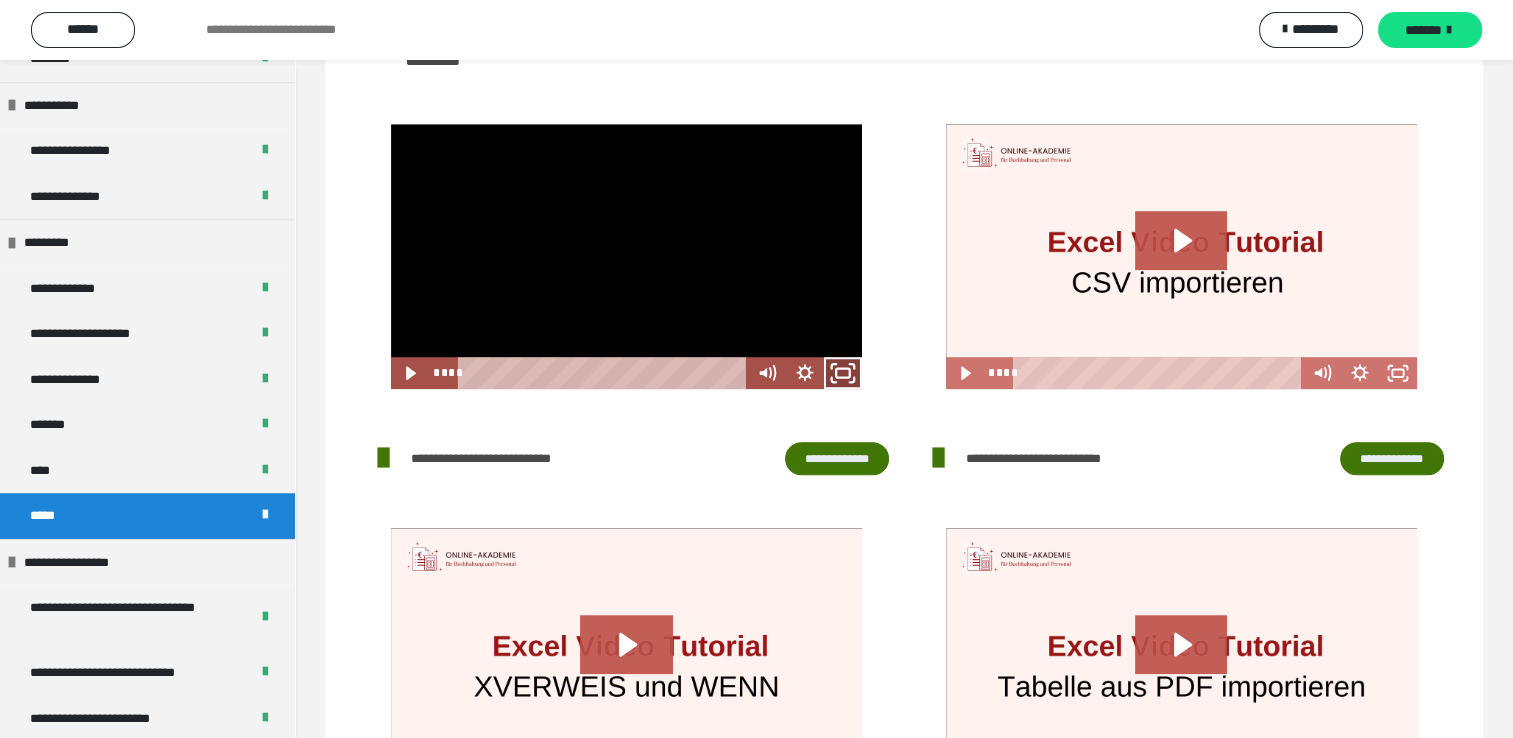 click 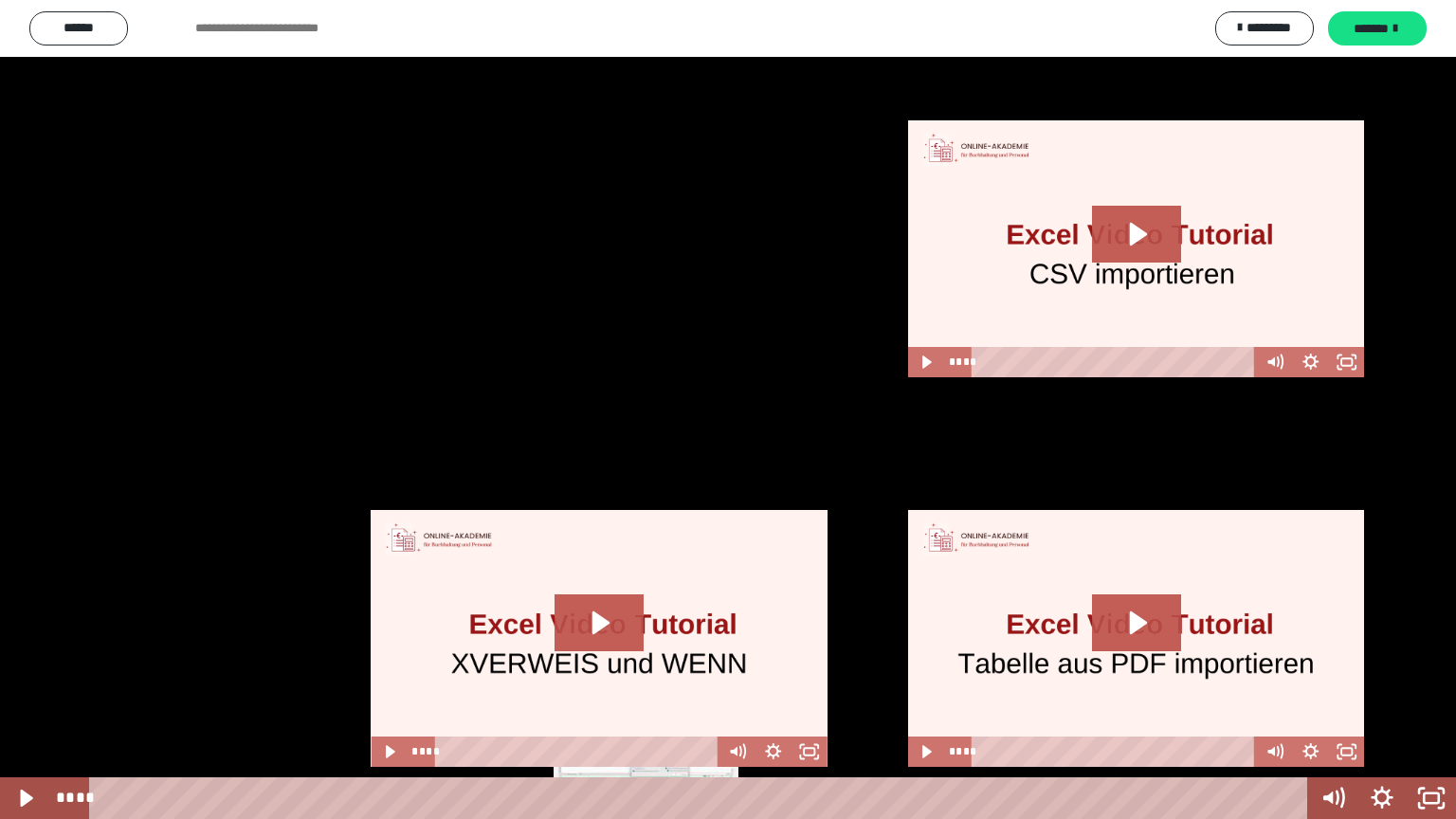 click on "****" at bounding box center (701, 798) 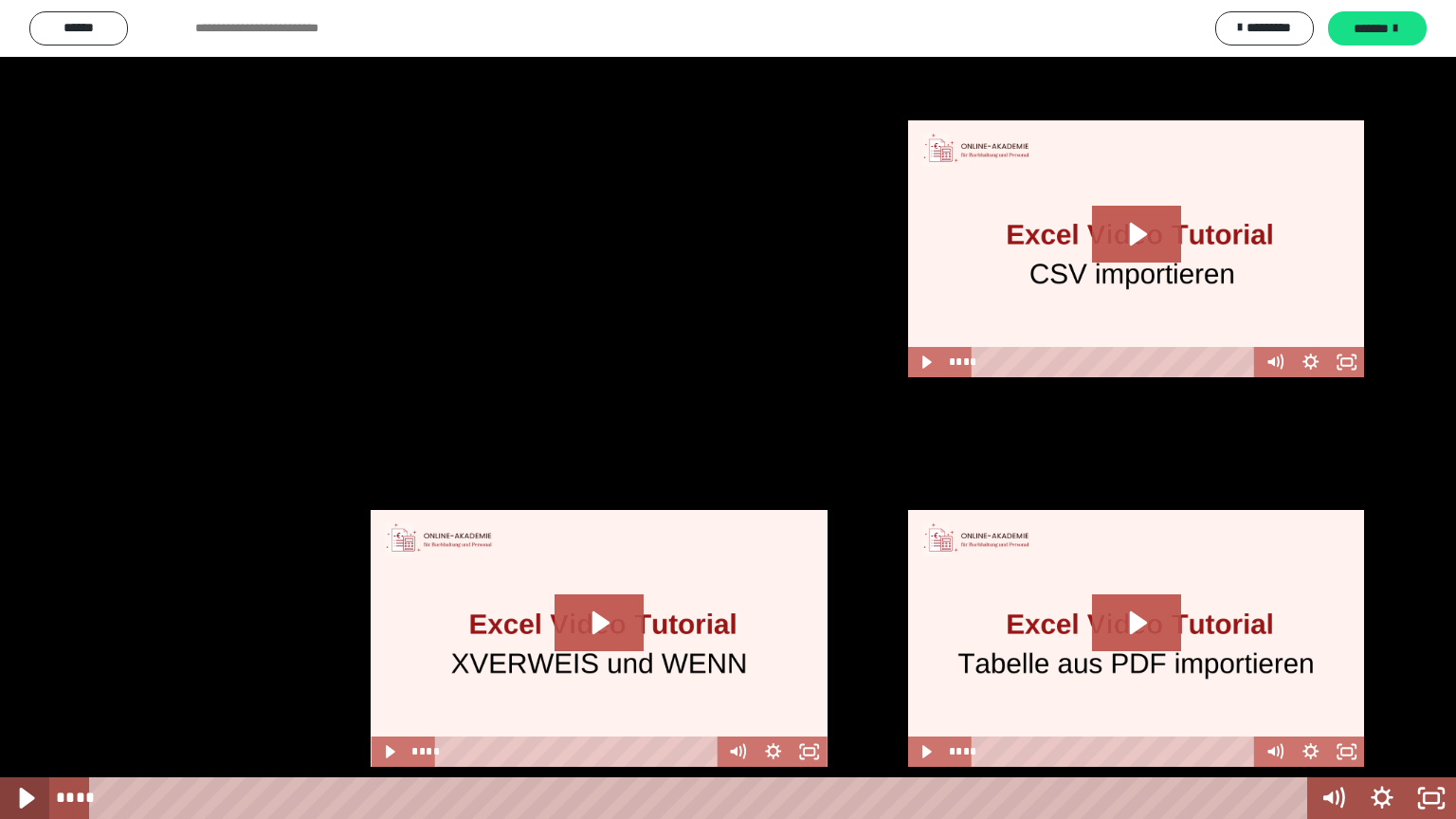 click 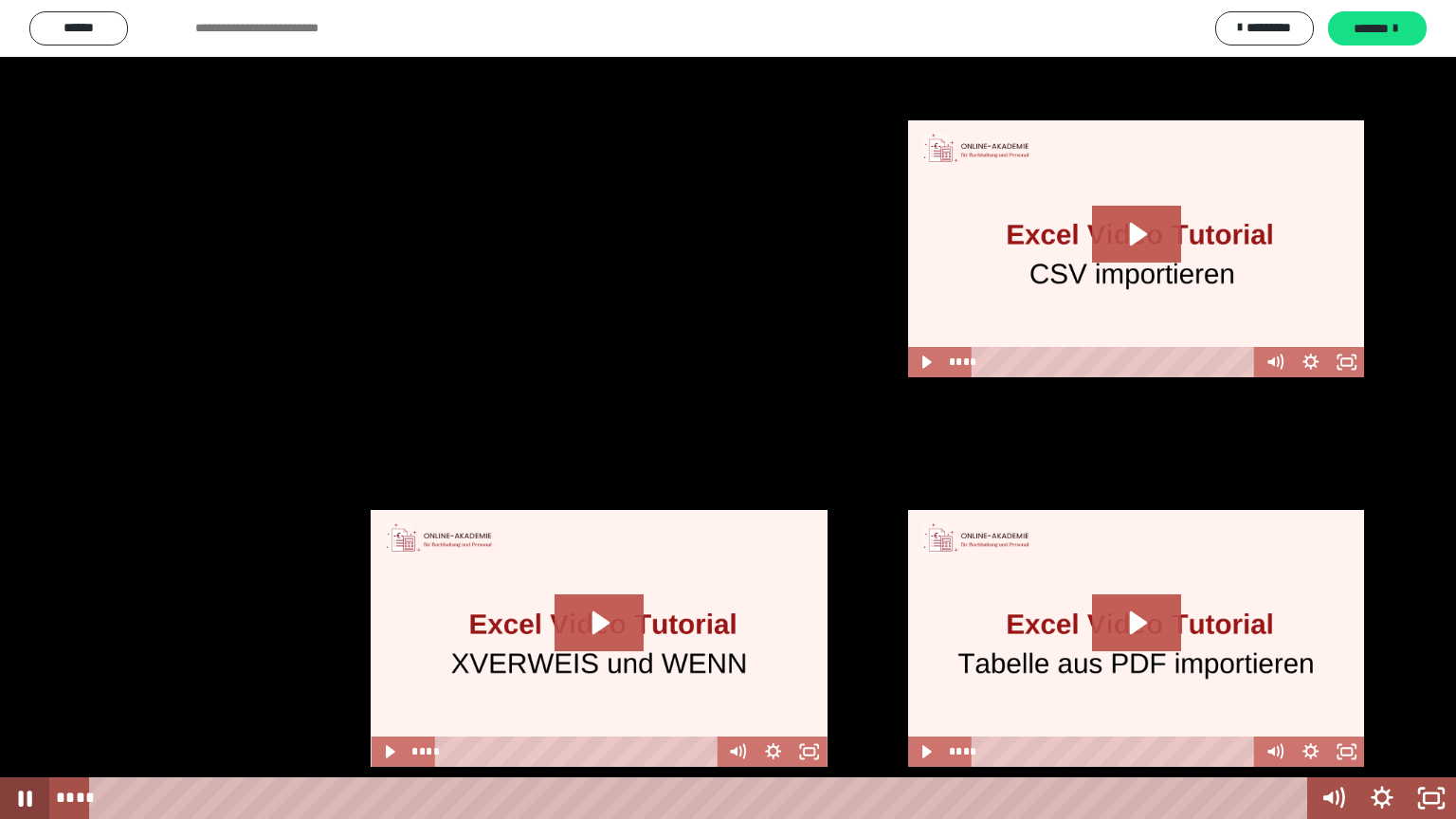 click 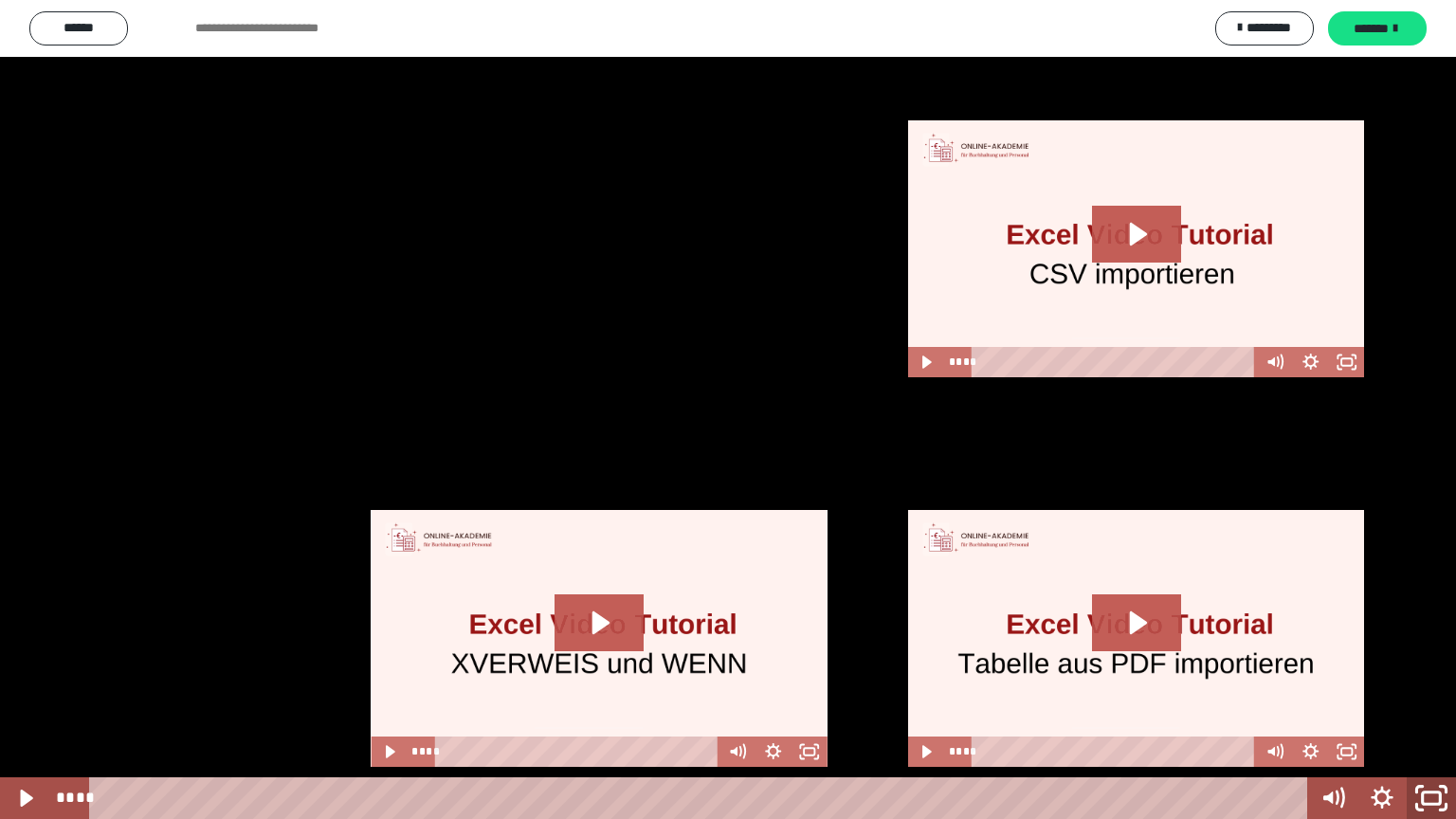 click 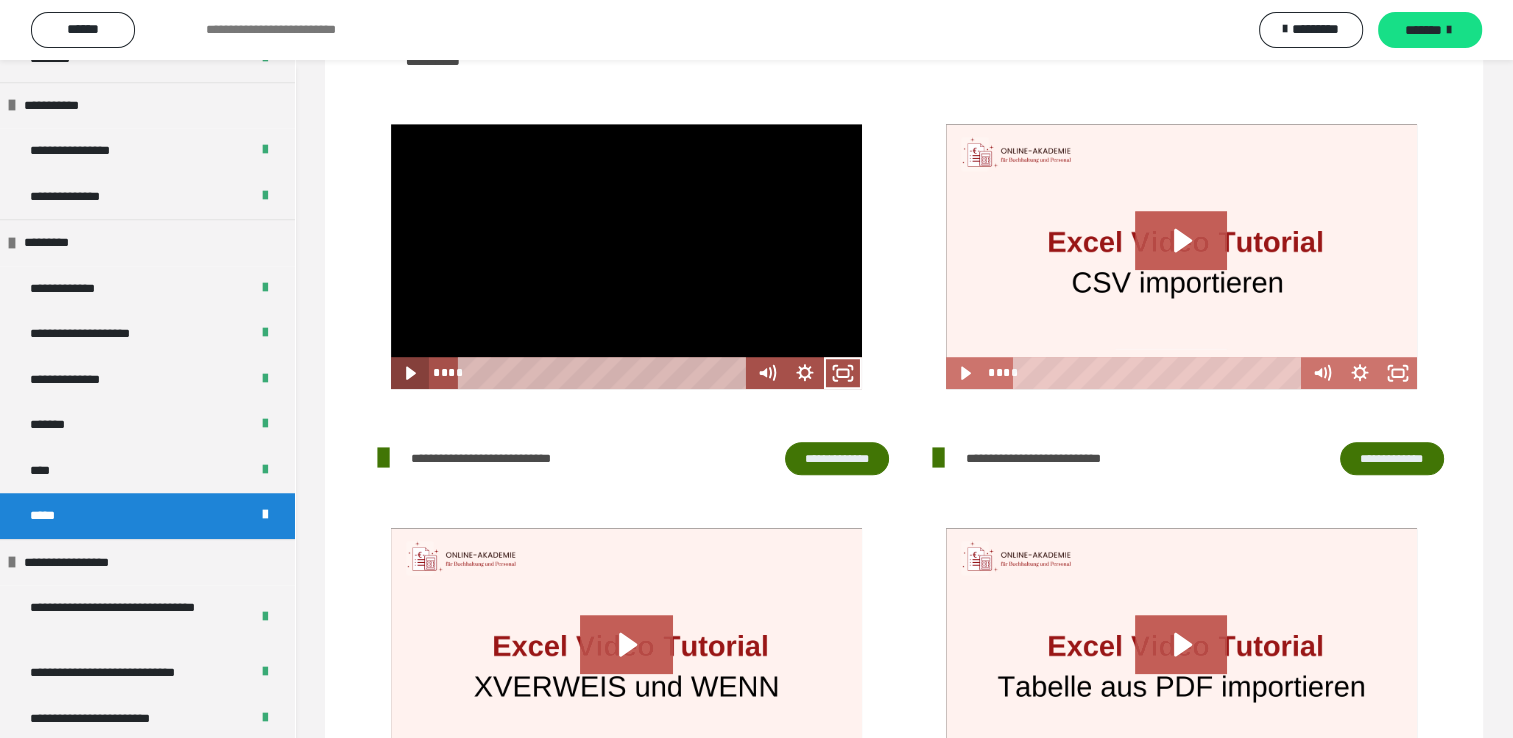 click 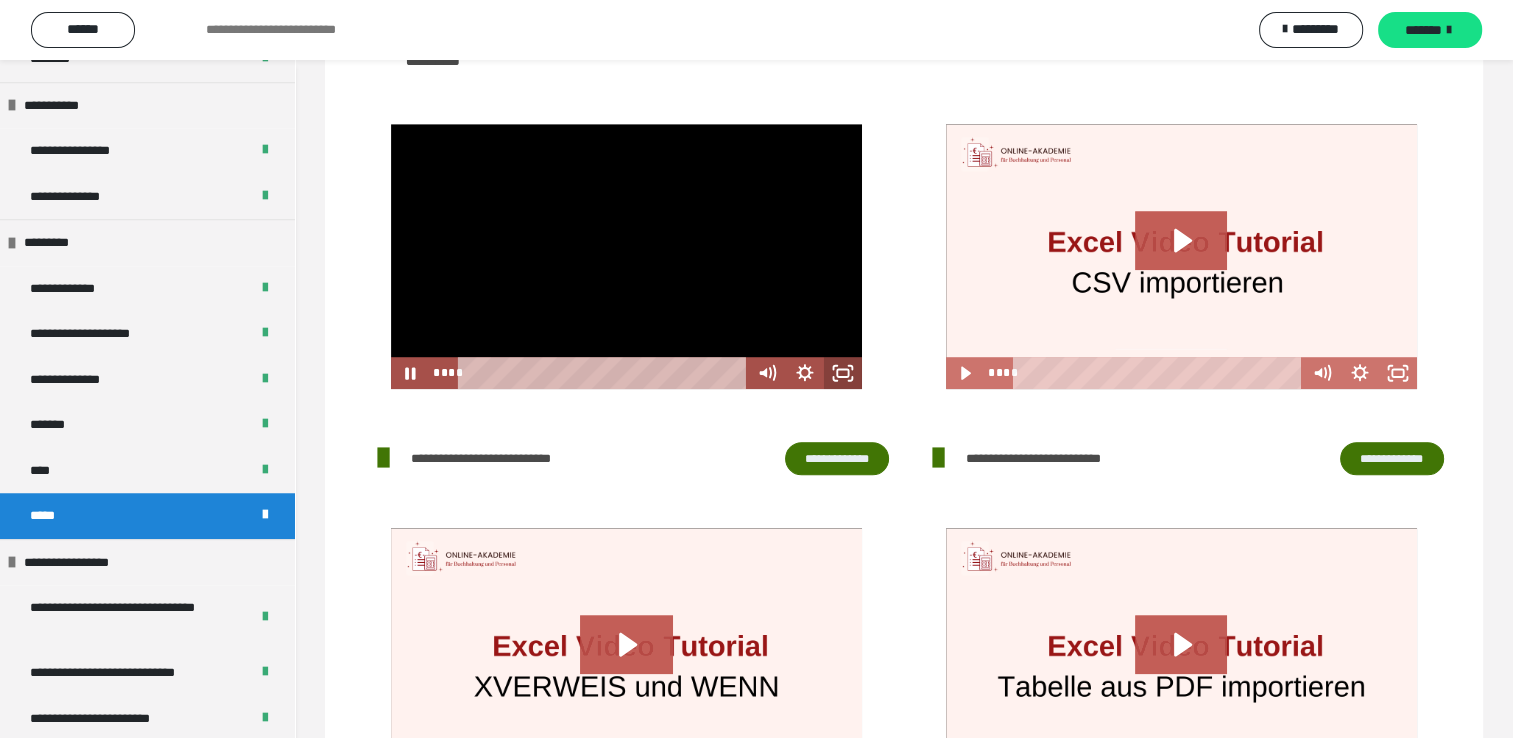 click 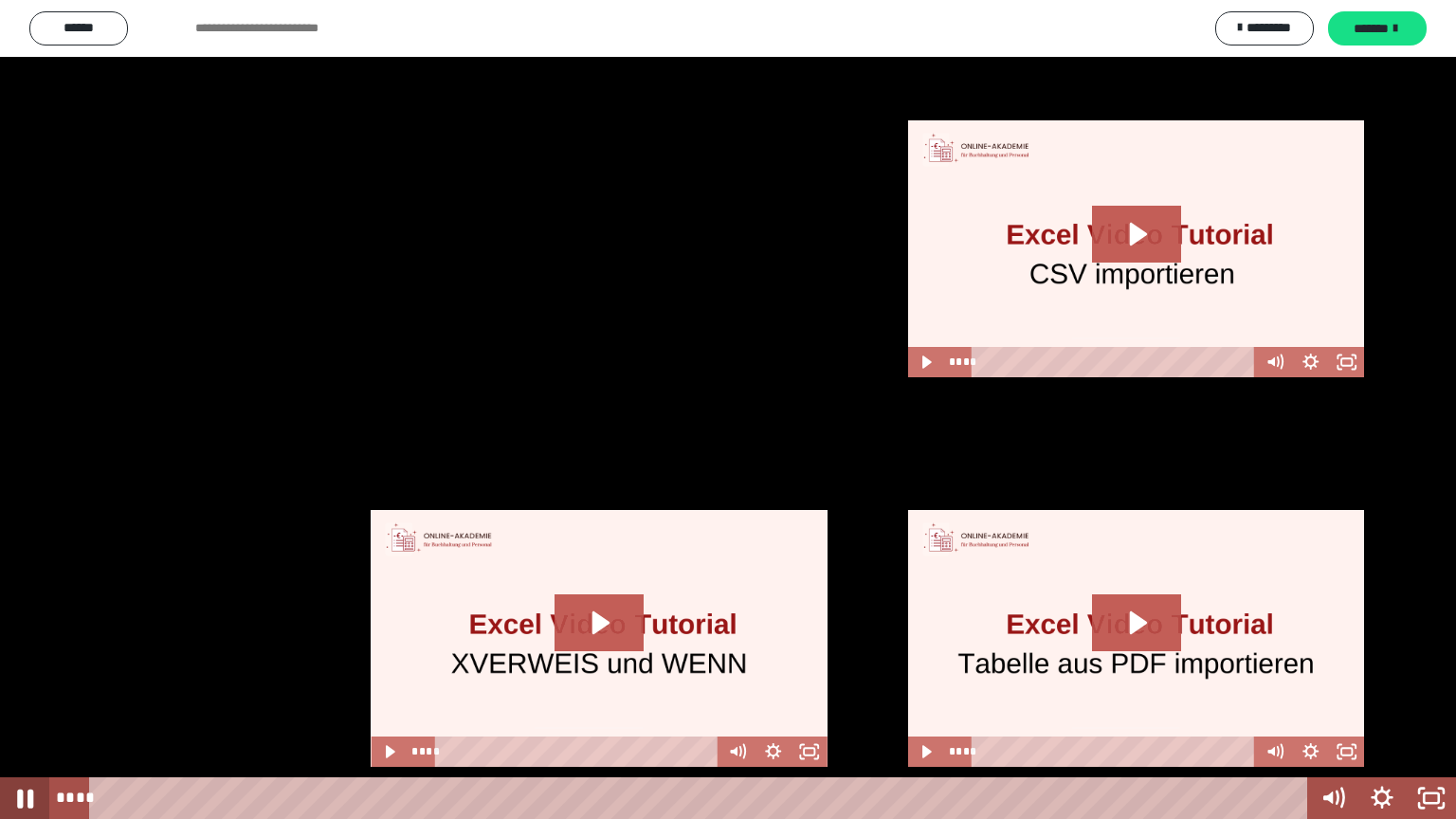 click 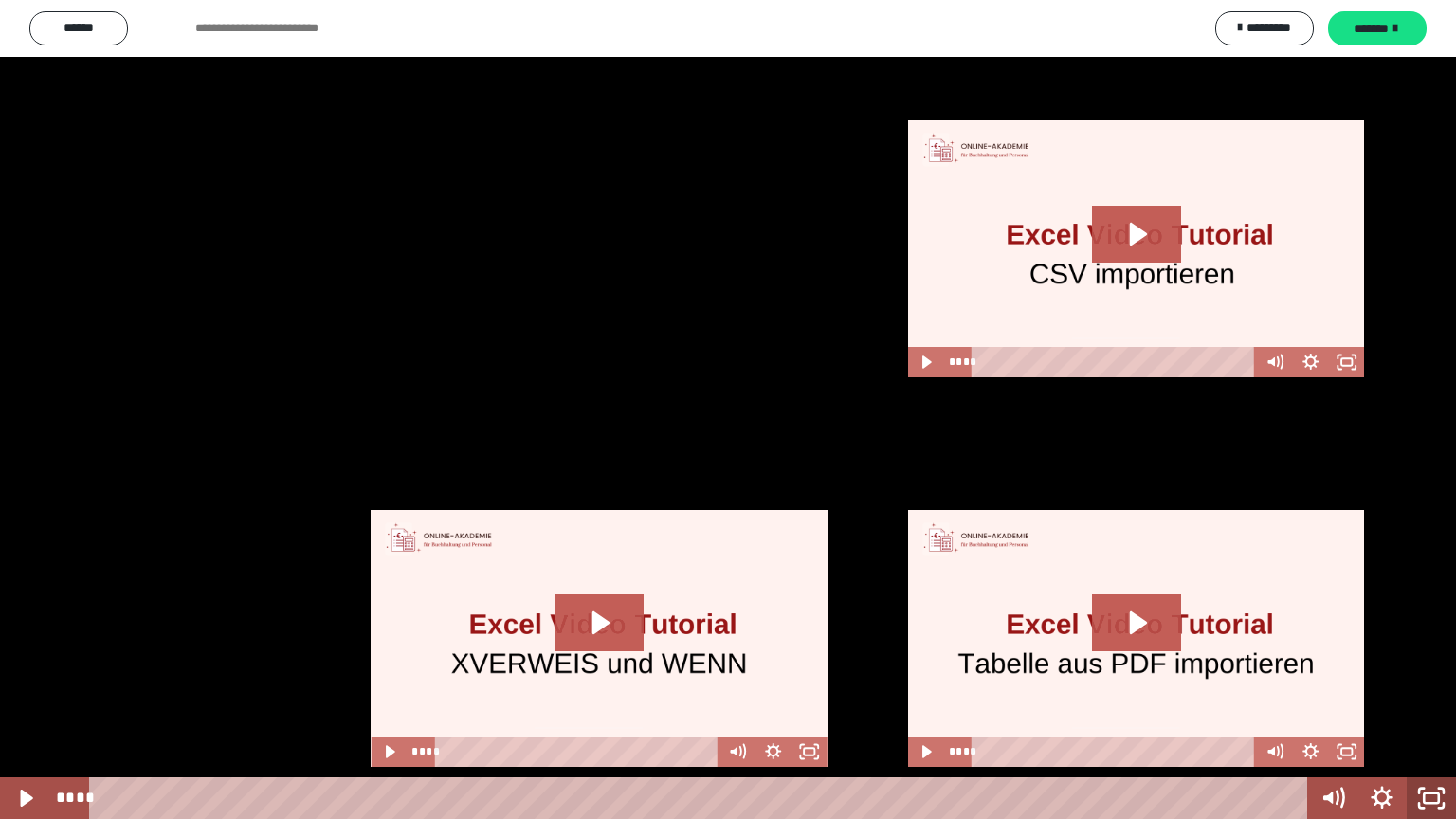 click 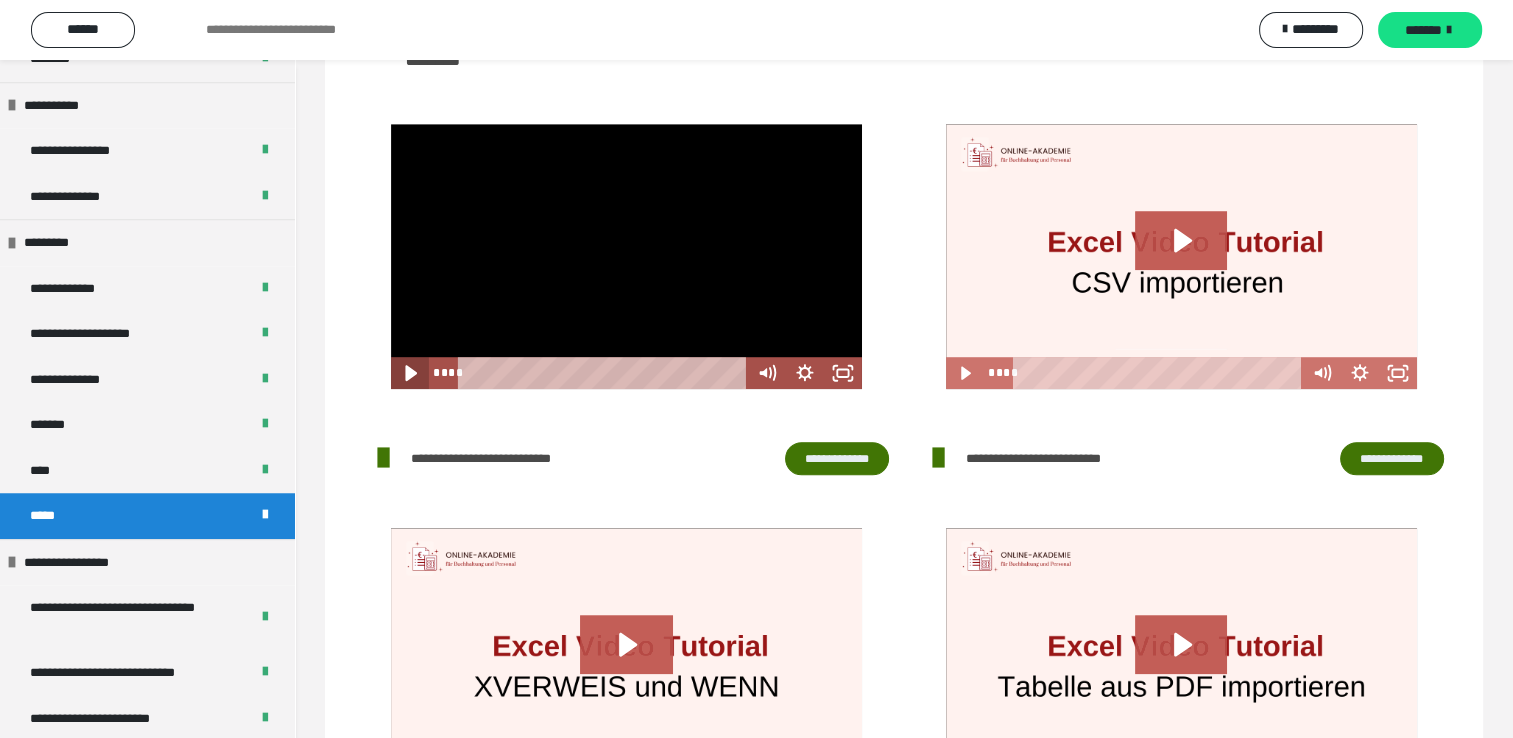 click 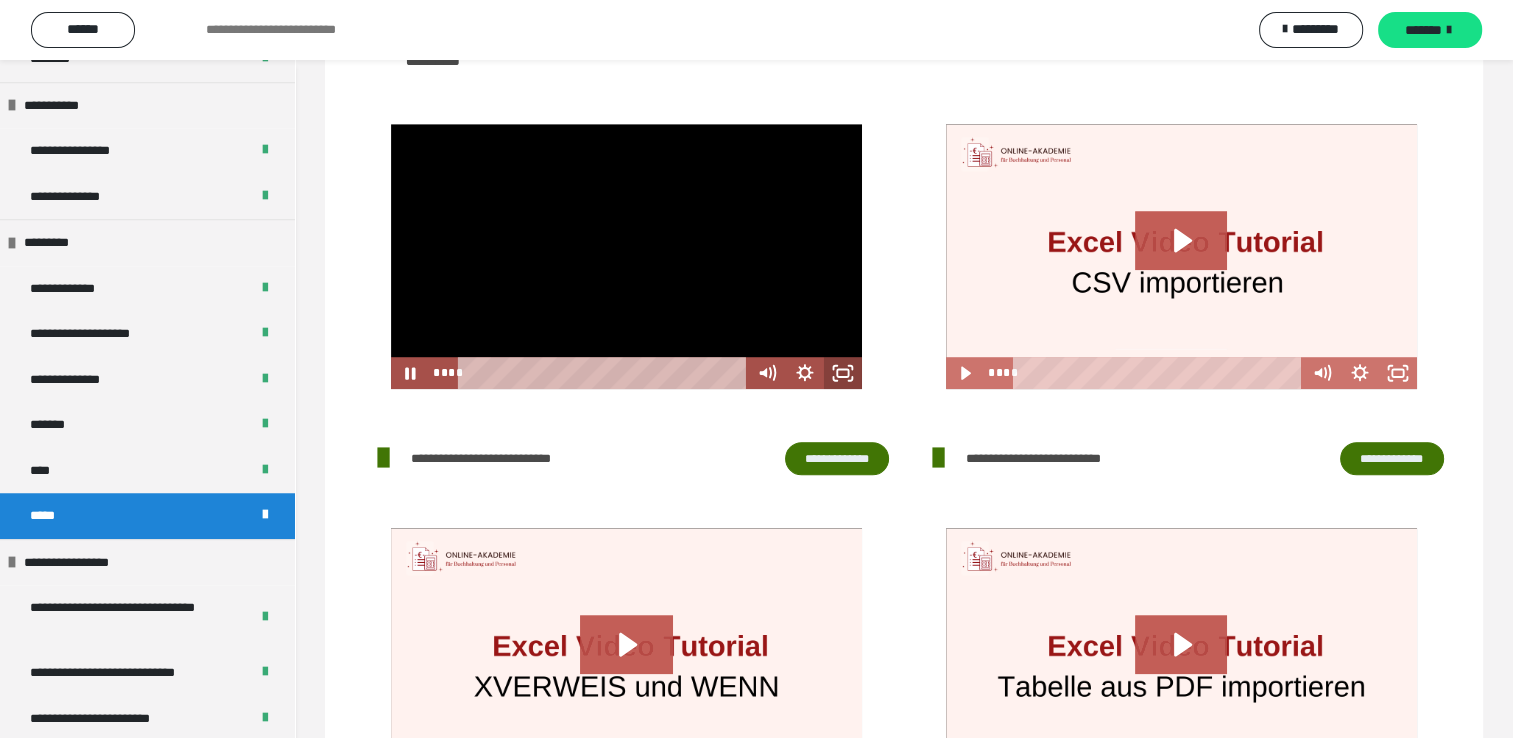 click 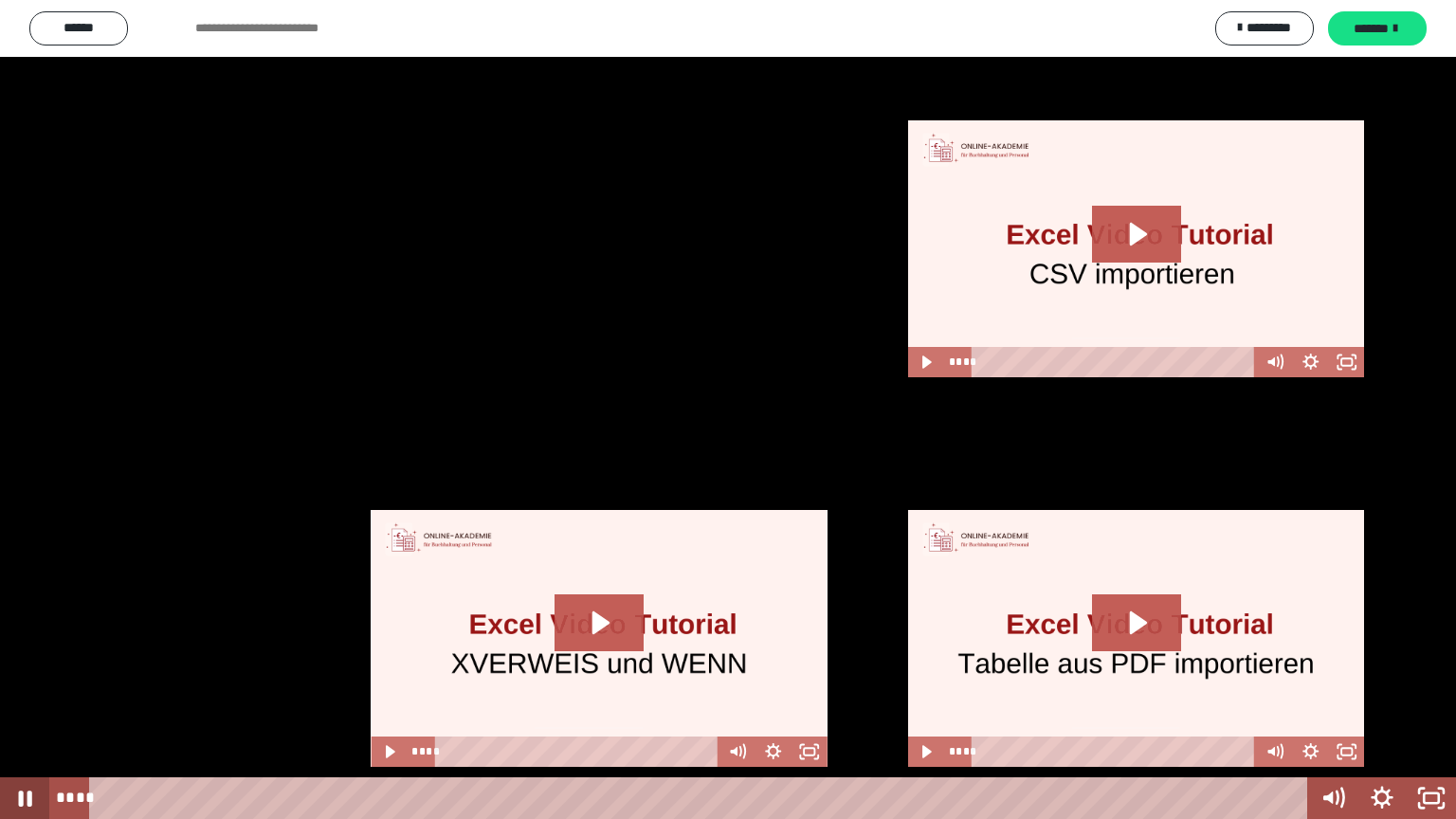 click 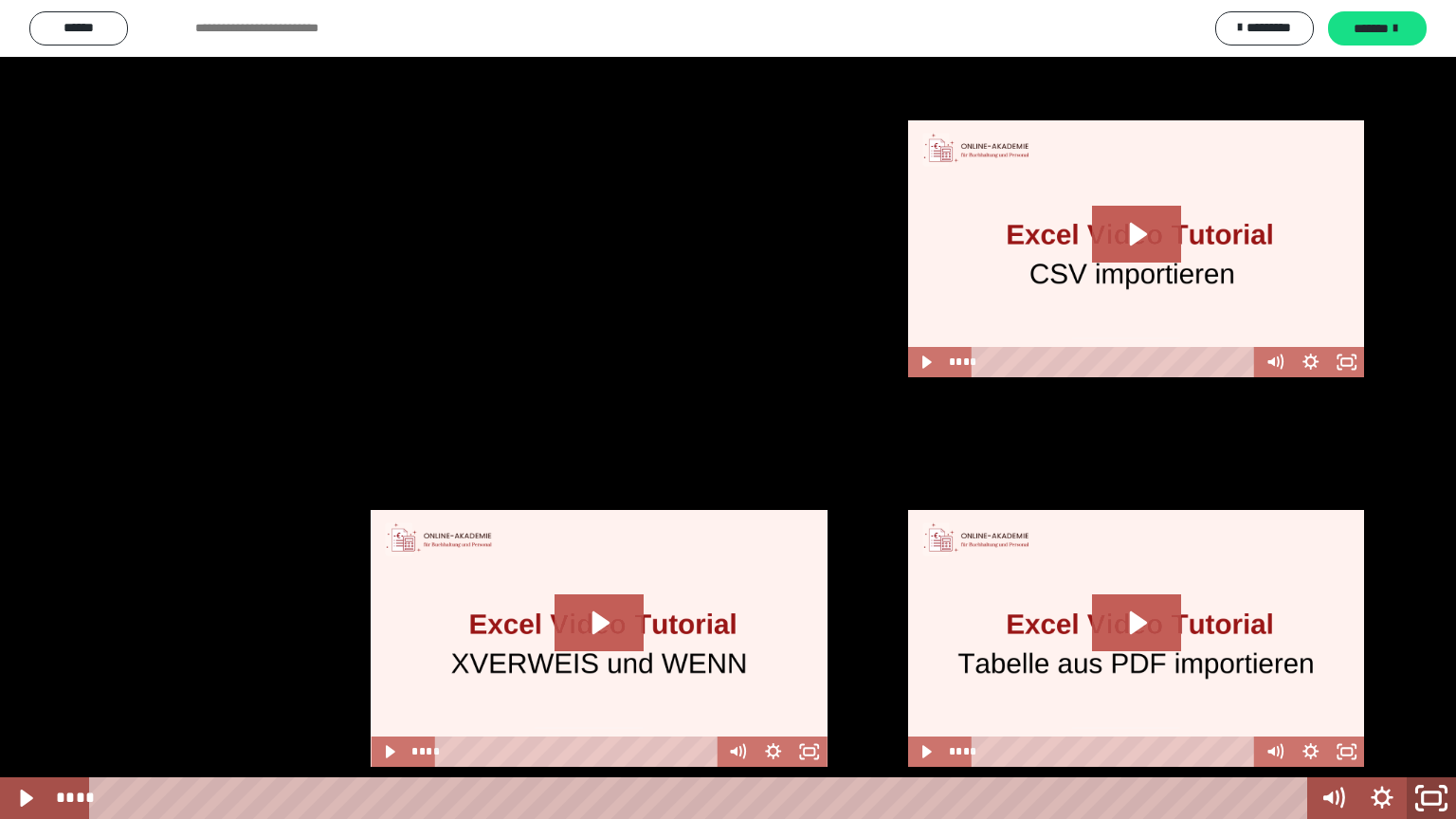click 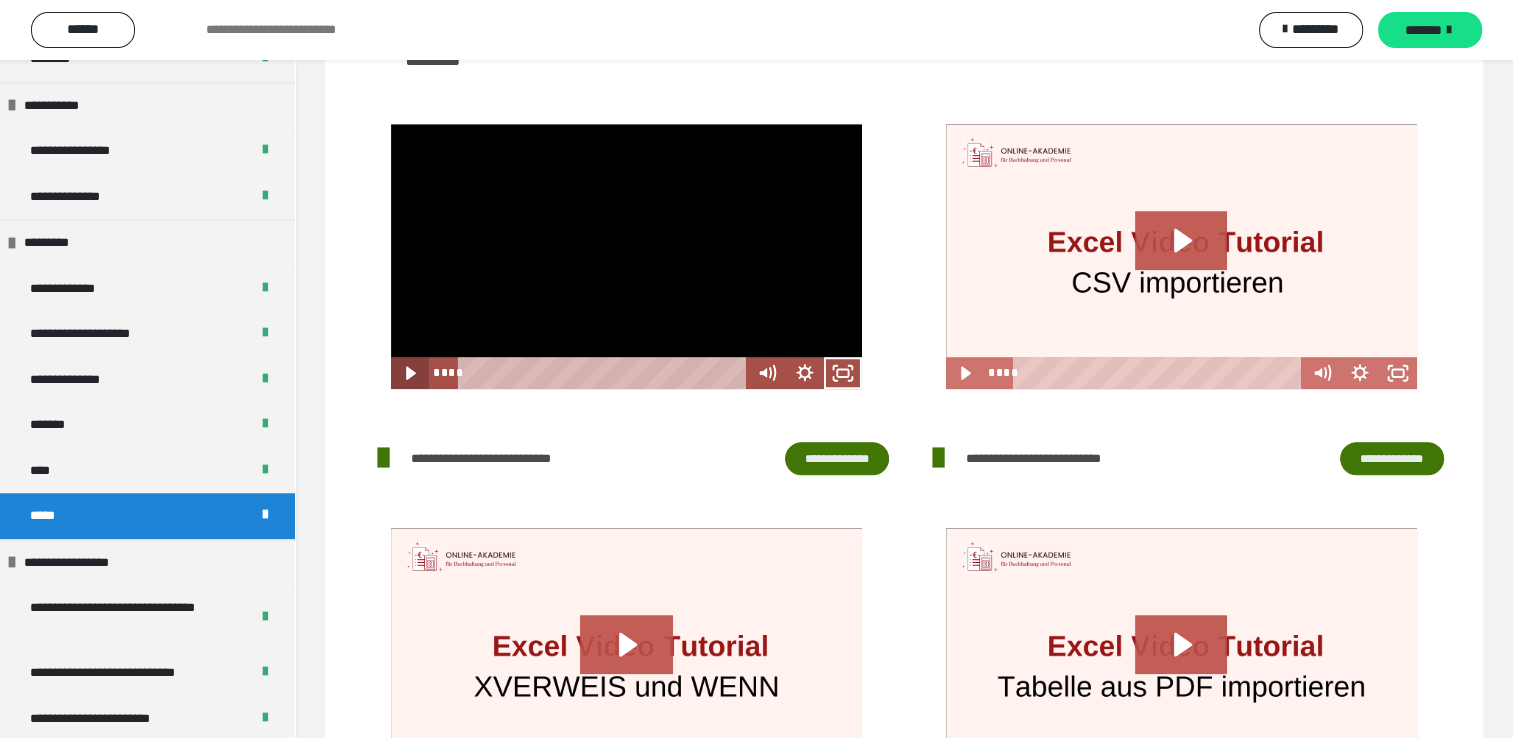 click 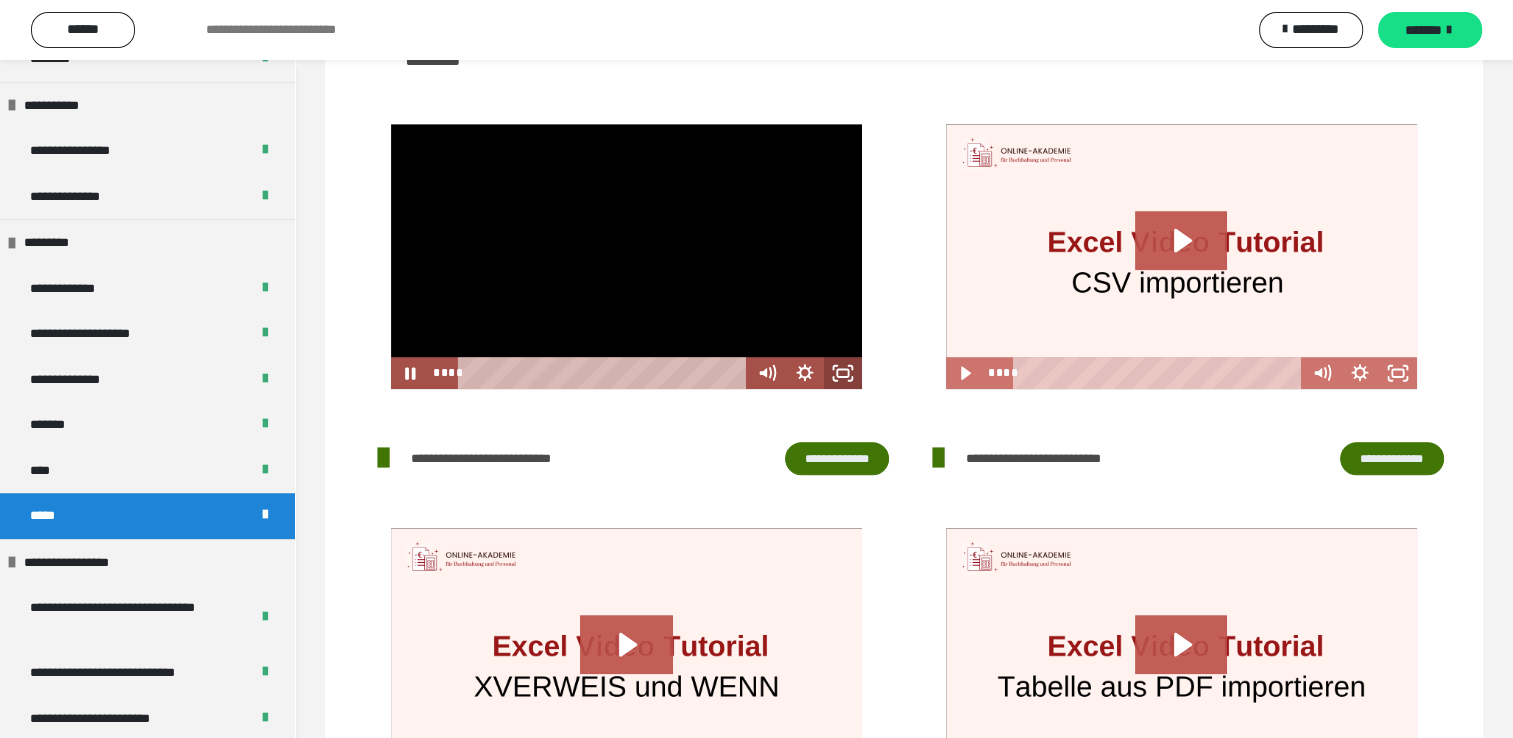 click 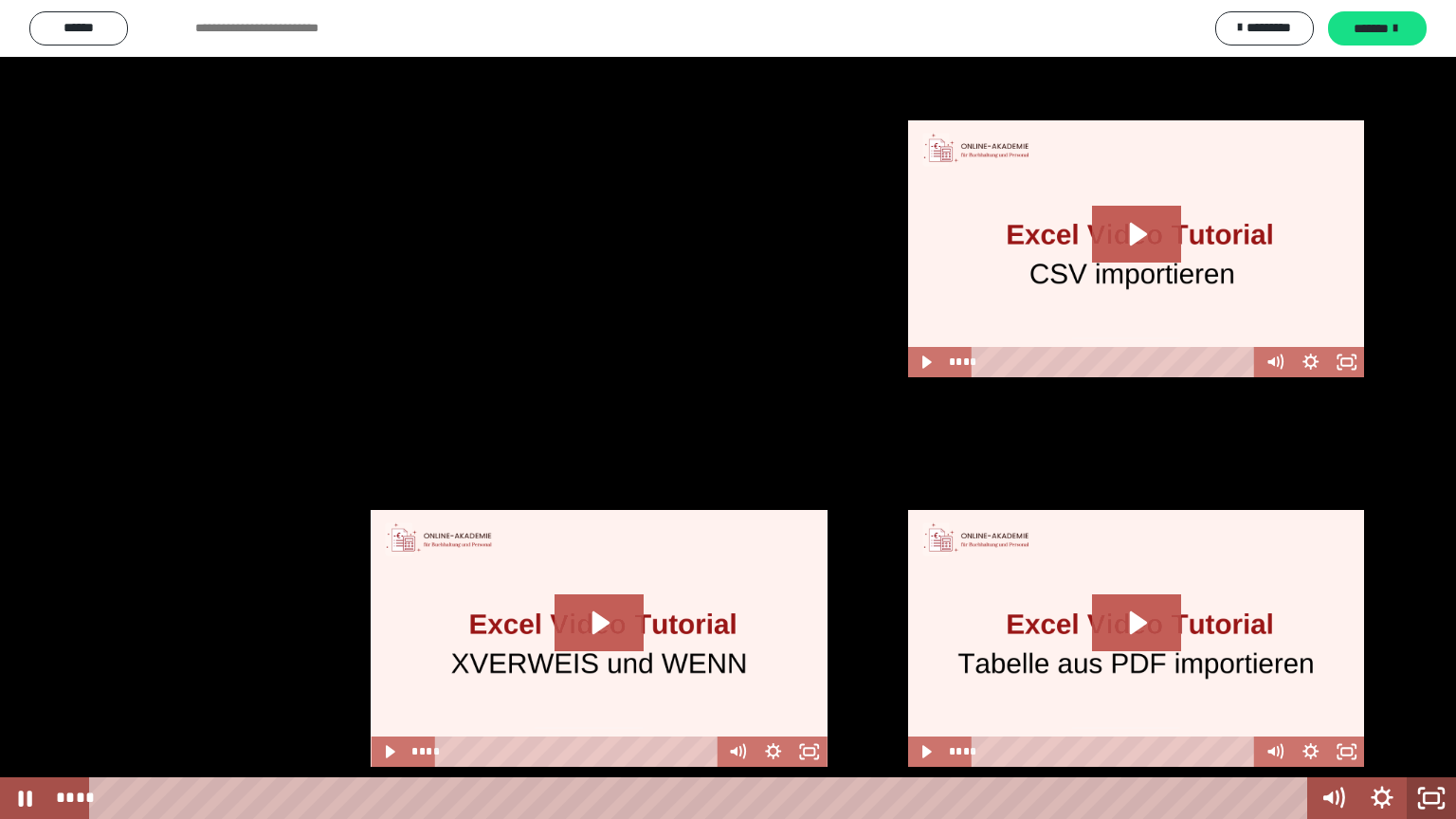 click 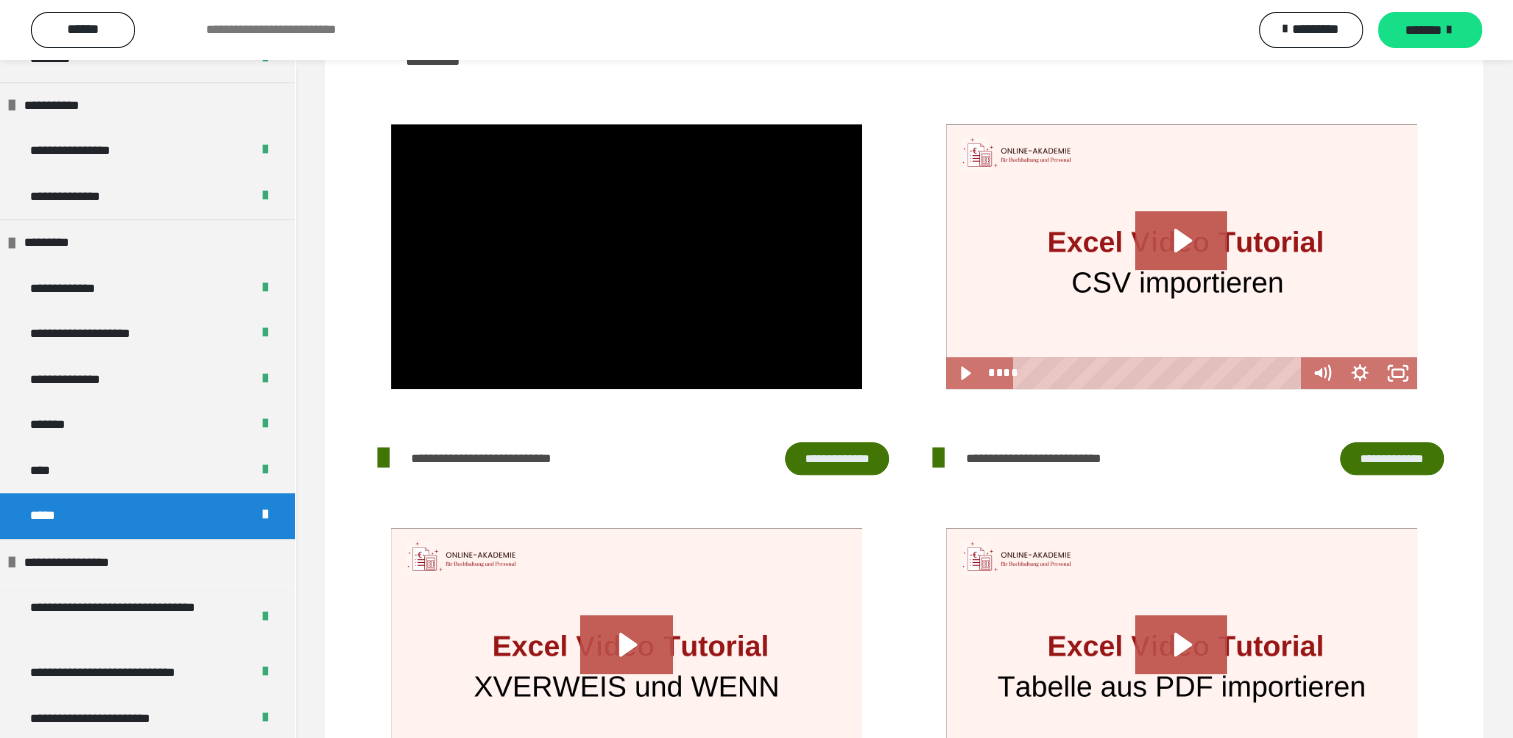 click on "**********" at bounding box center (1392, 459) 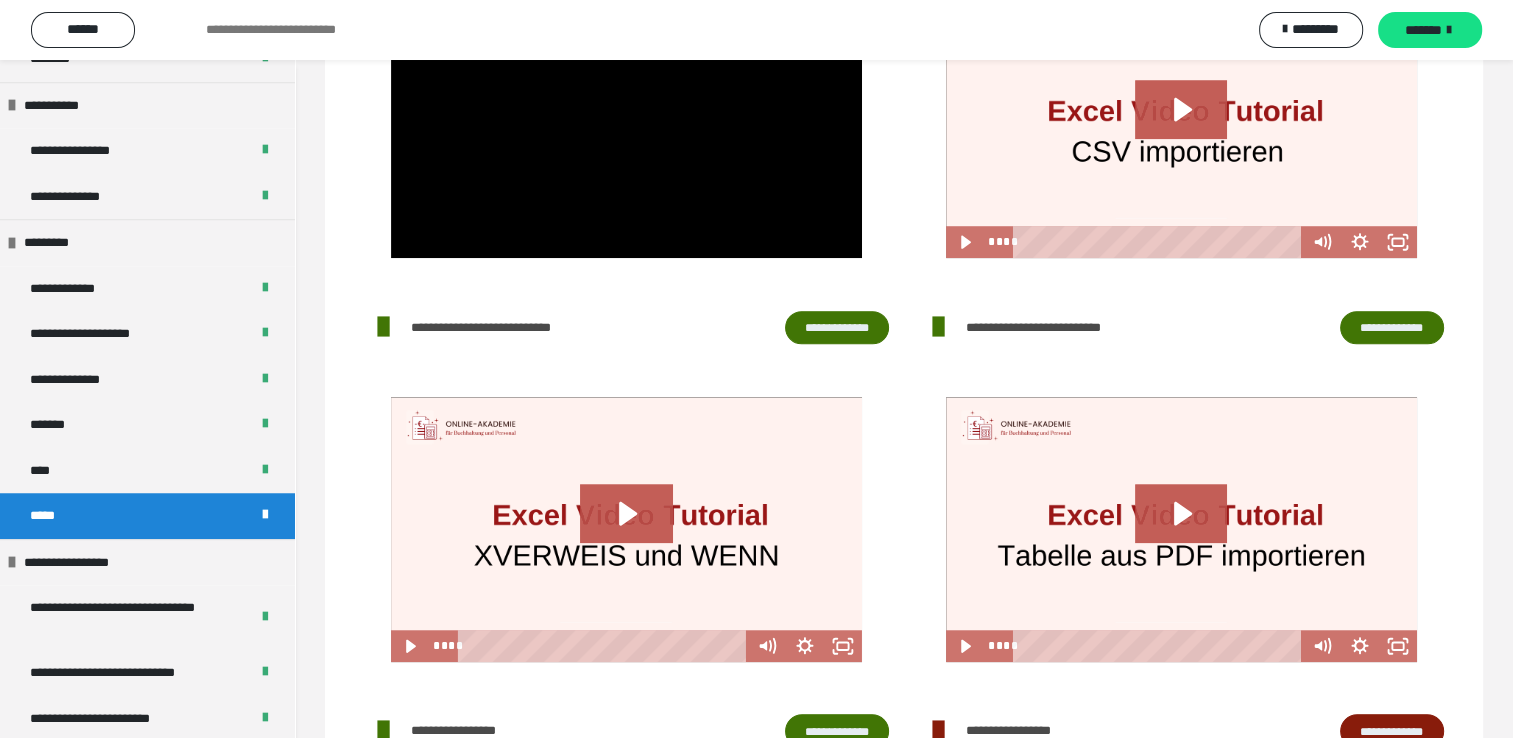 scroll, scrollTop: 1344, scrollLeft: 0, axis: vertical 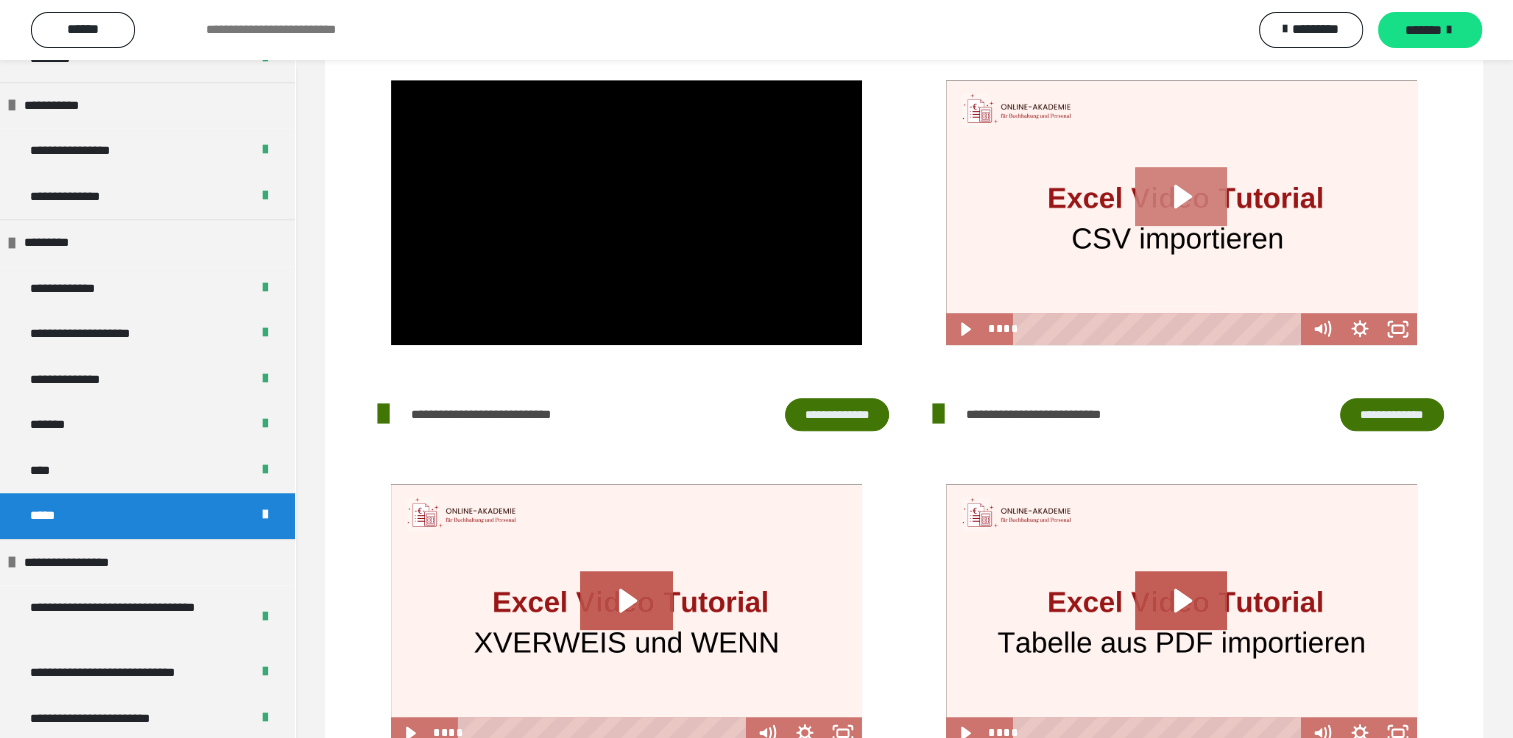 click 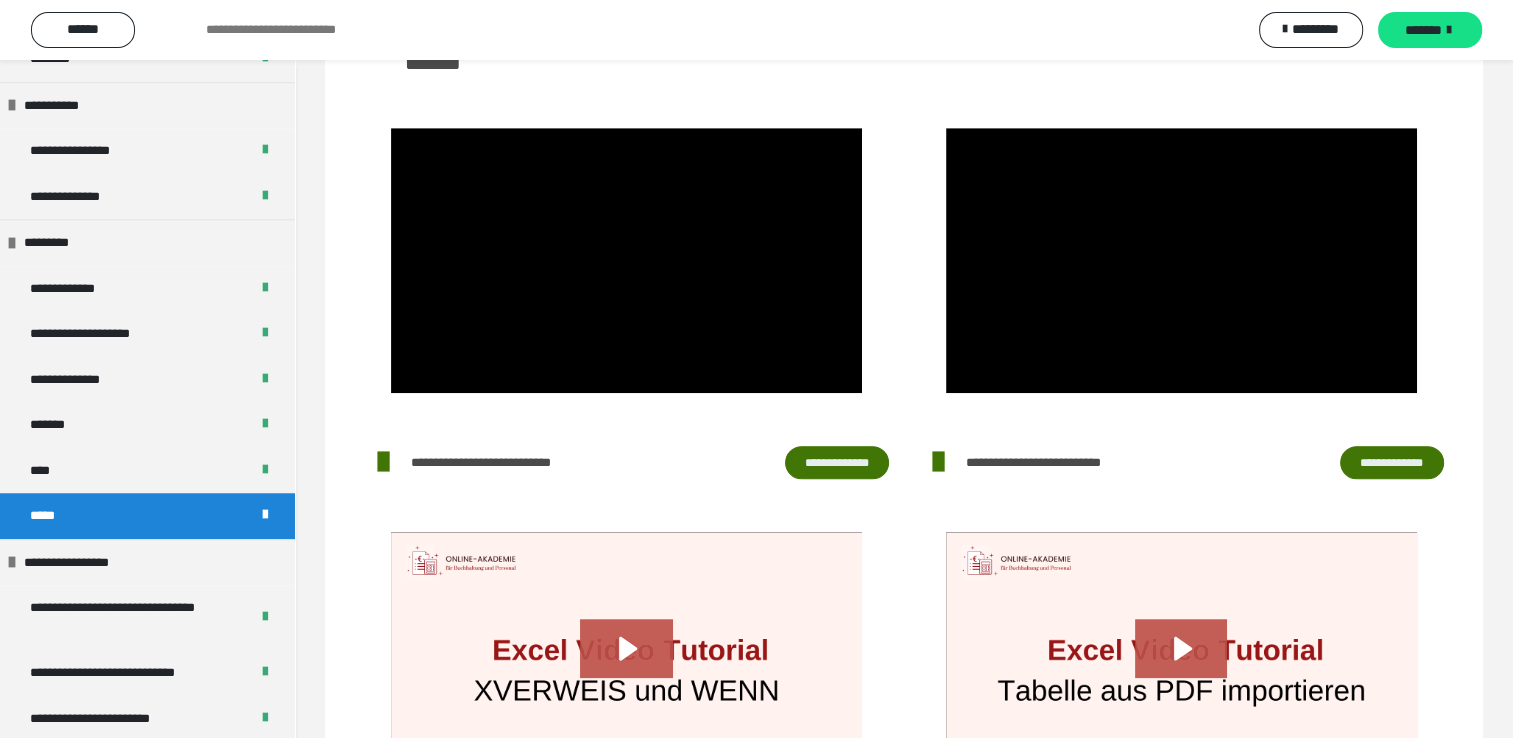 scroll, scrollTop: 1244, scrollLeft: 0, axis: vertical 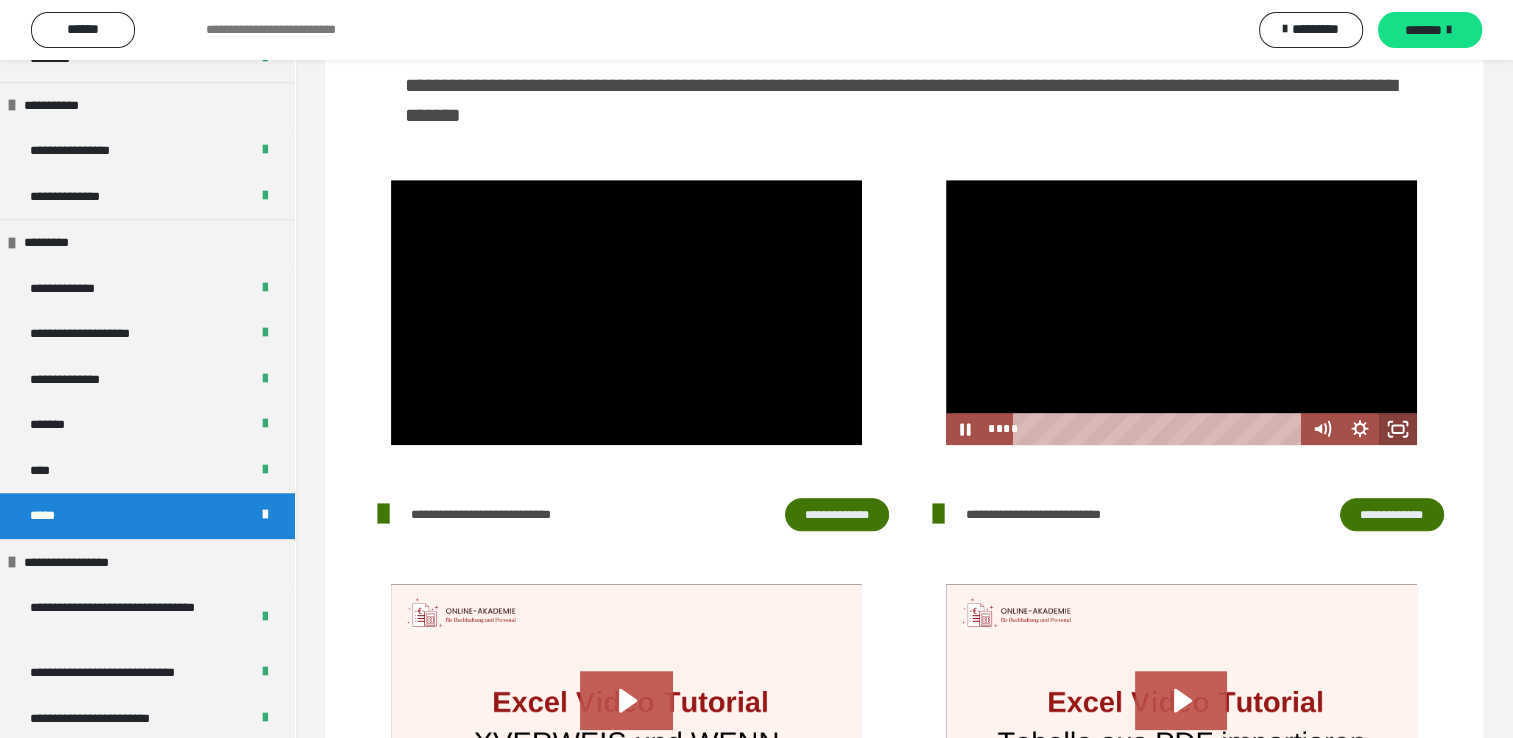 click 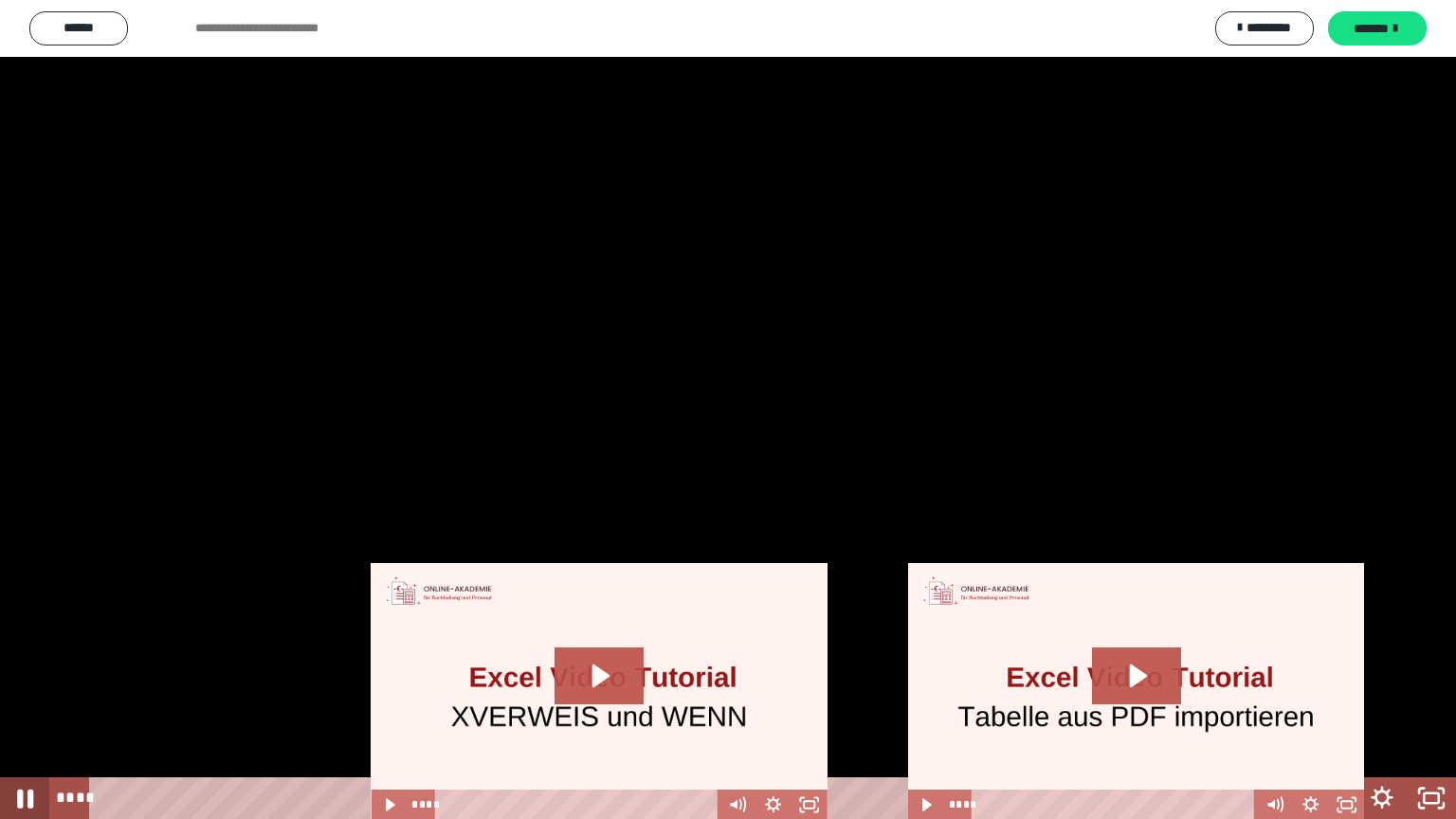 click 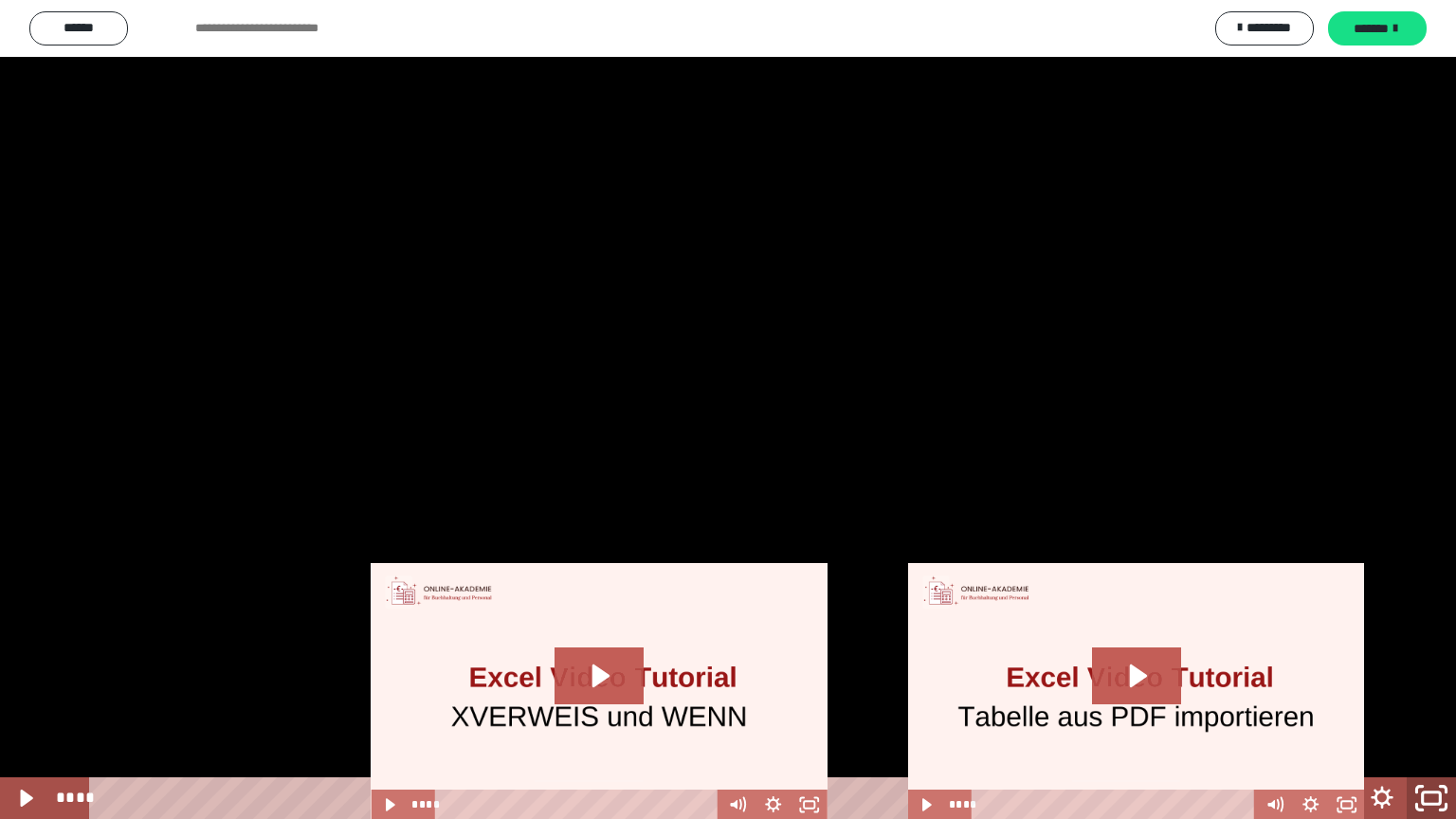 click 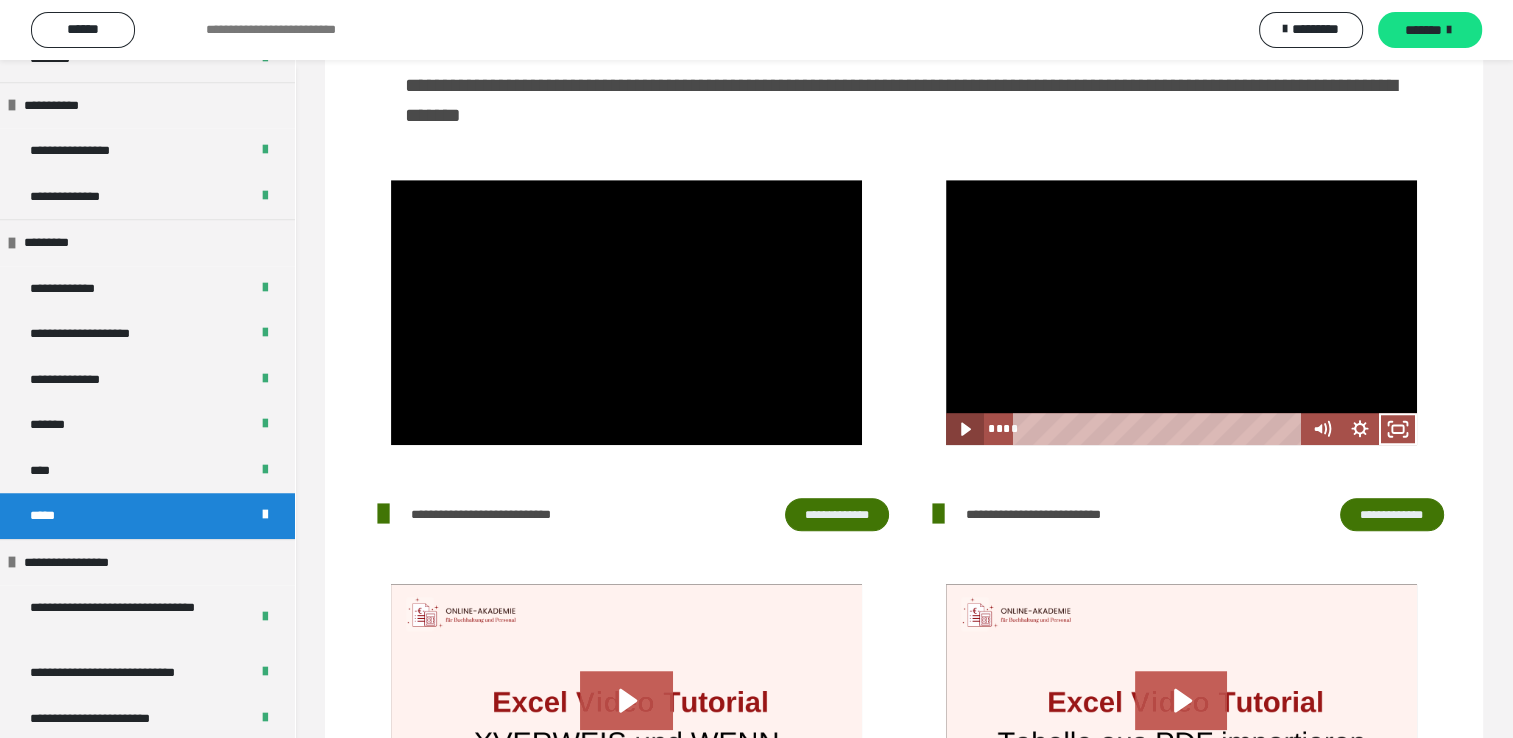 click 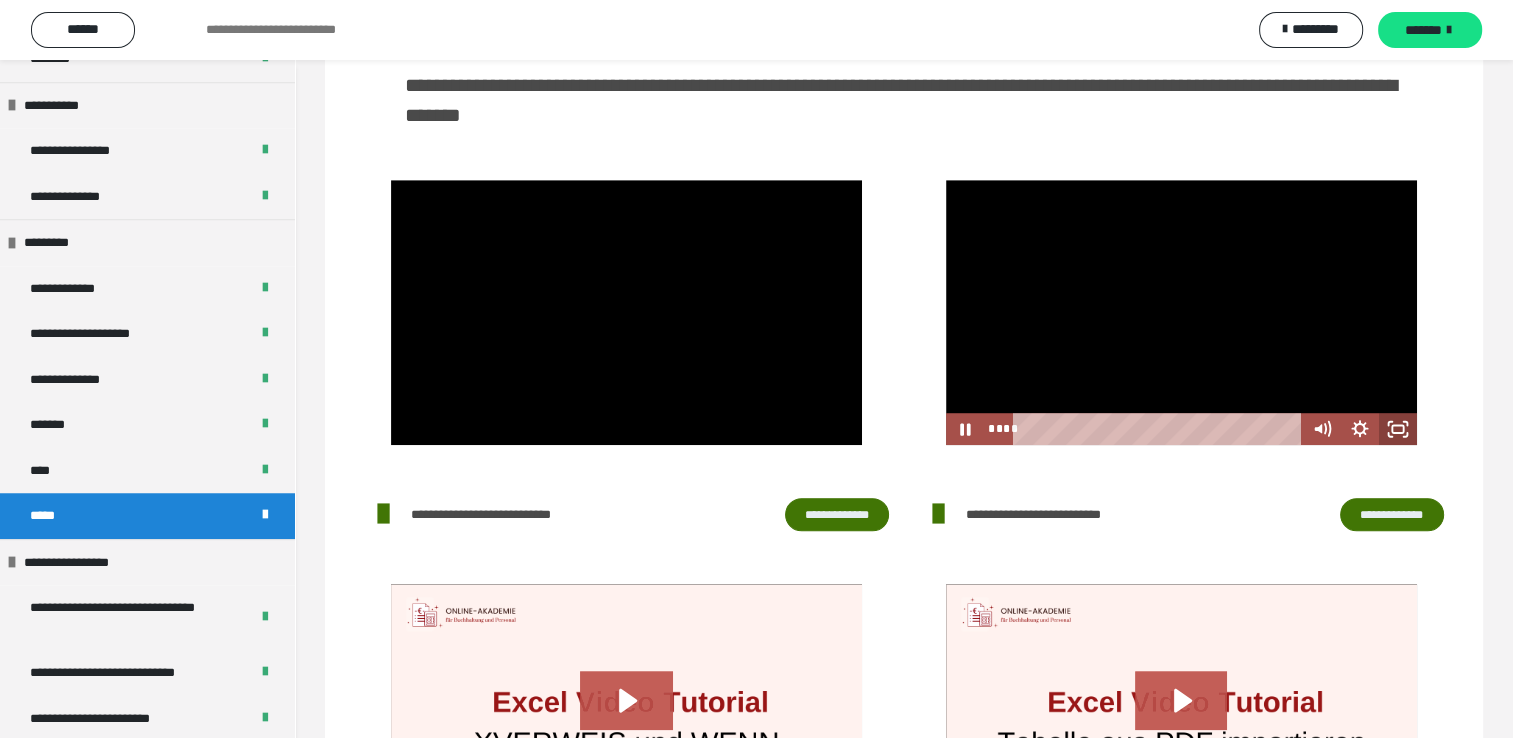 click 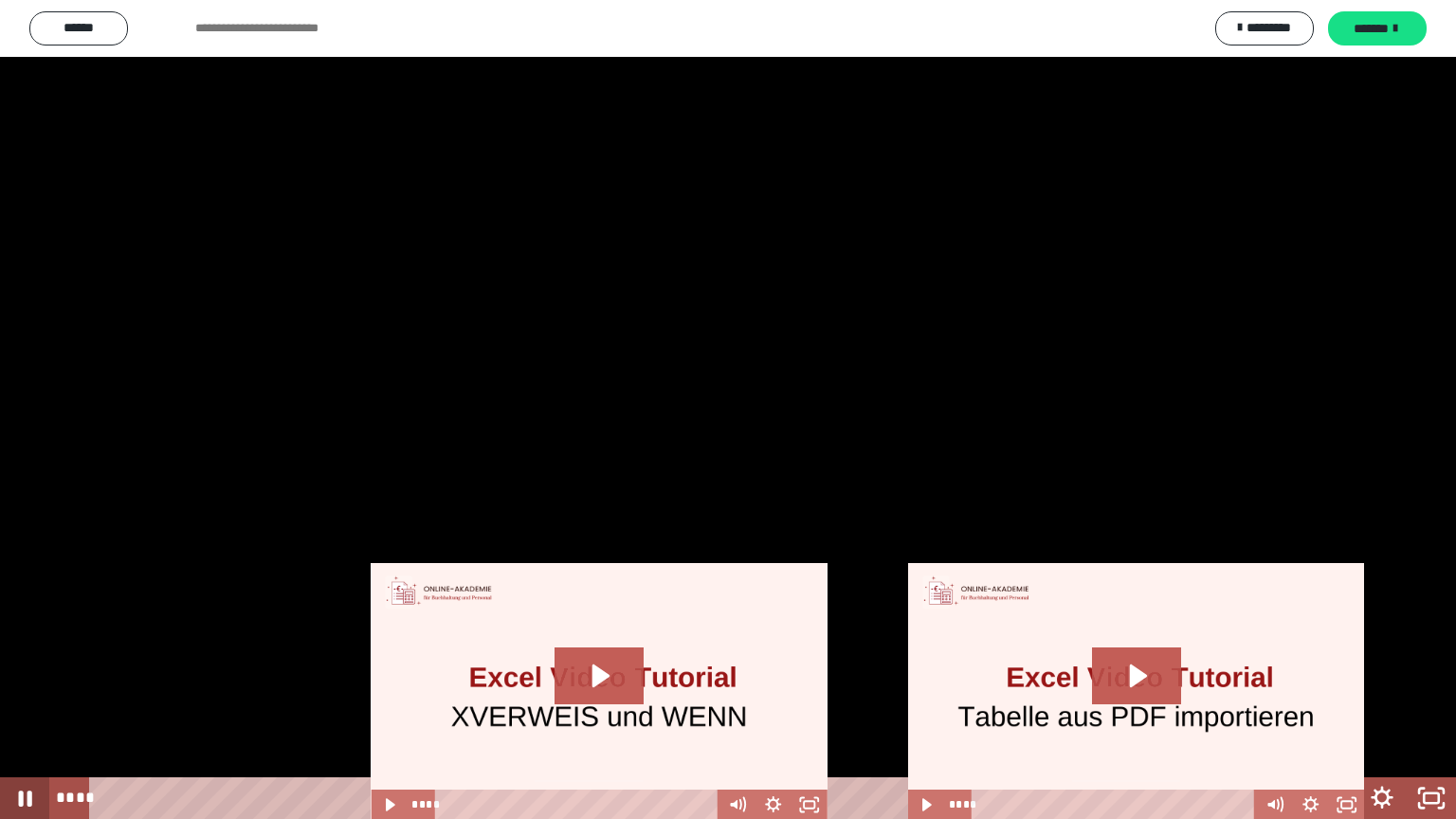 click 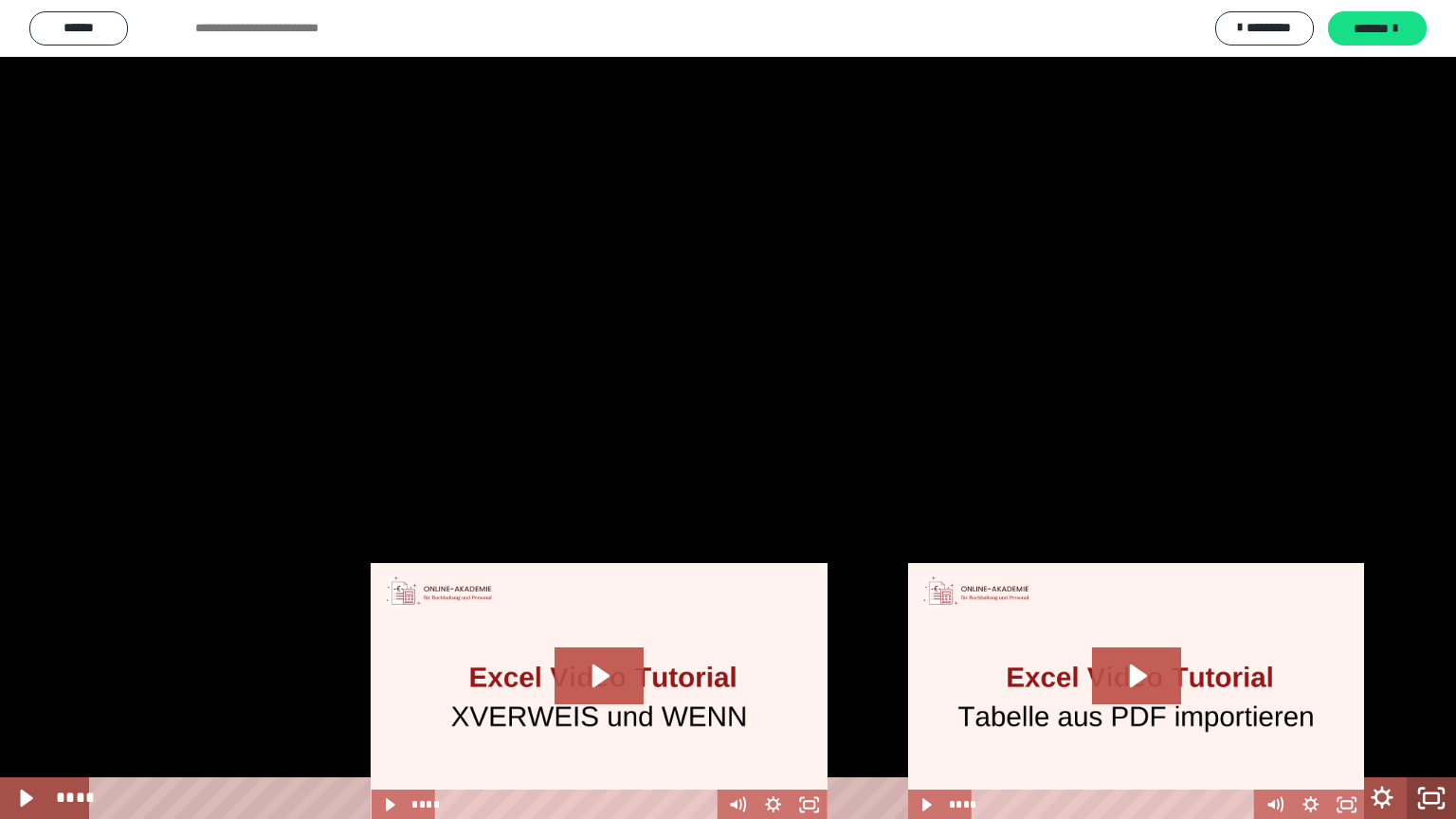 click 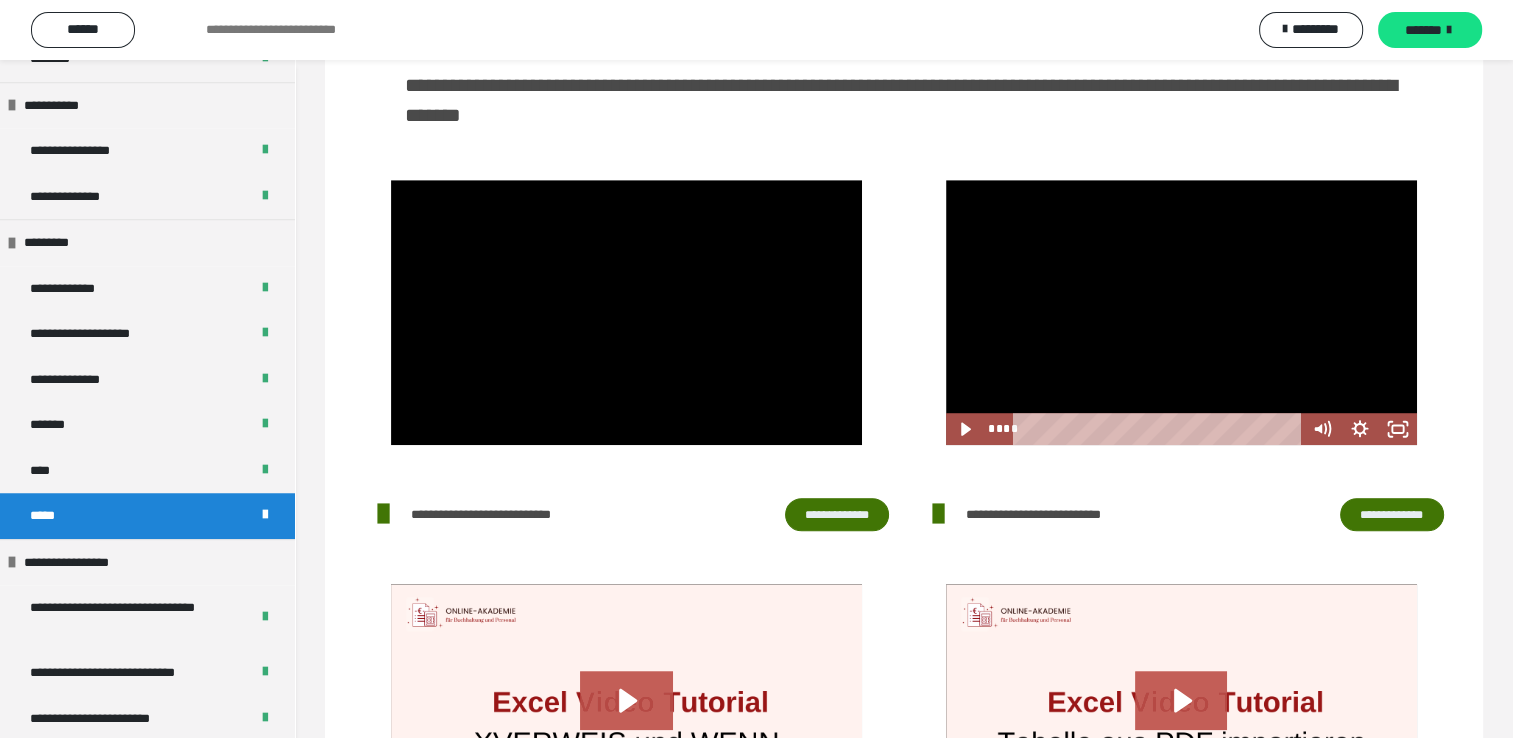 click on "**********" at bounding box center [1392, 515] 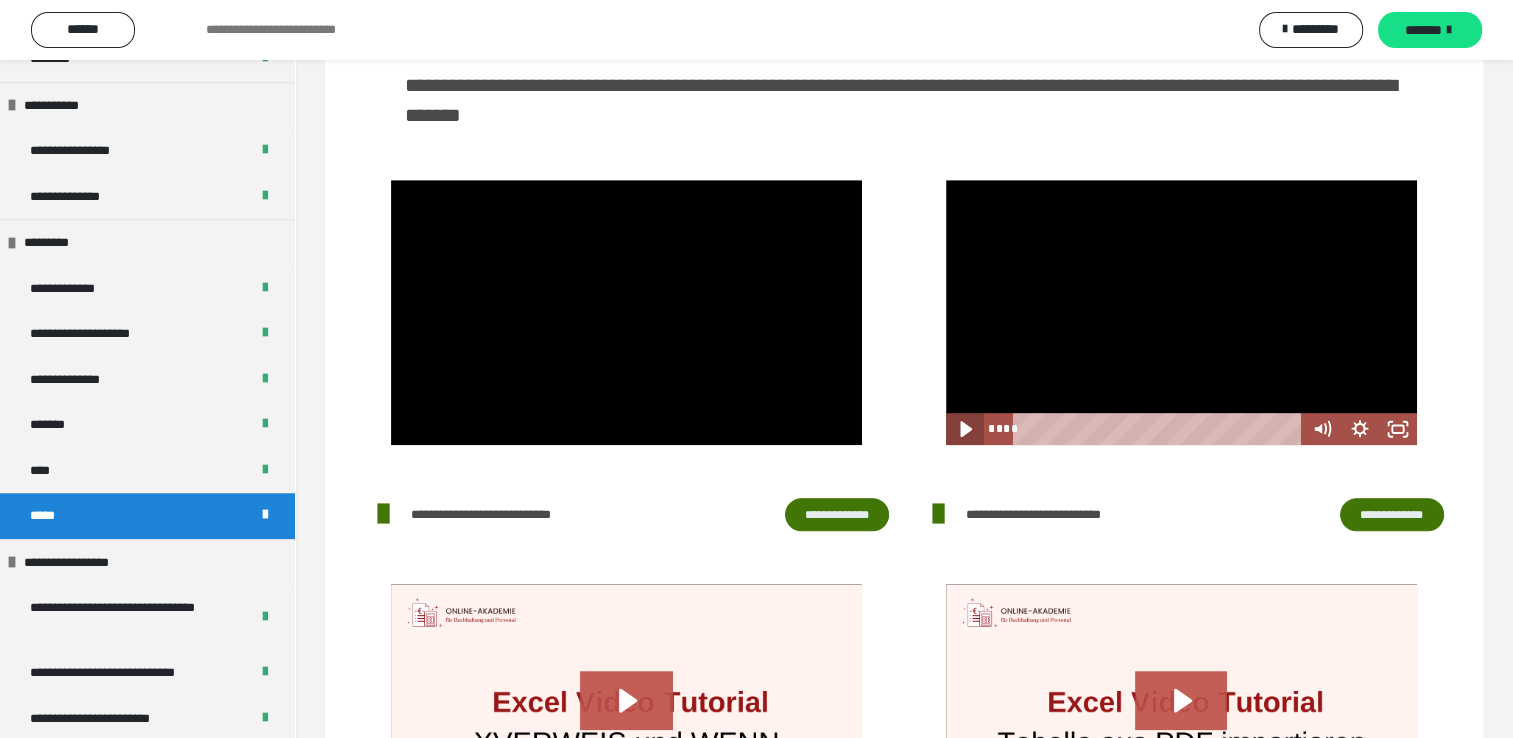 click 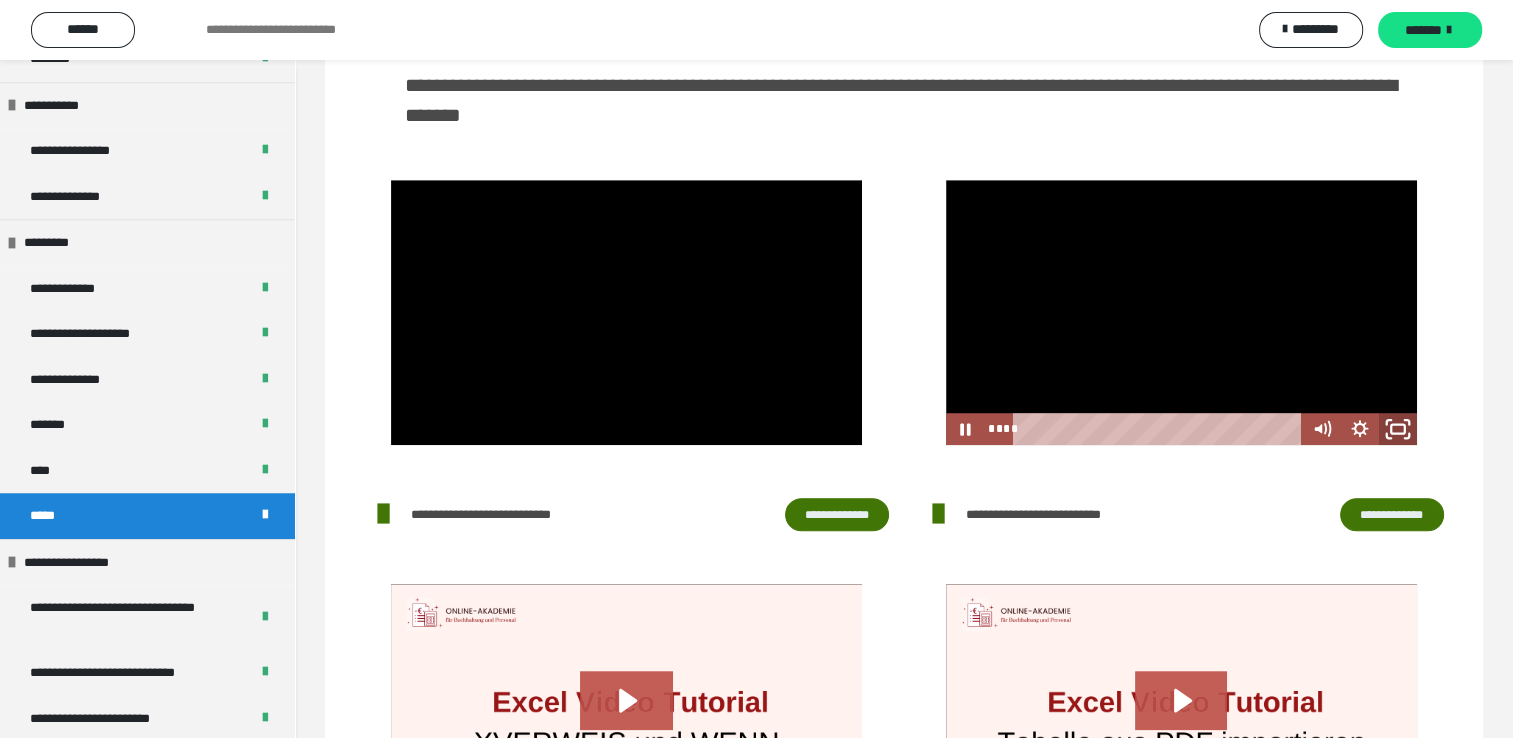 click 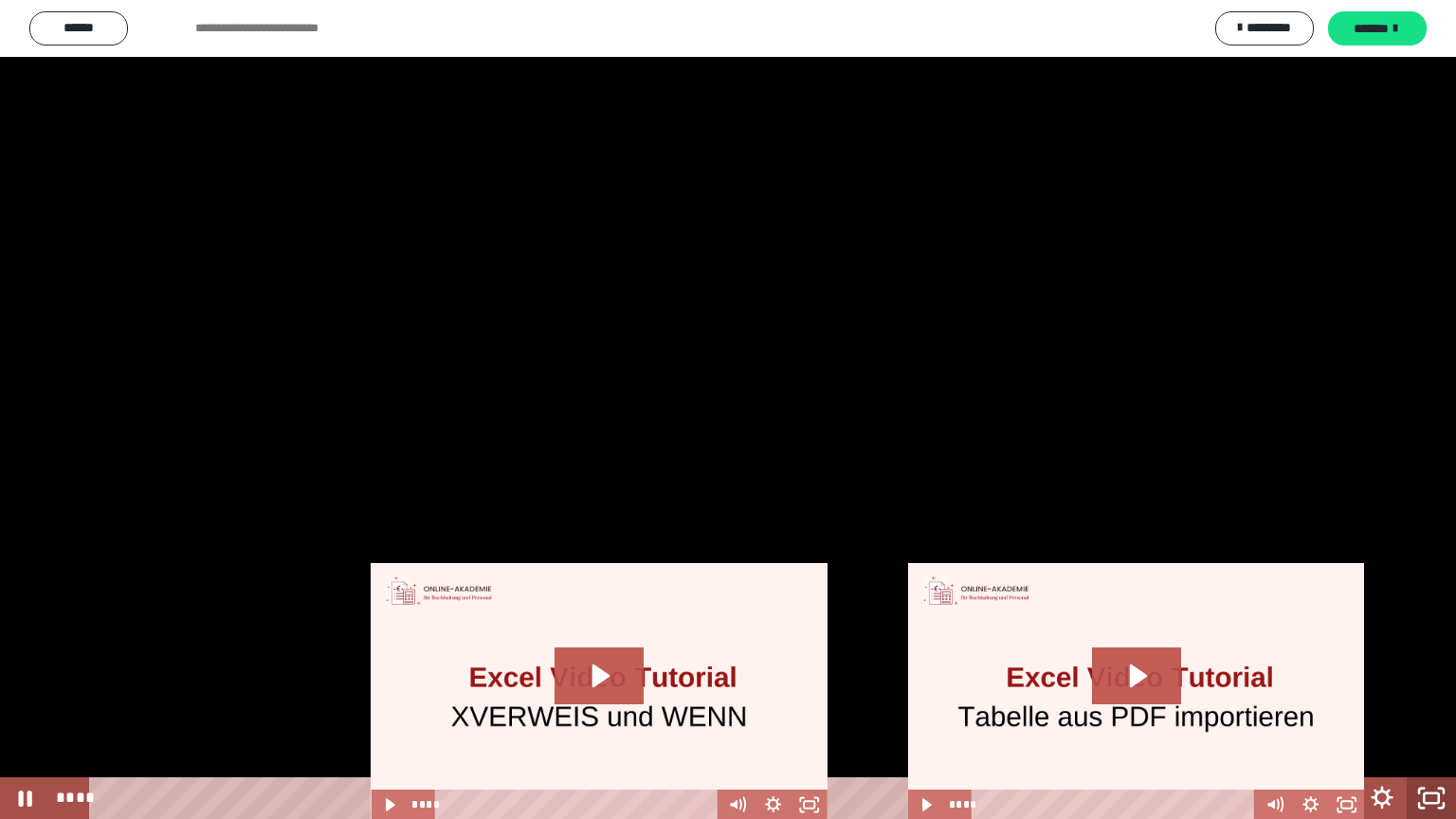 click 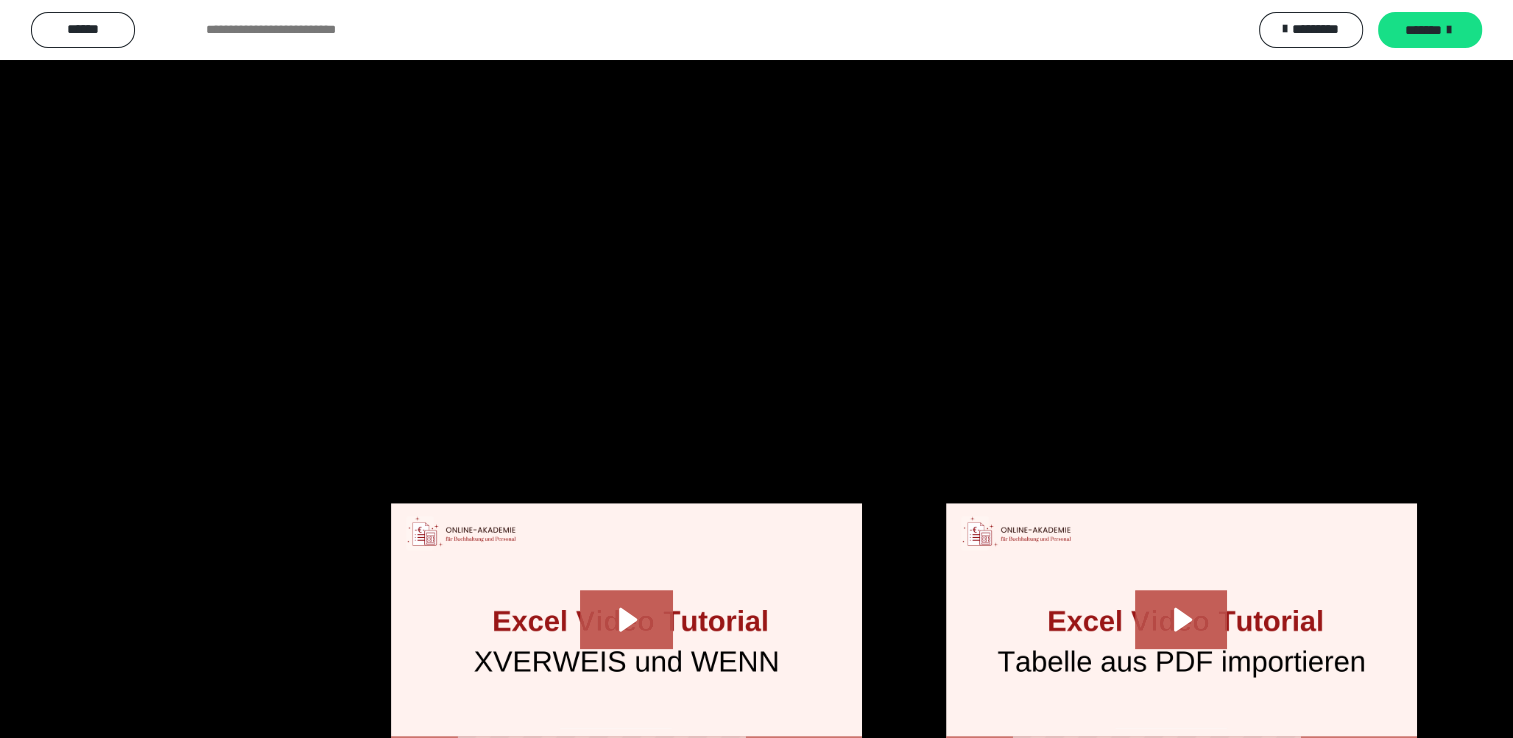scroll, scrollTop: 1644, scrollLeft: 0, axis: vertical 